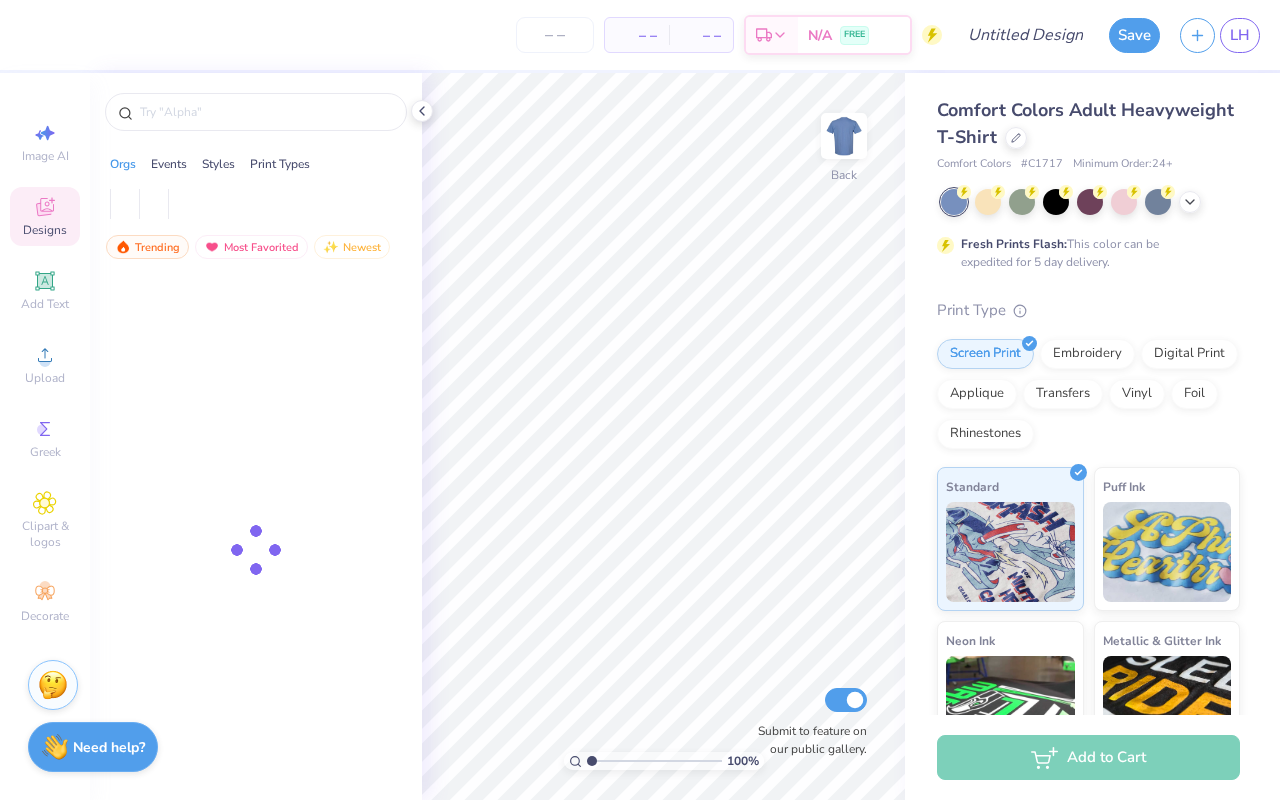 scroll, scrollTop: 0, scrollLeft: 0, axis: both 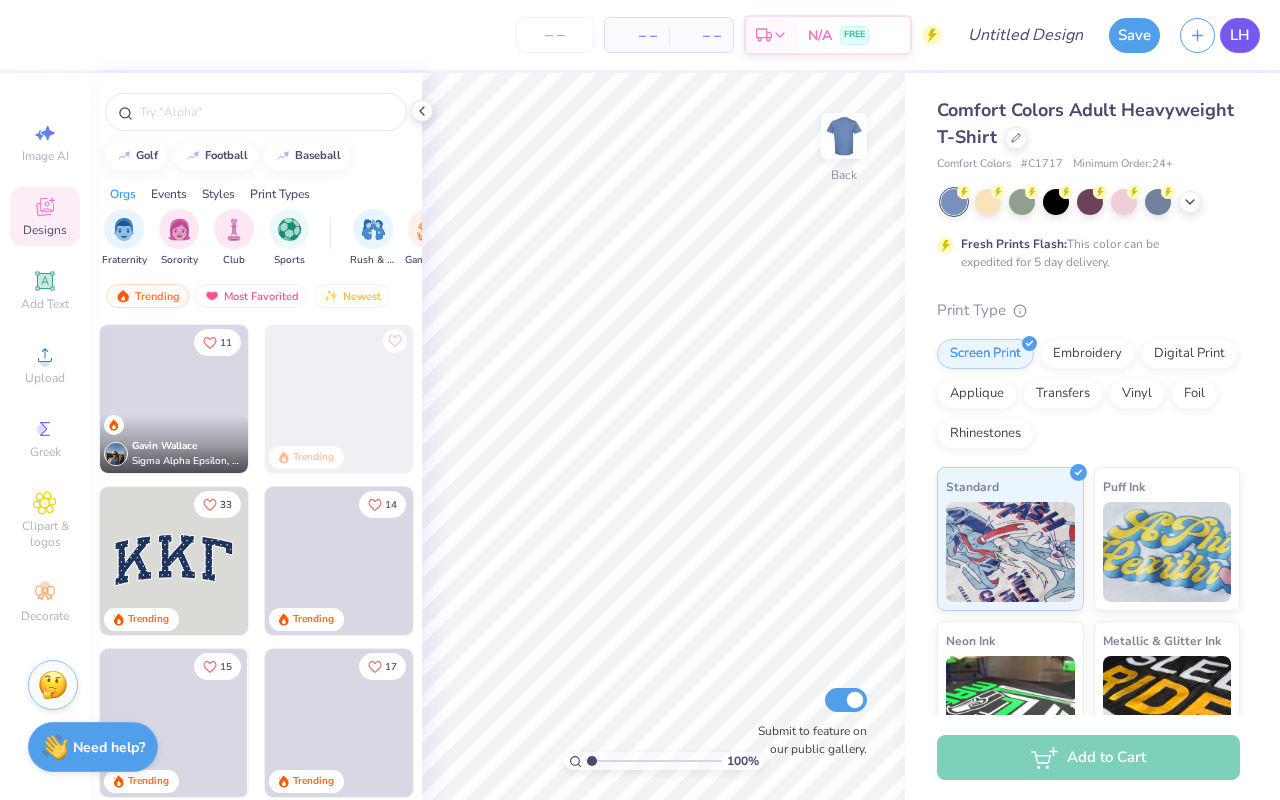 click on "LH" at bounding box center [1240, 35] 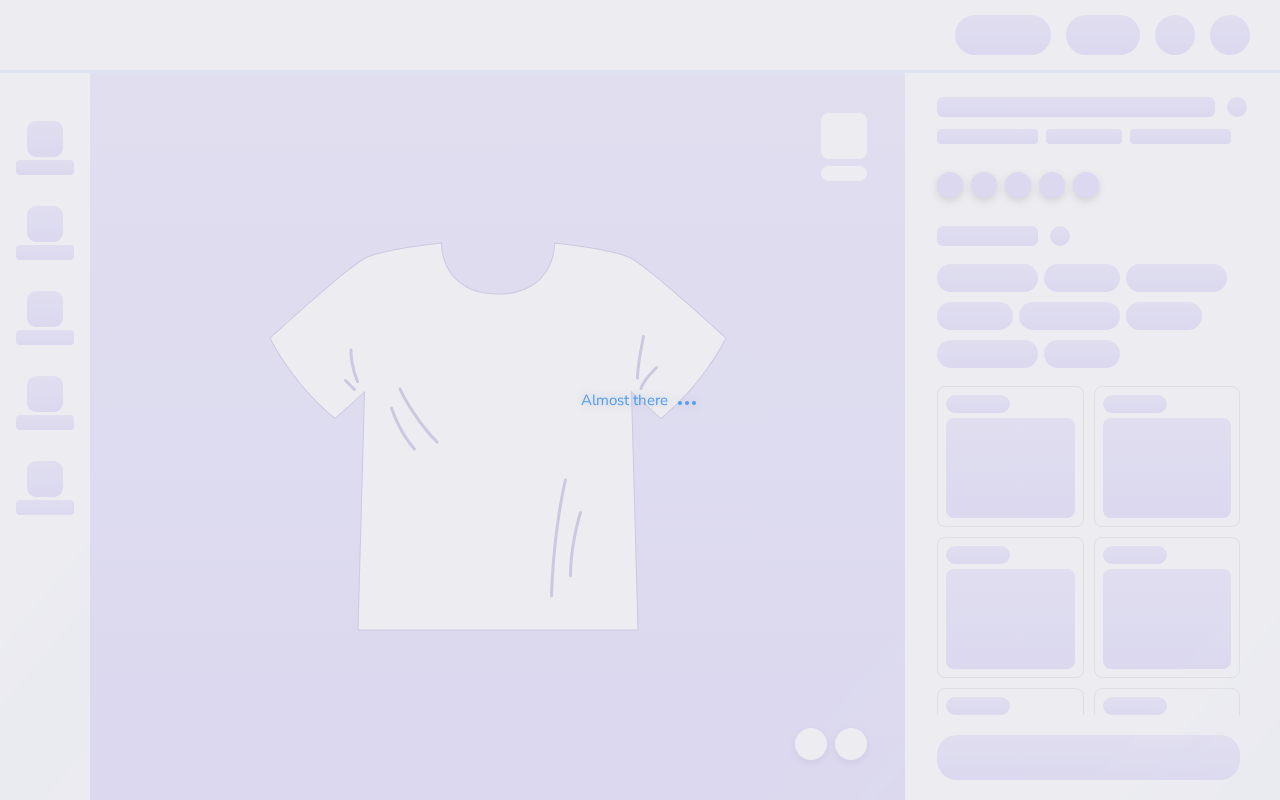scroll, scrollTop: 0, scrollLeft: 0, axis: both 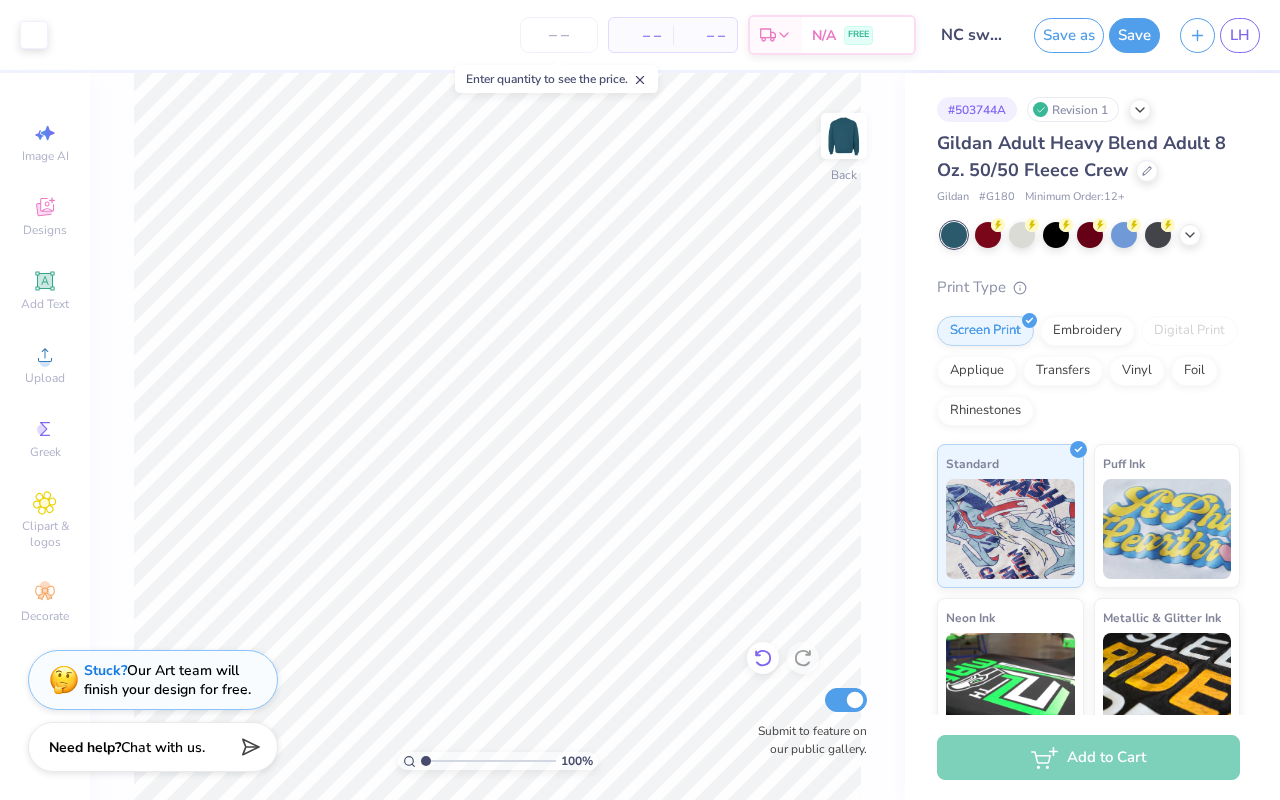 click 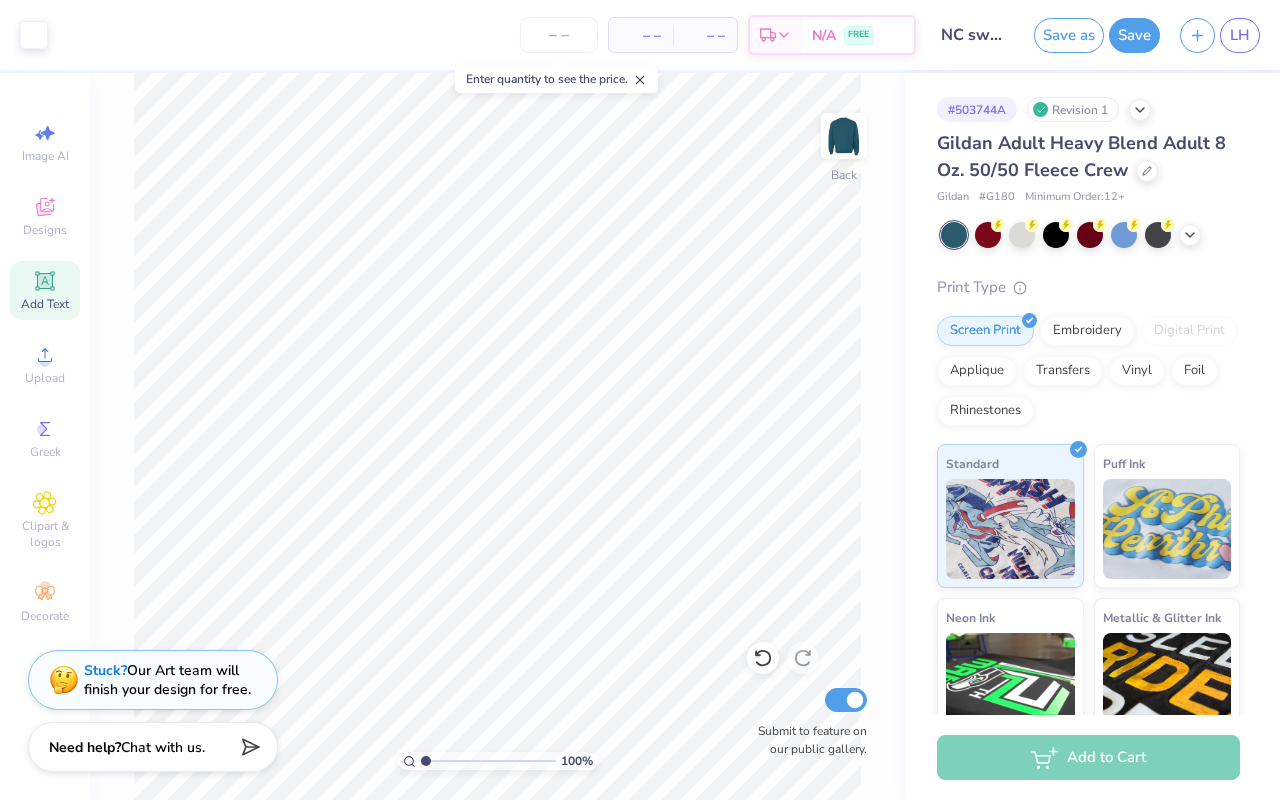 click on "Add Text" at bounding box center (45, 290) 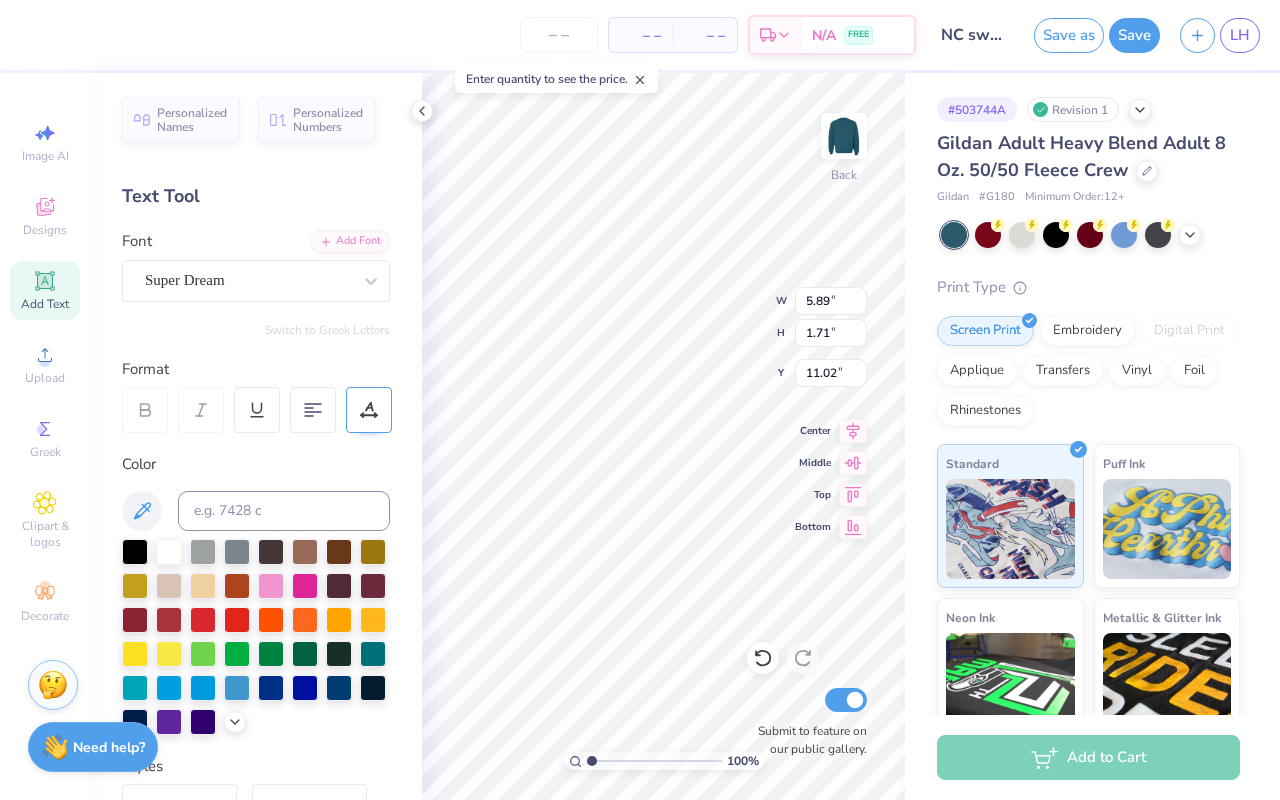 scroll, scrollTop: 0, scrollLeft: 2, axis: horizontal 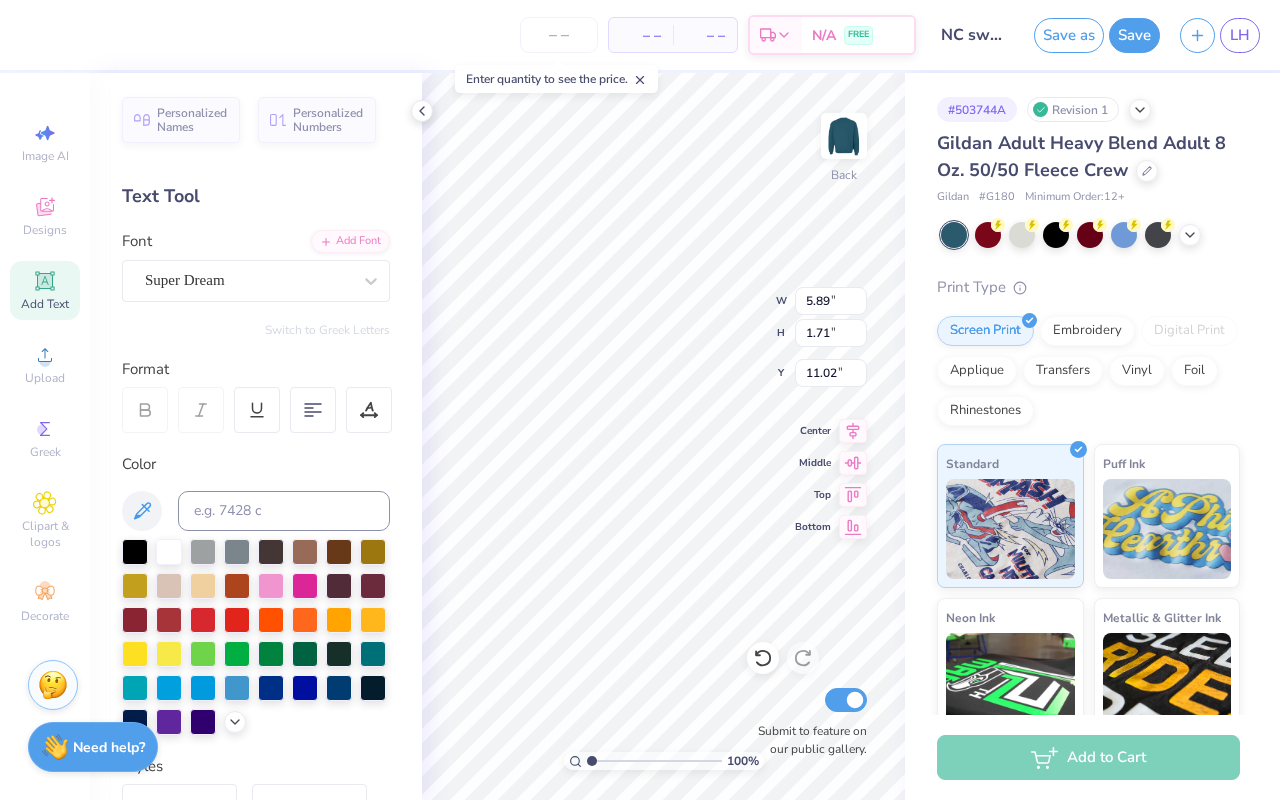 type on "volleyball" 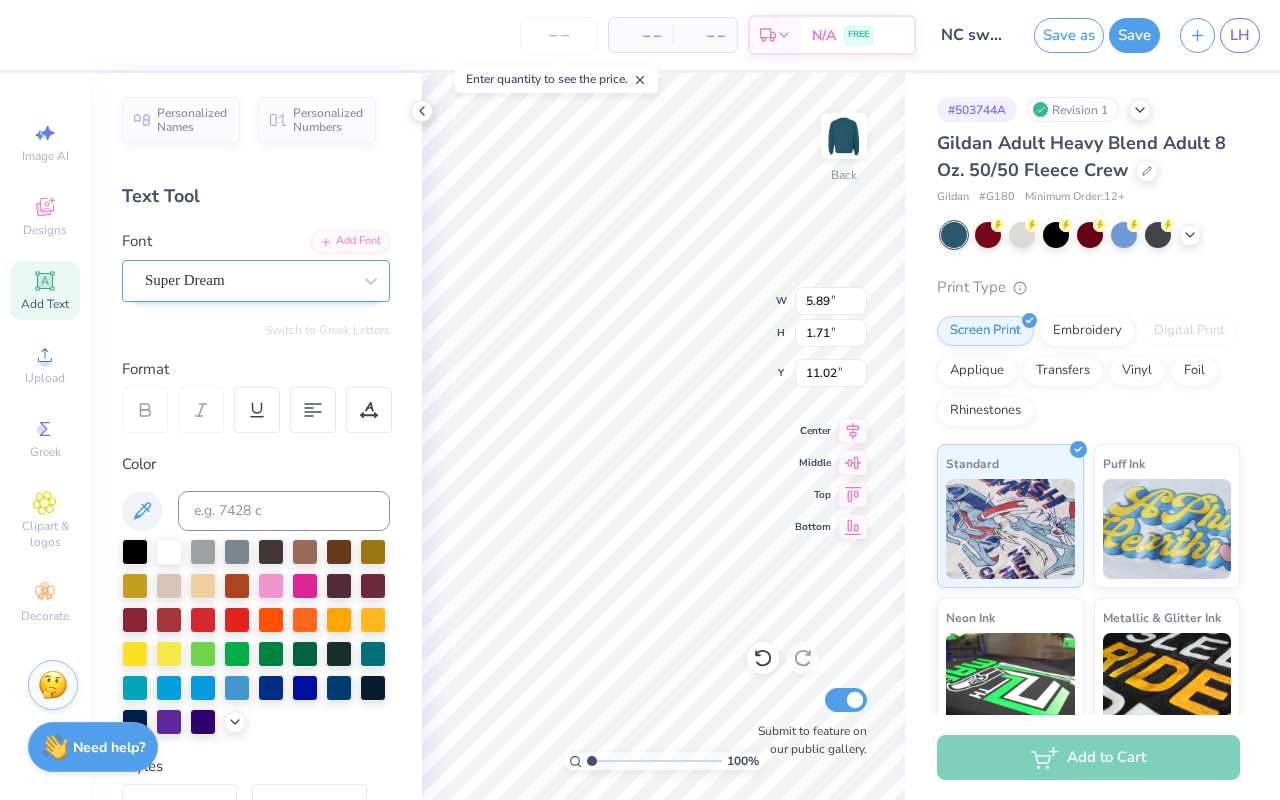 click on "Super Dream" at bounding box center [248, 280] 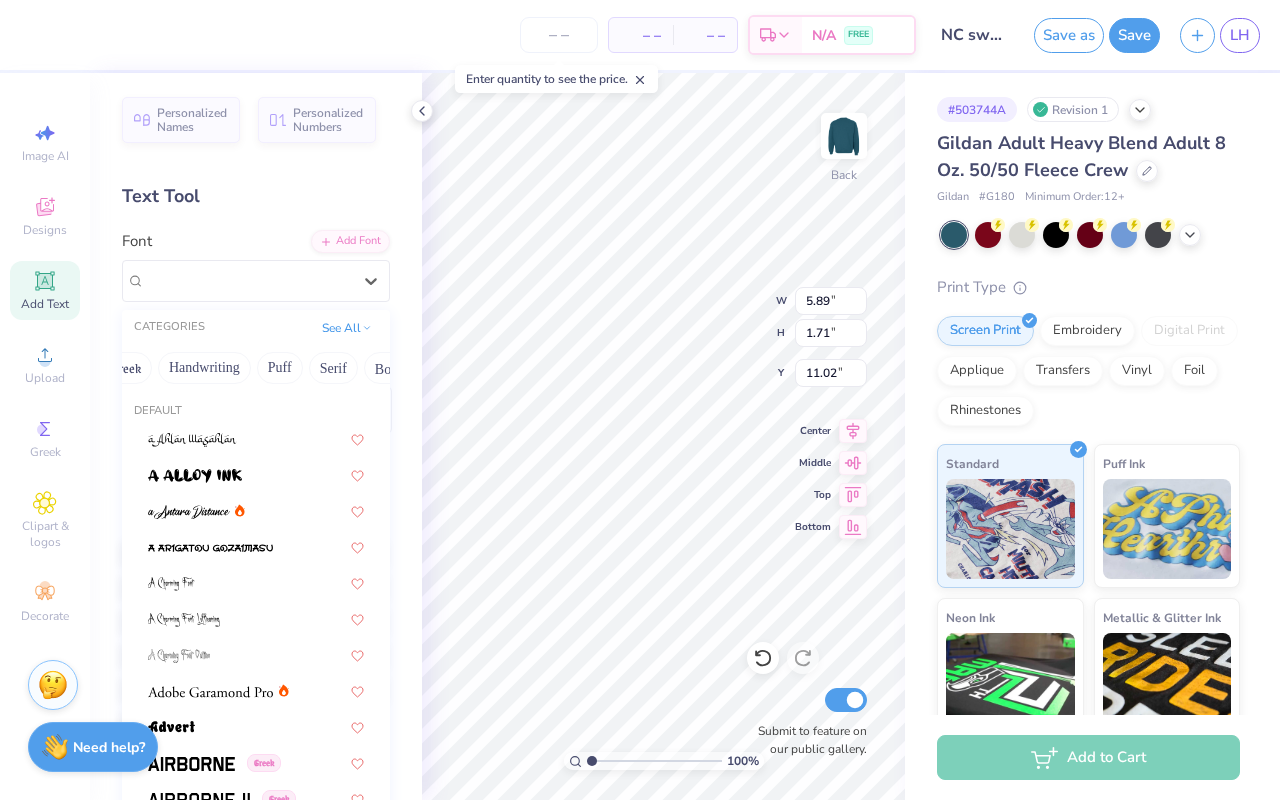 scroll, scrollTop: 0, scrollLeft: 58, axis: horizontal 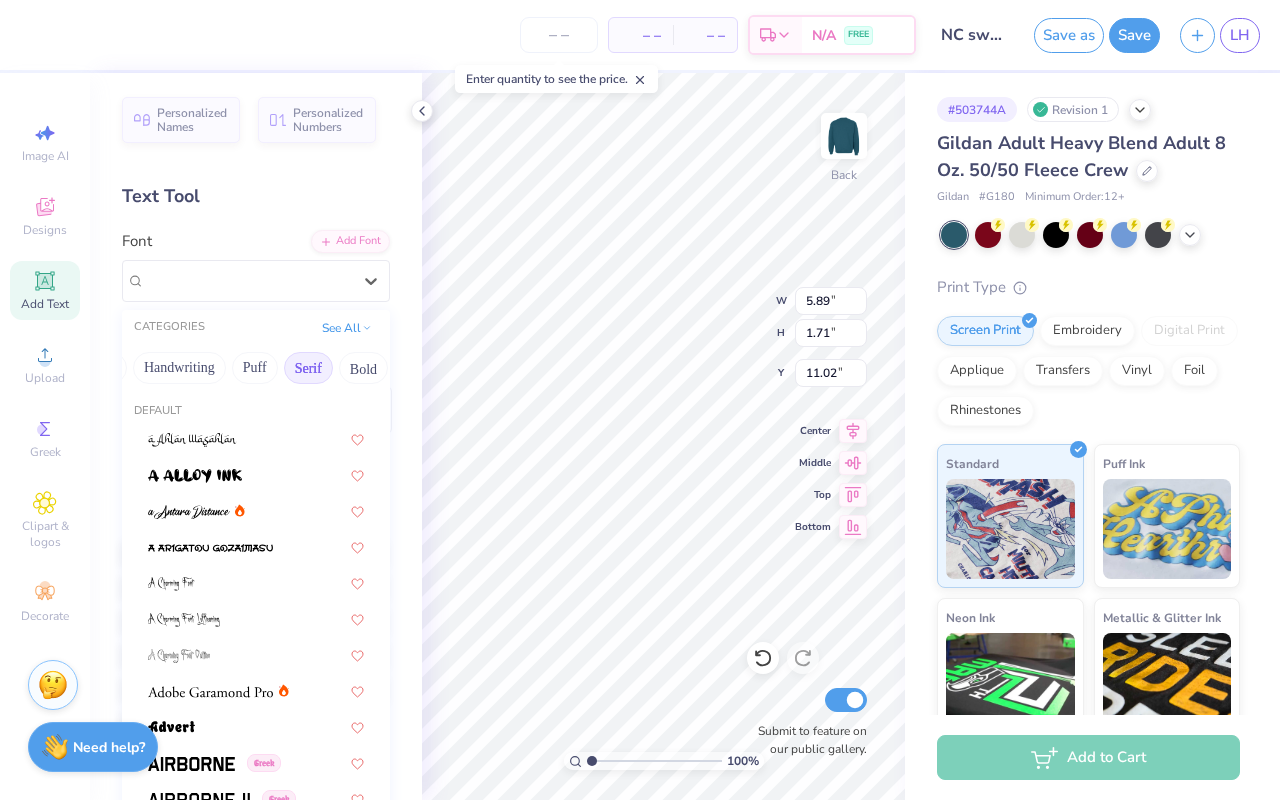 click on "Serif" at bounding box center (308, 368) 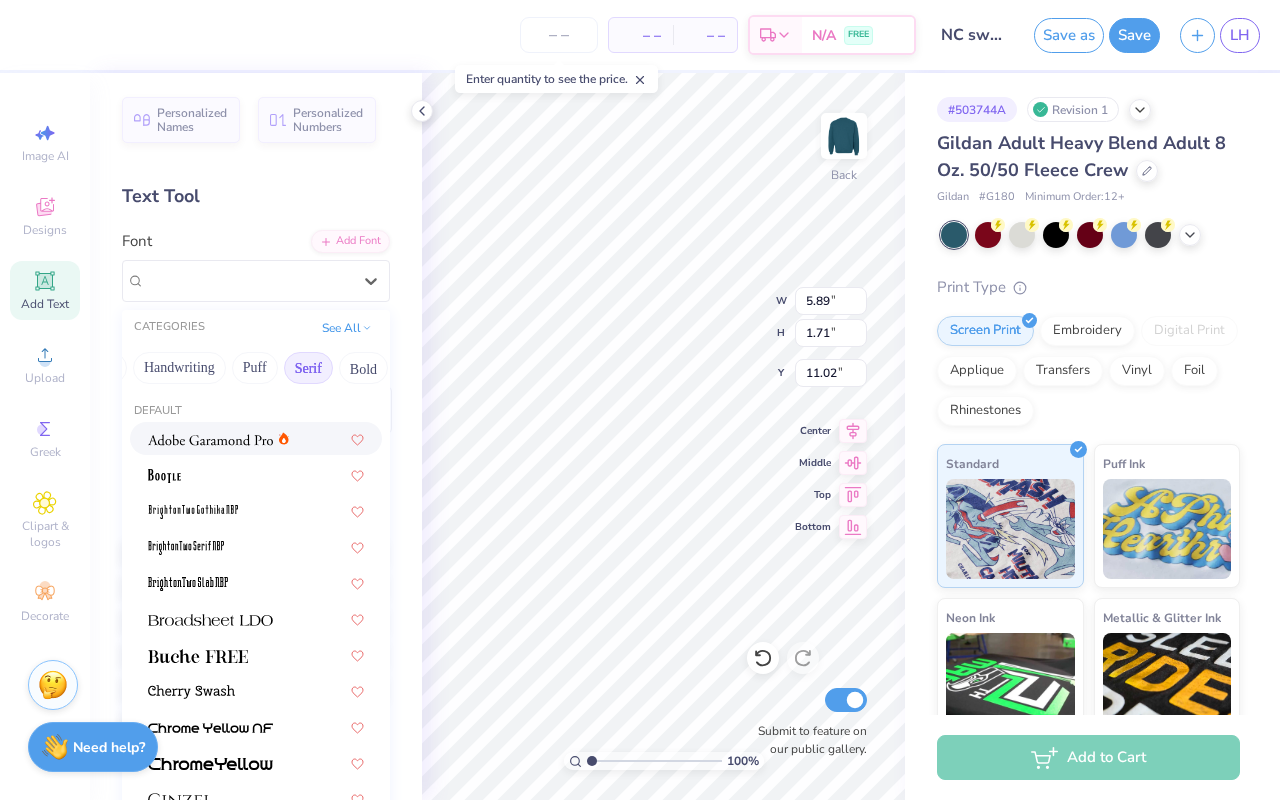click at bounding box center (210, 440) 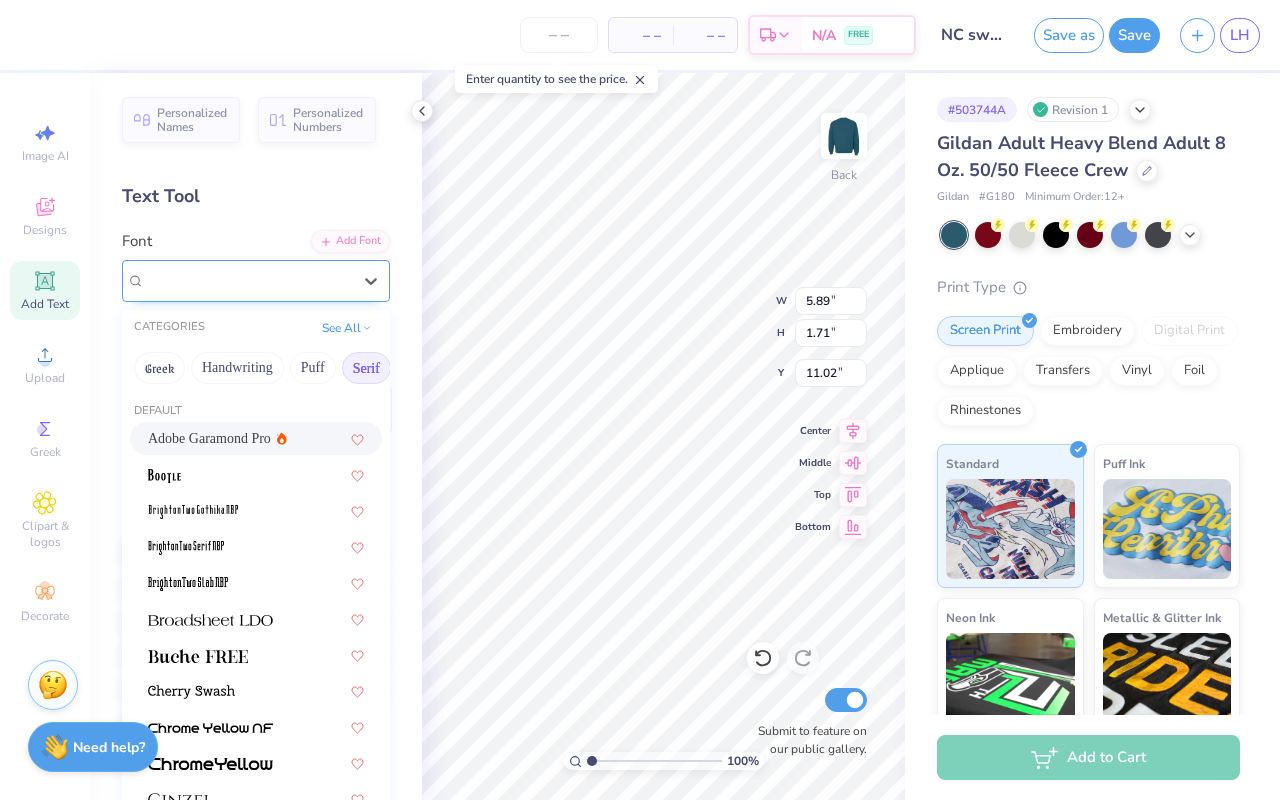 click at bounding box center [248, 280] 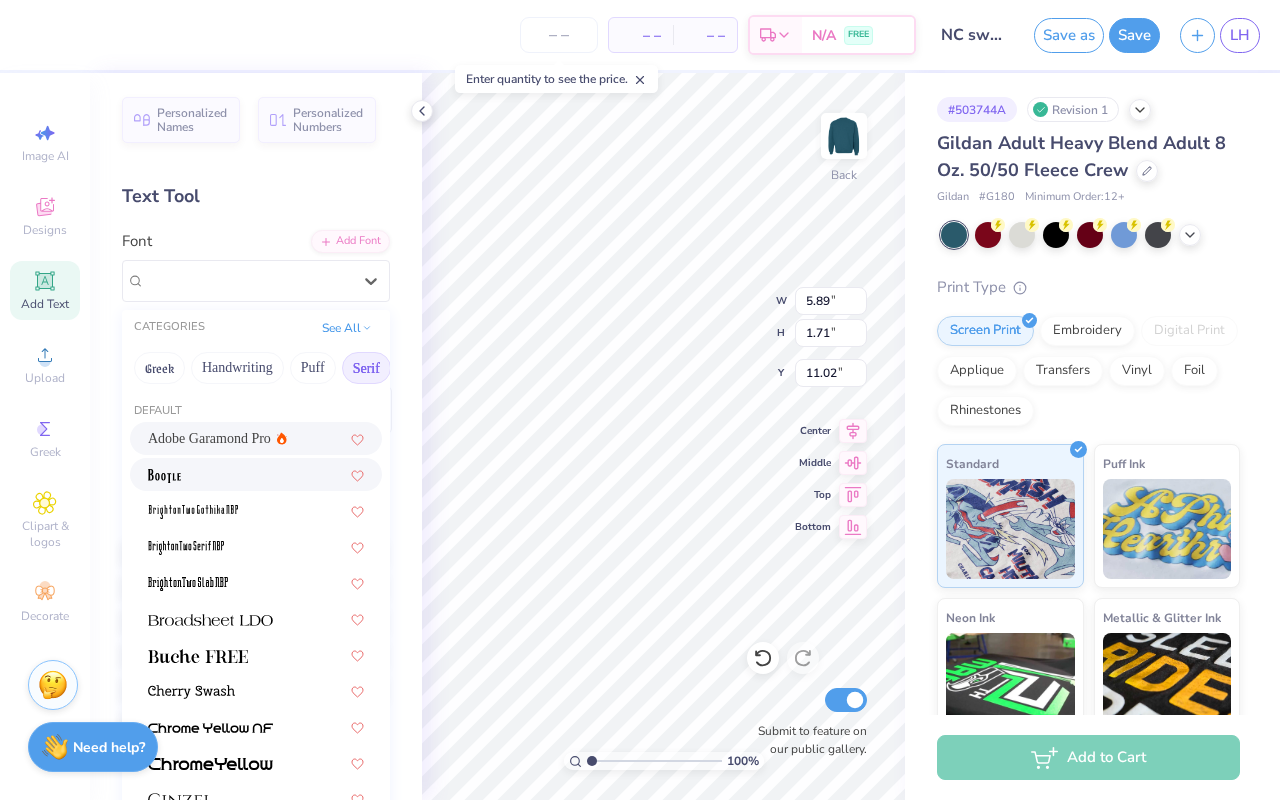 click at bounding box center (256, 474) 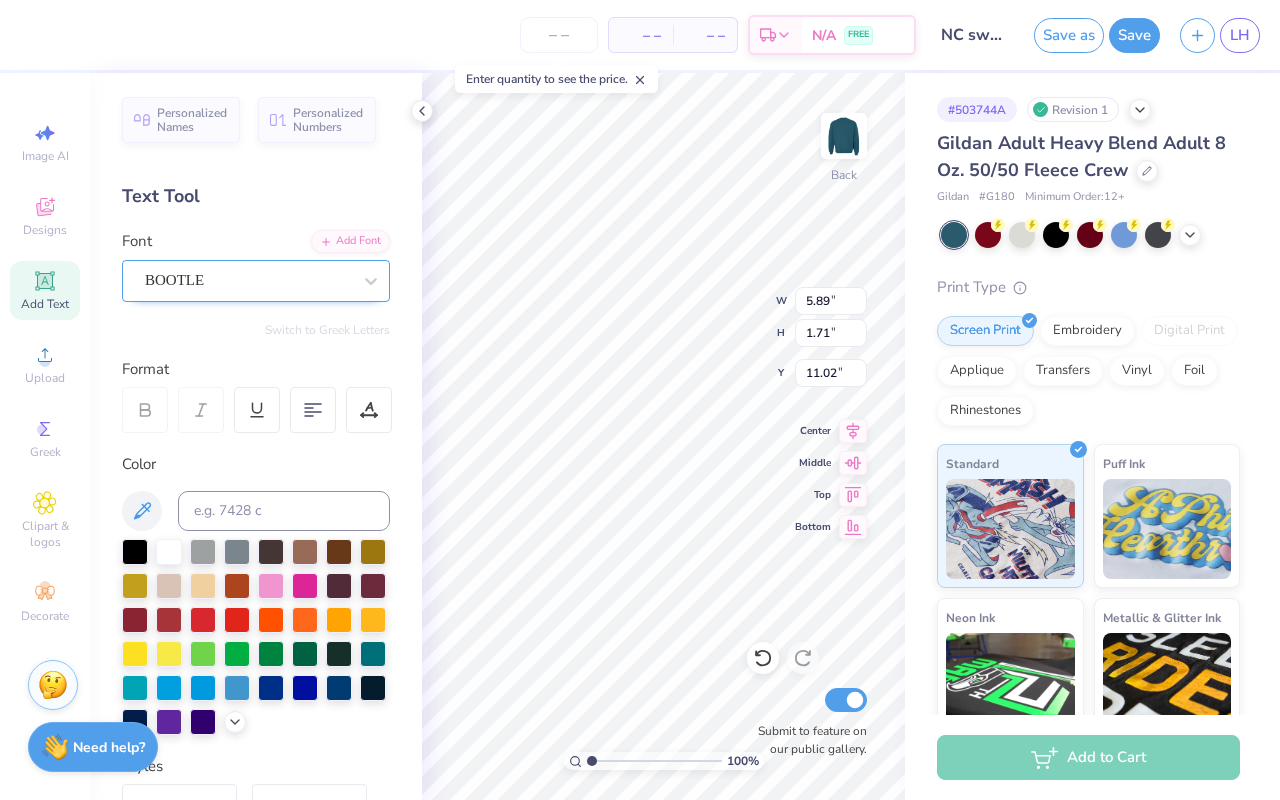 click on "BOOTLE" at bounding box center (248, 280) 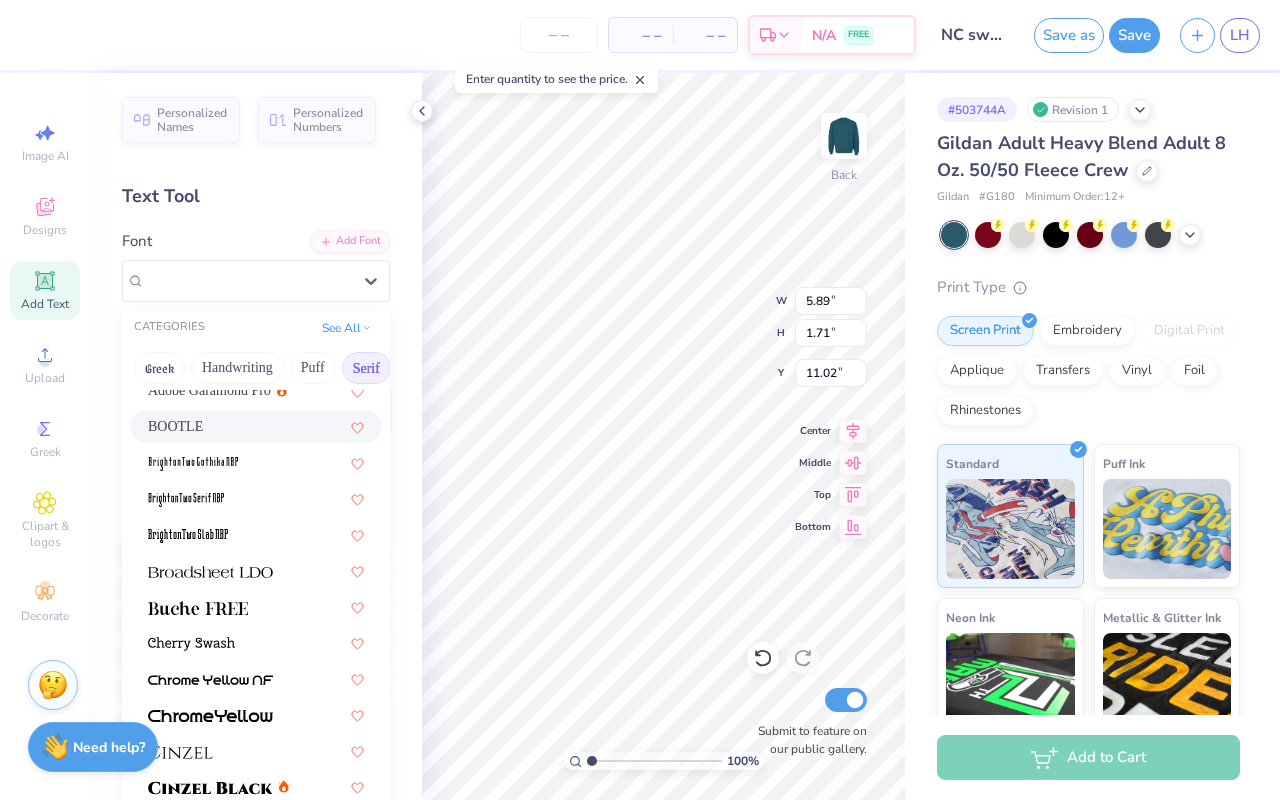 scroll, scrollTop: 17, scrollLeft: 0, axis: vertical 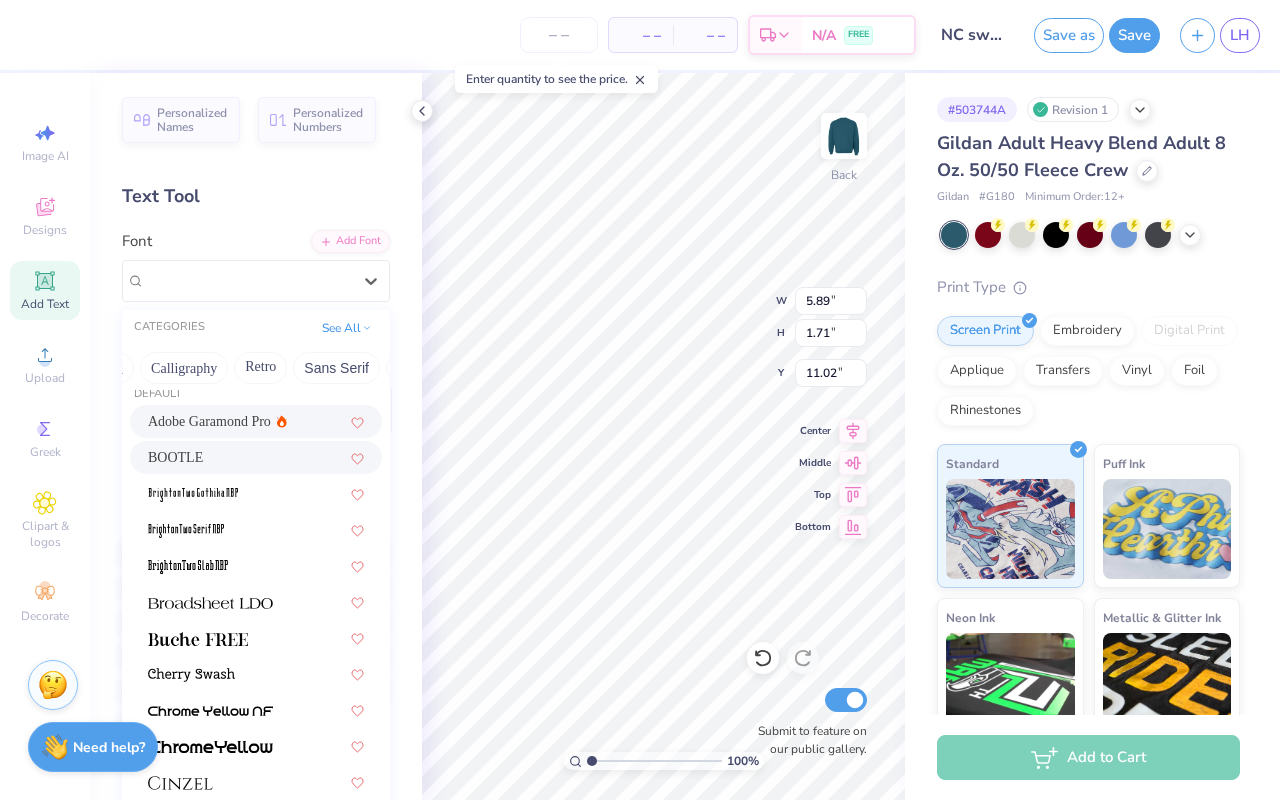 click on "Sans Serif" at bounding box center [336, 368] 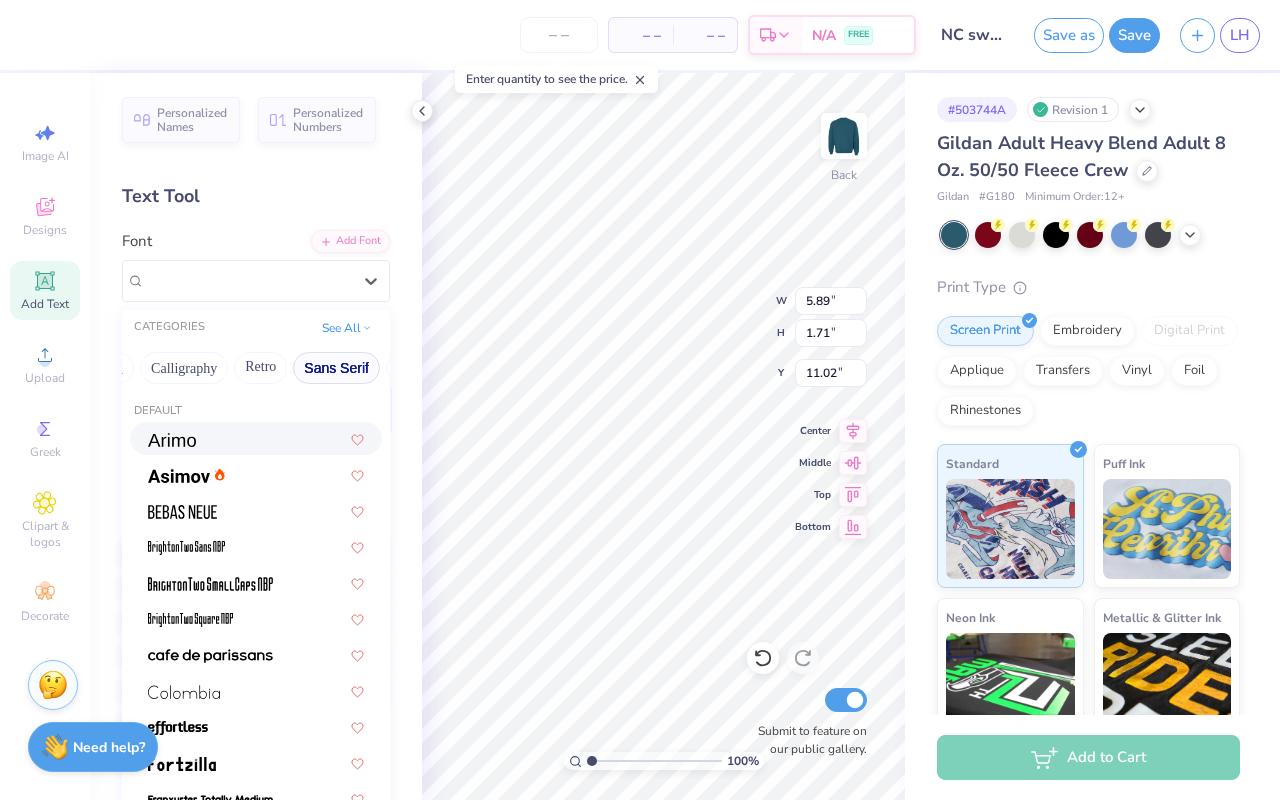 click at bounding box center [256, 438] 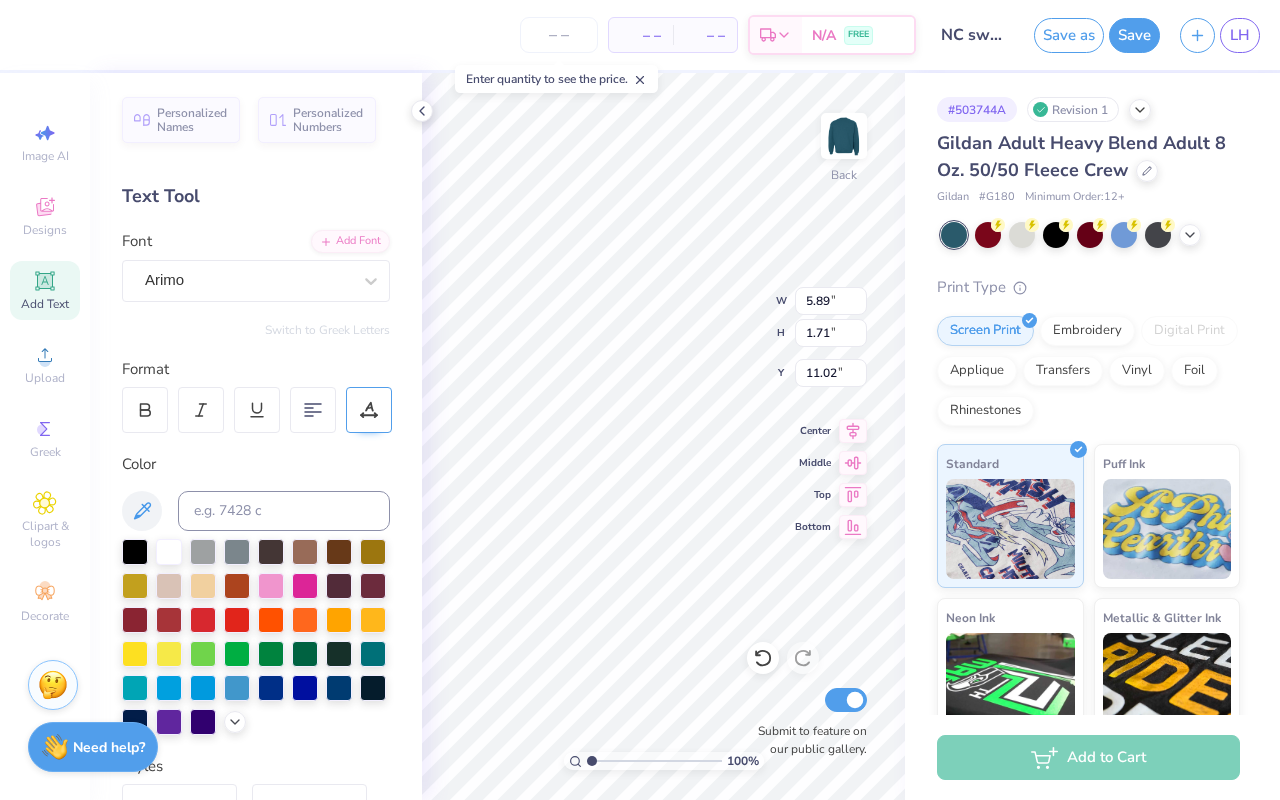click 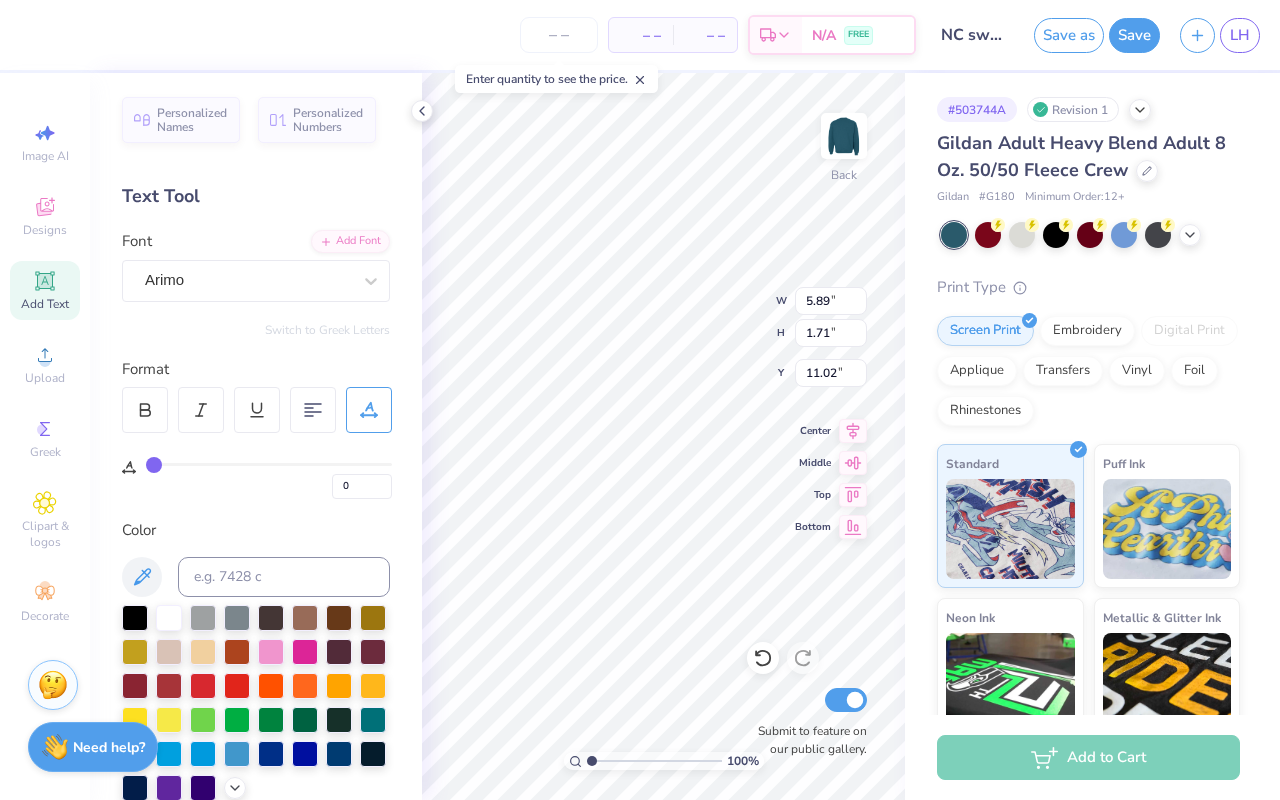 type on "1" 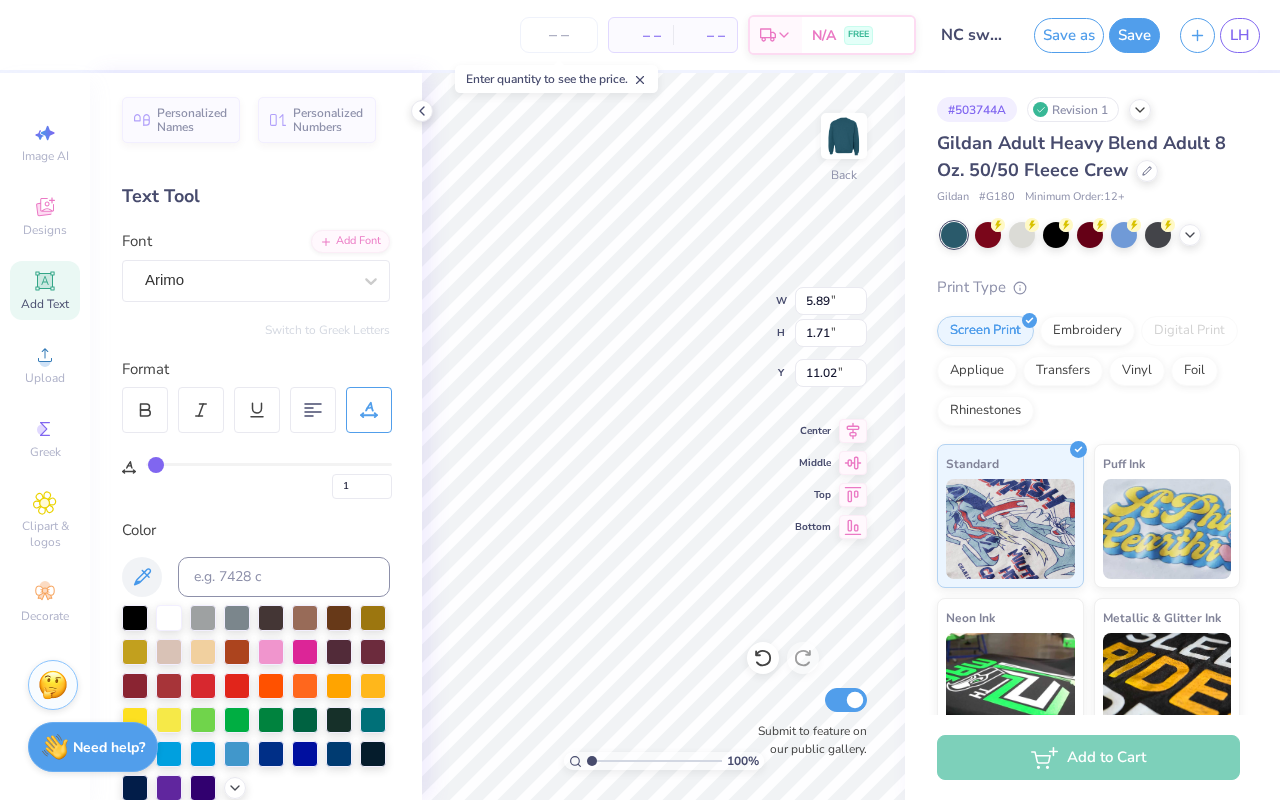 type on "2" 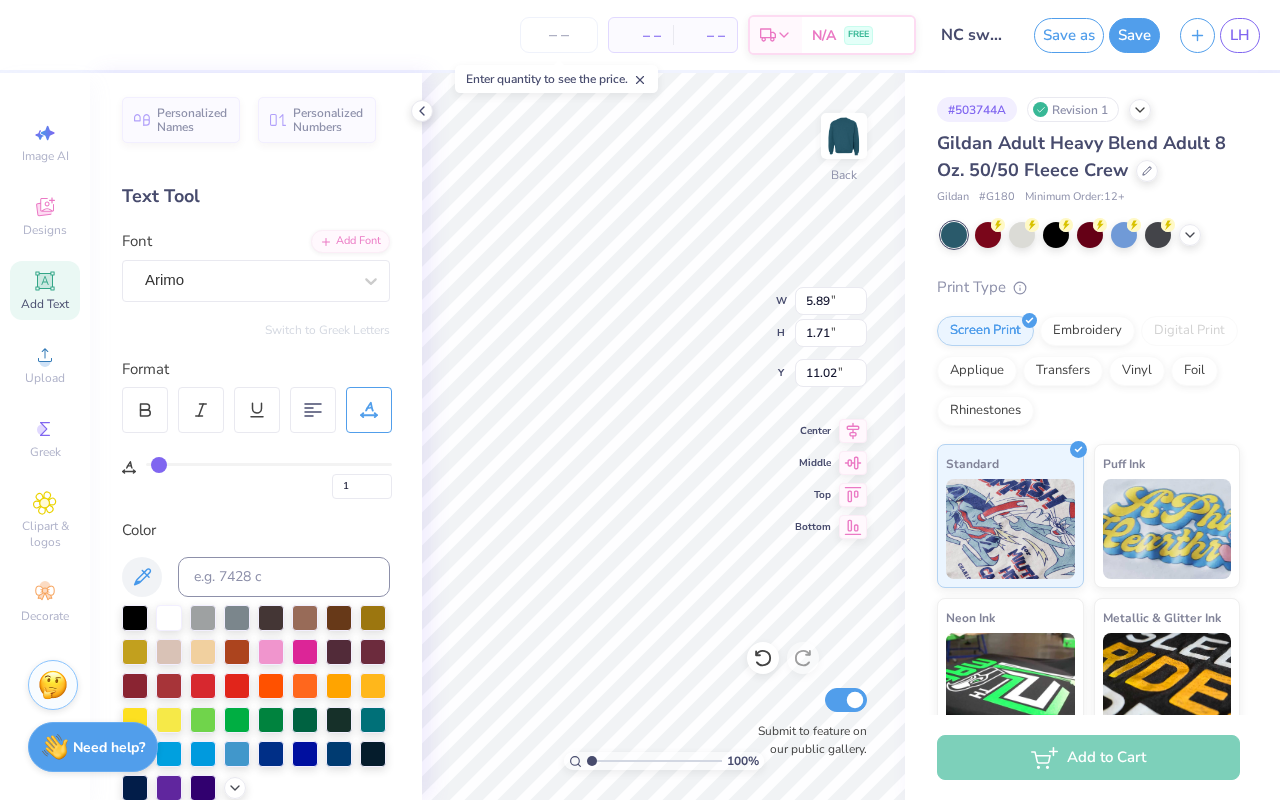 type on "2" 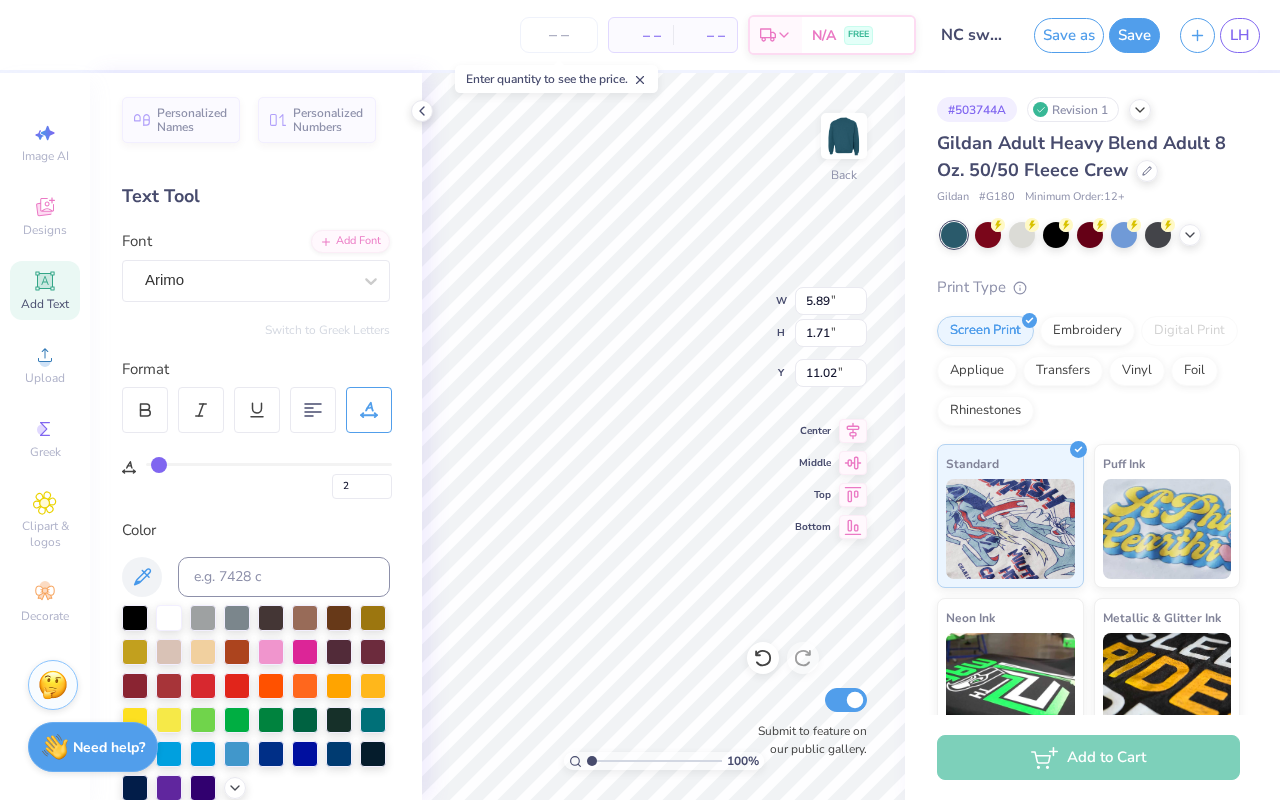 type on "5" 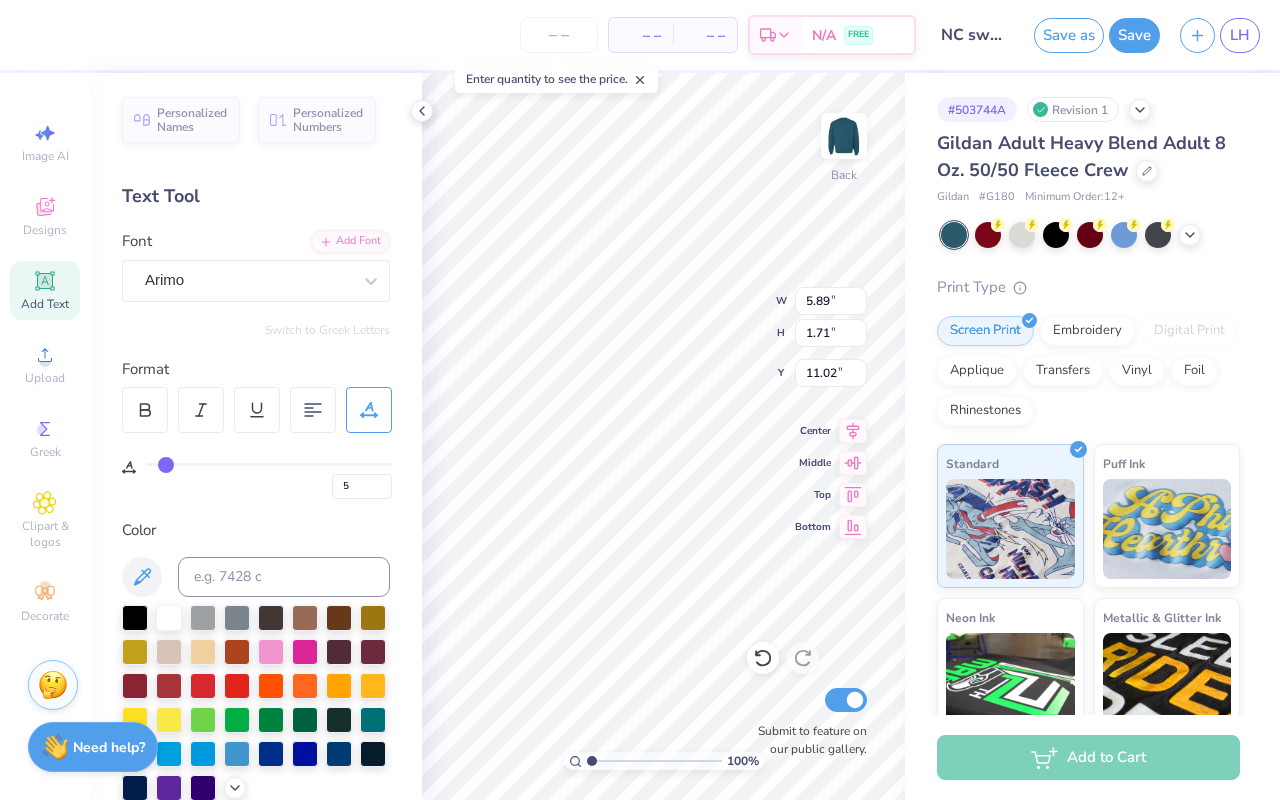 type on "7" 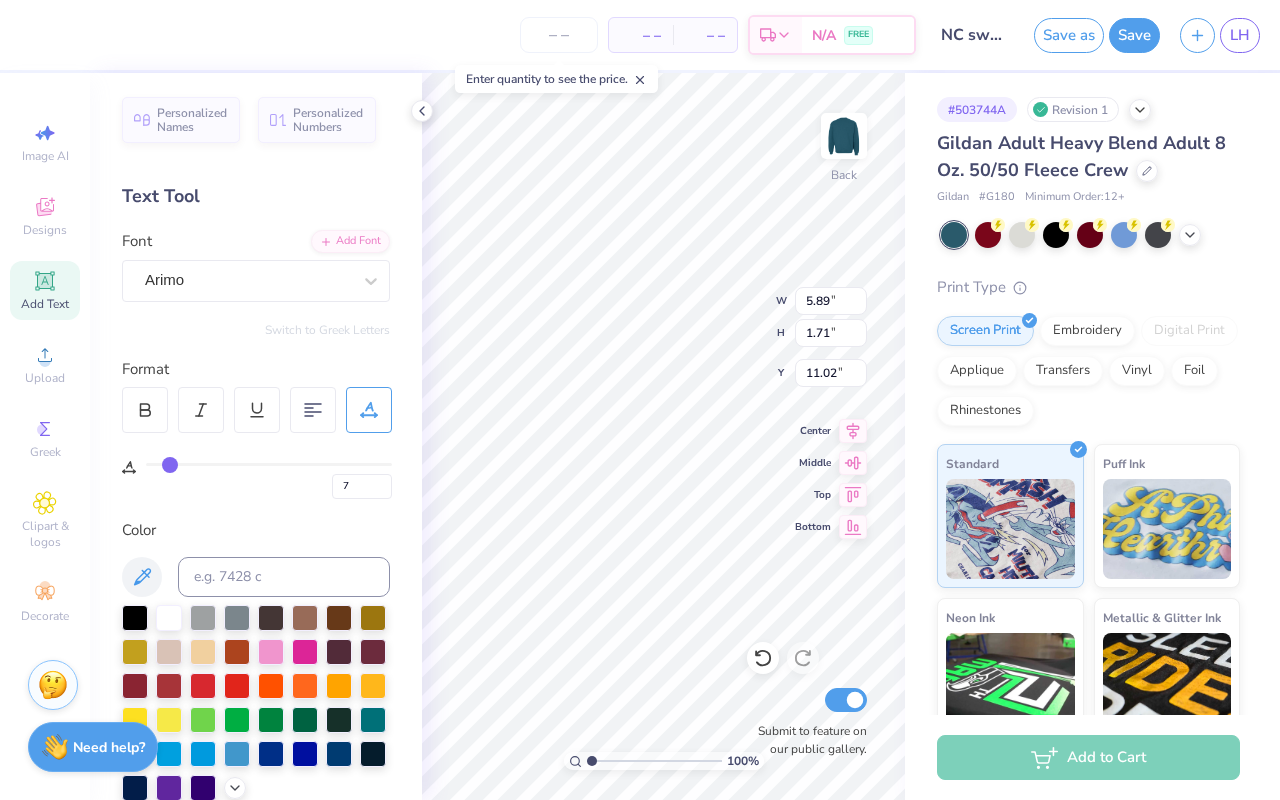 type on "10" 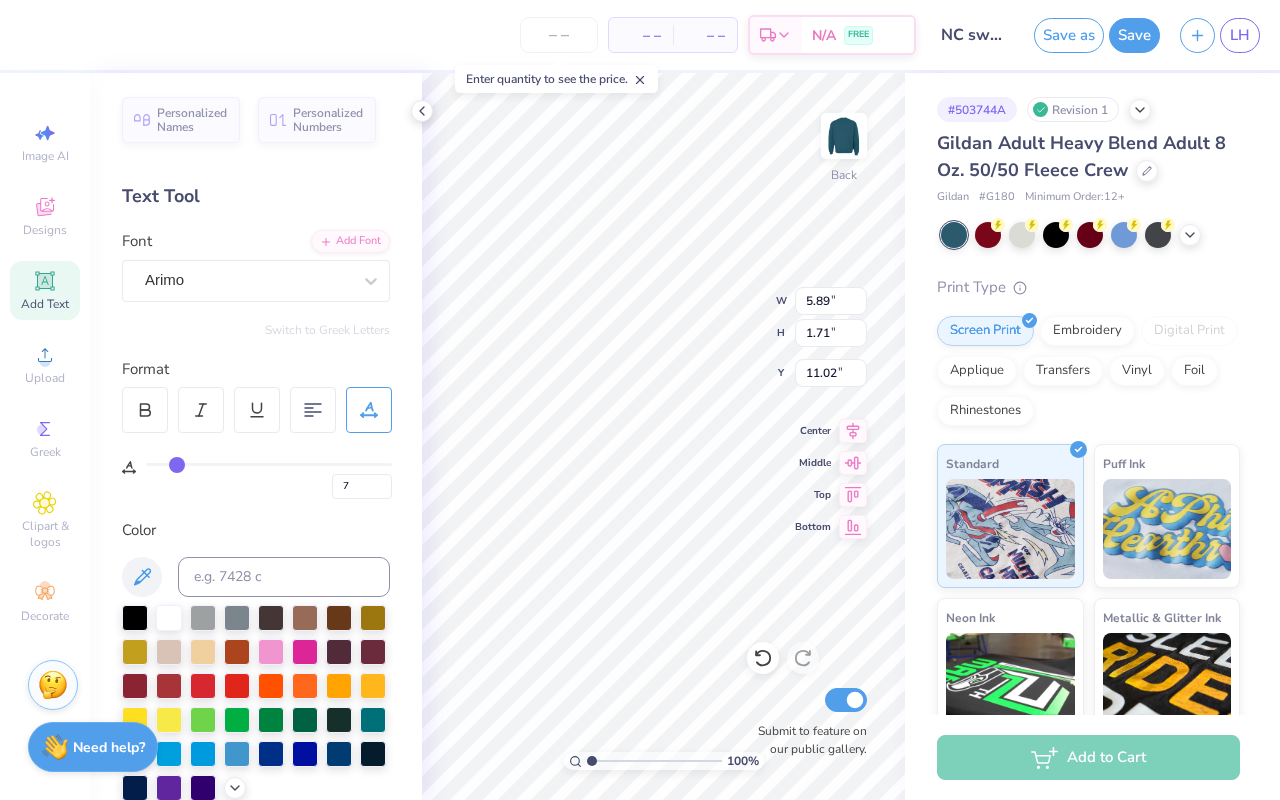 type on "10" 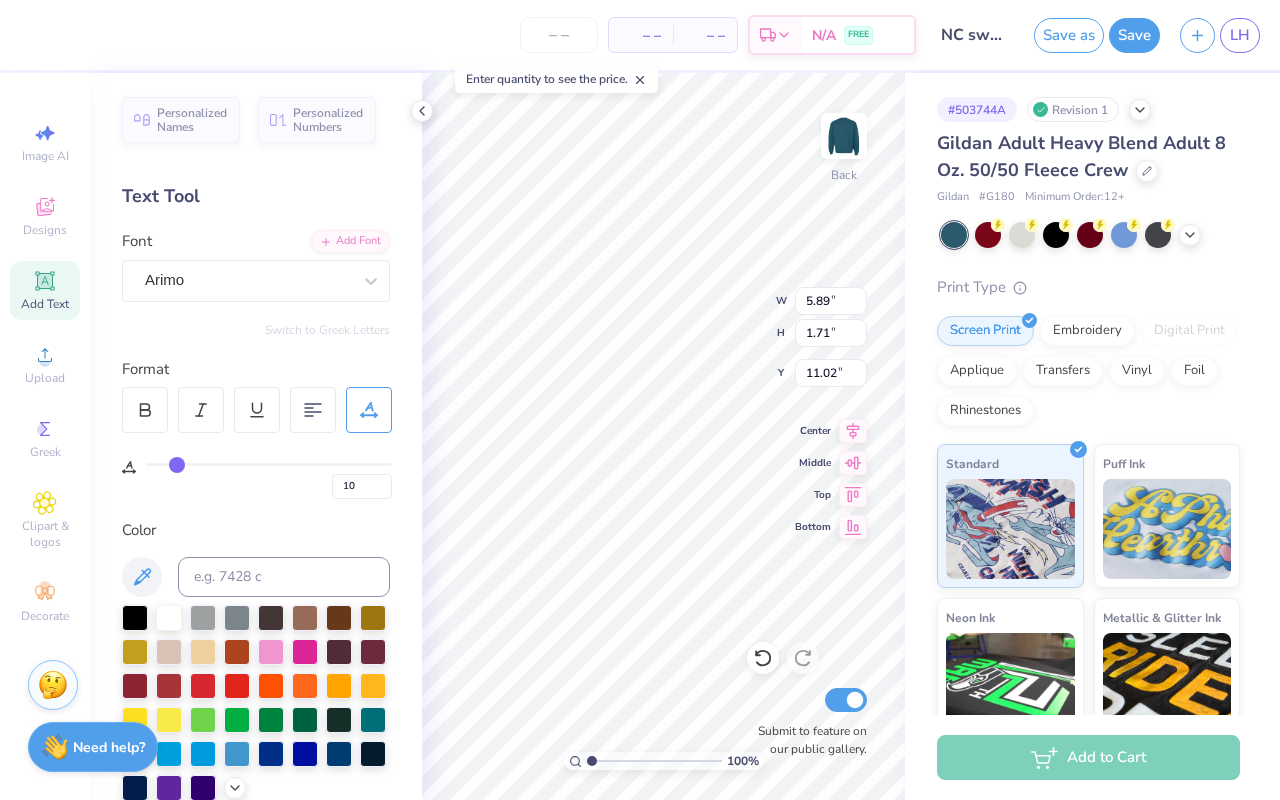 type on "13" 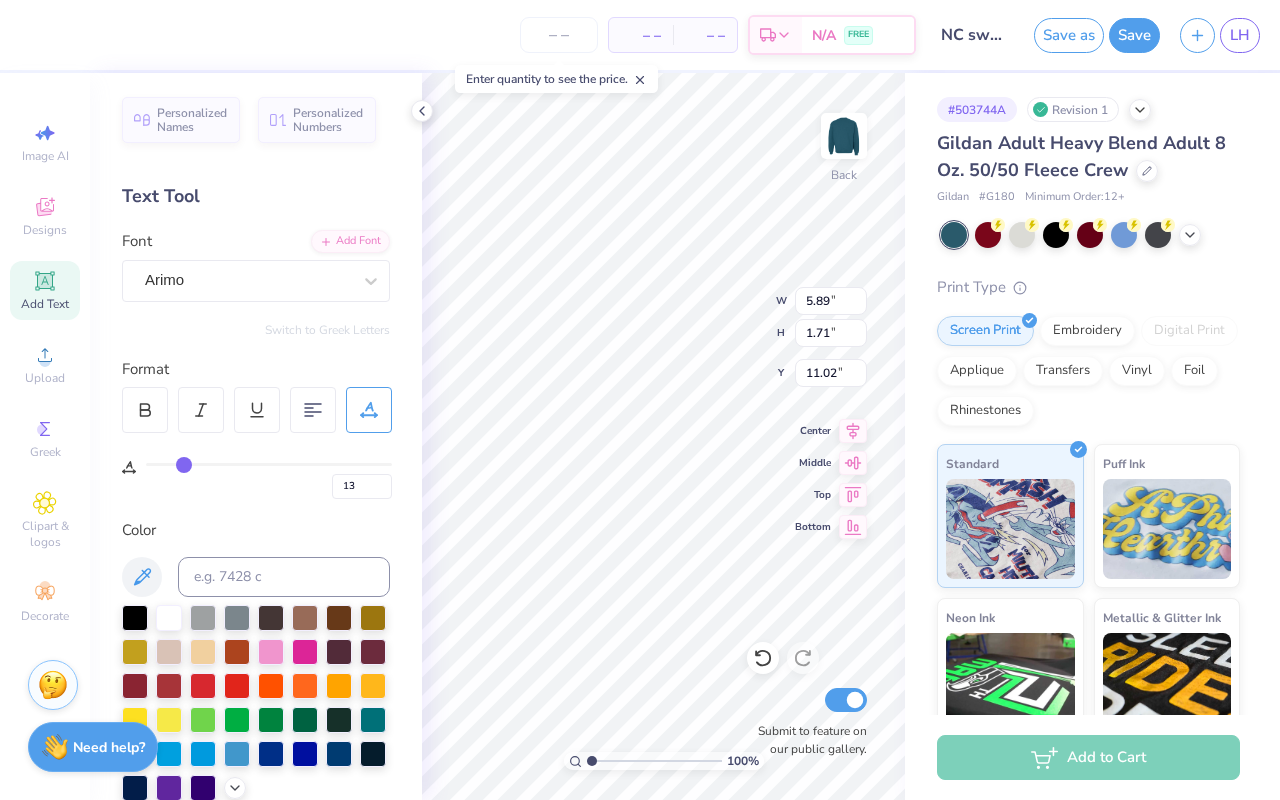 type on "16" 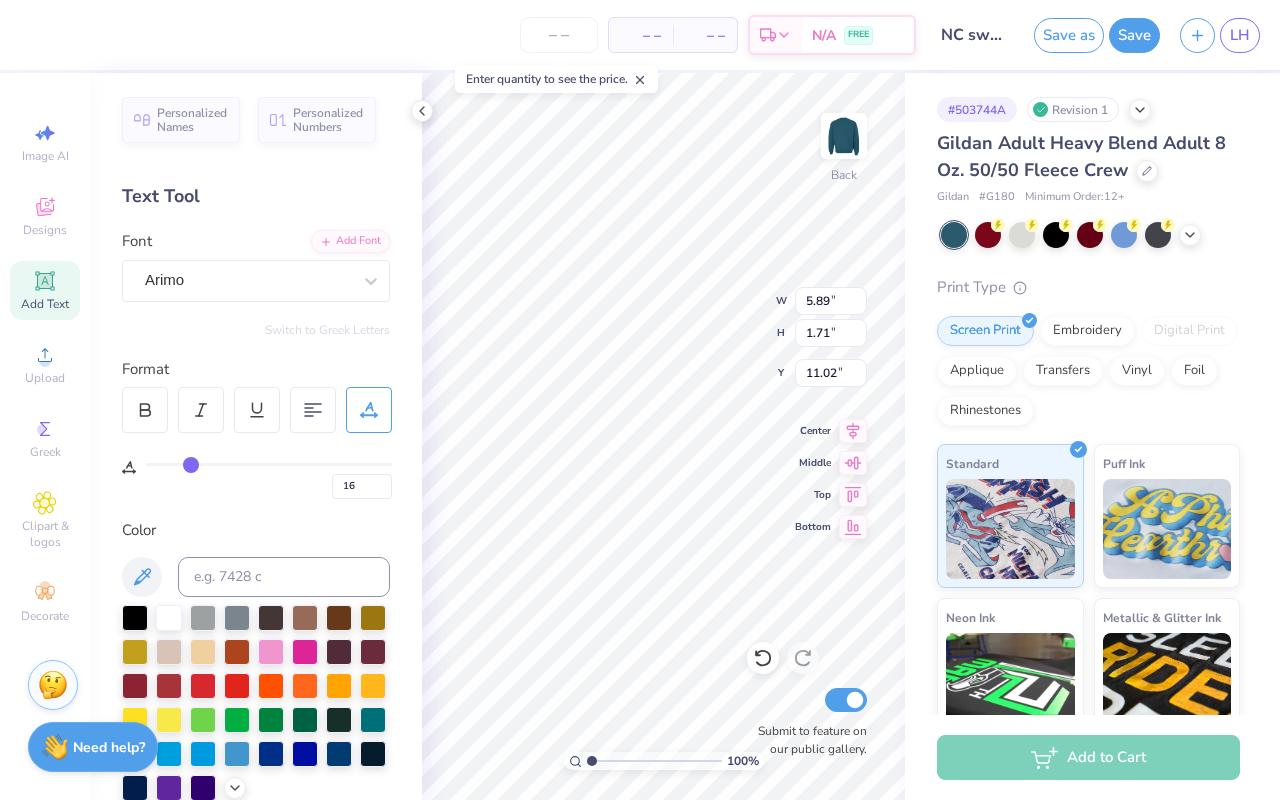 type on "19" 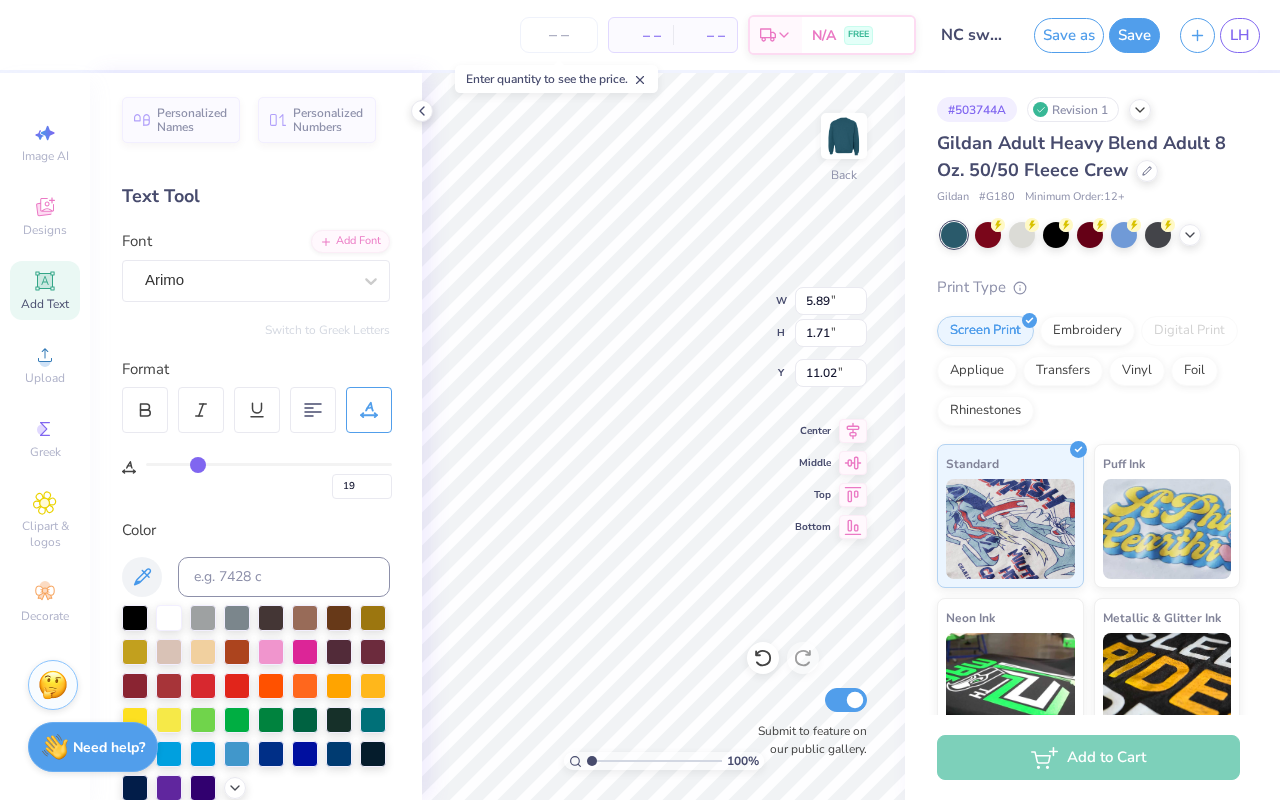 type on "22" 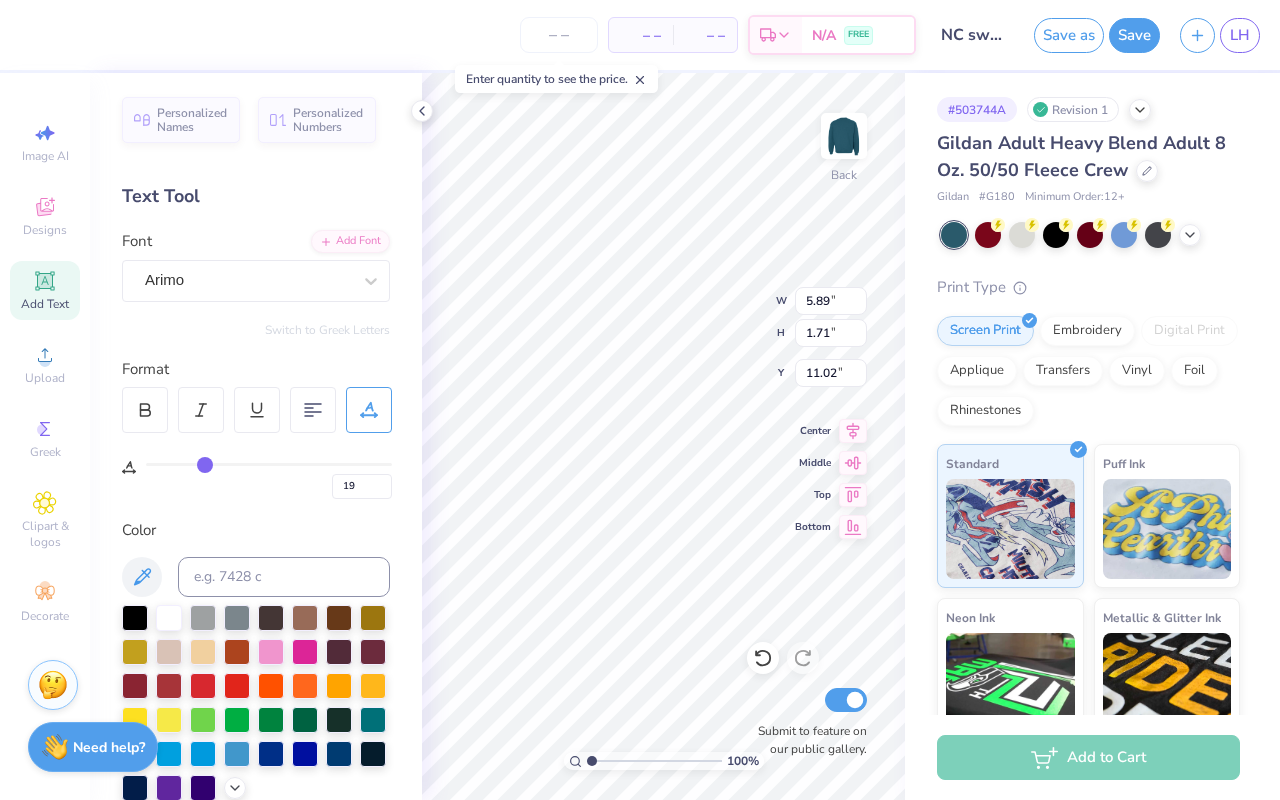 type on "22" 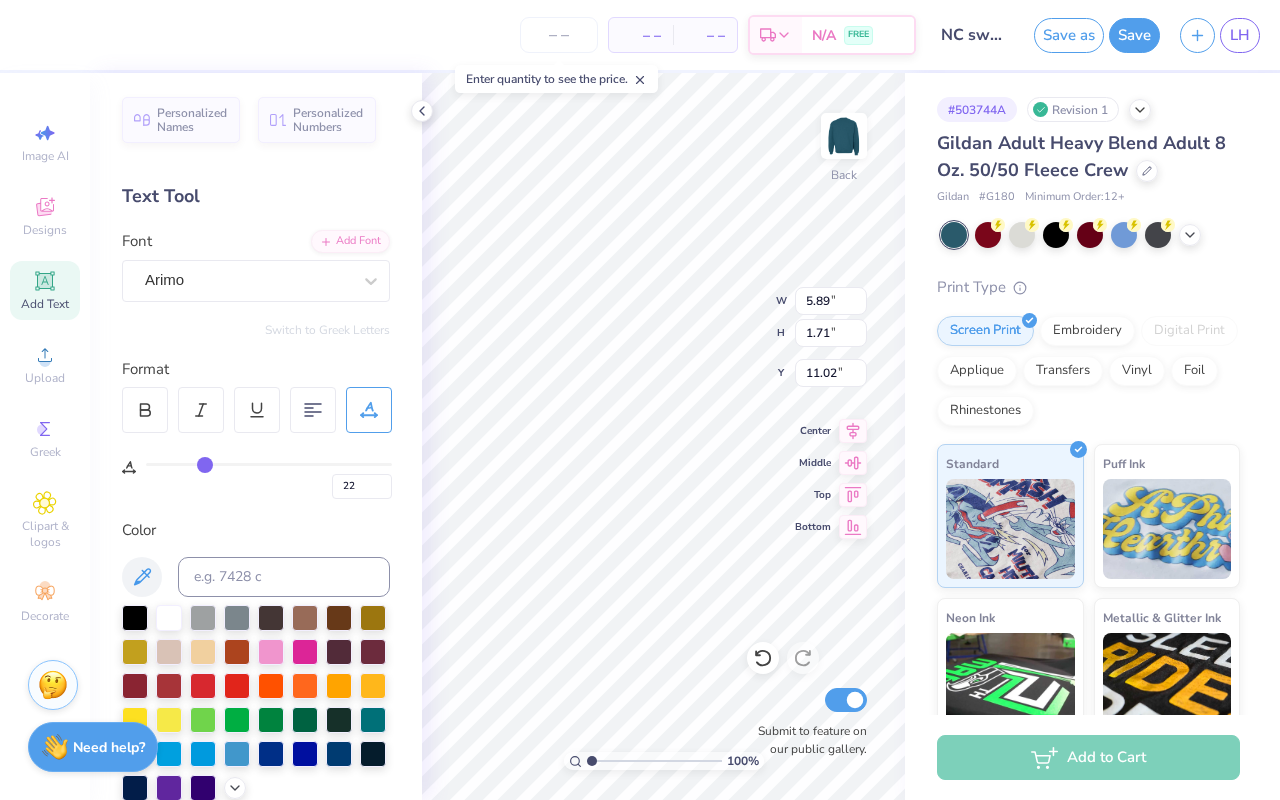 type on "25" 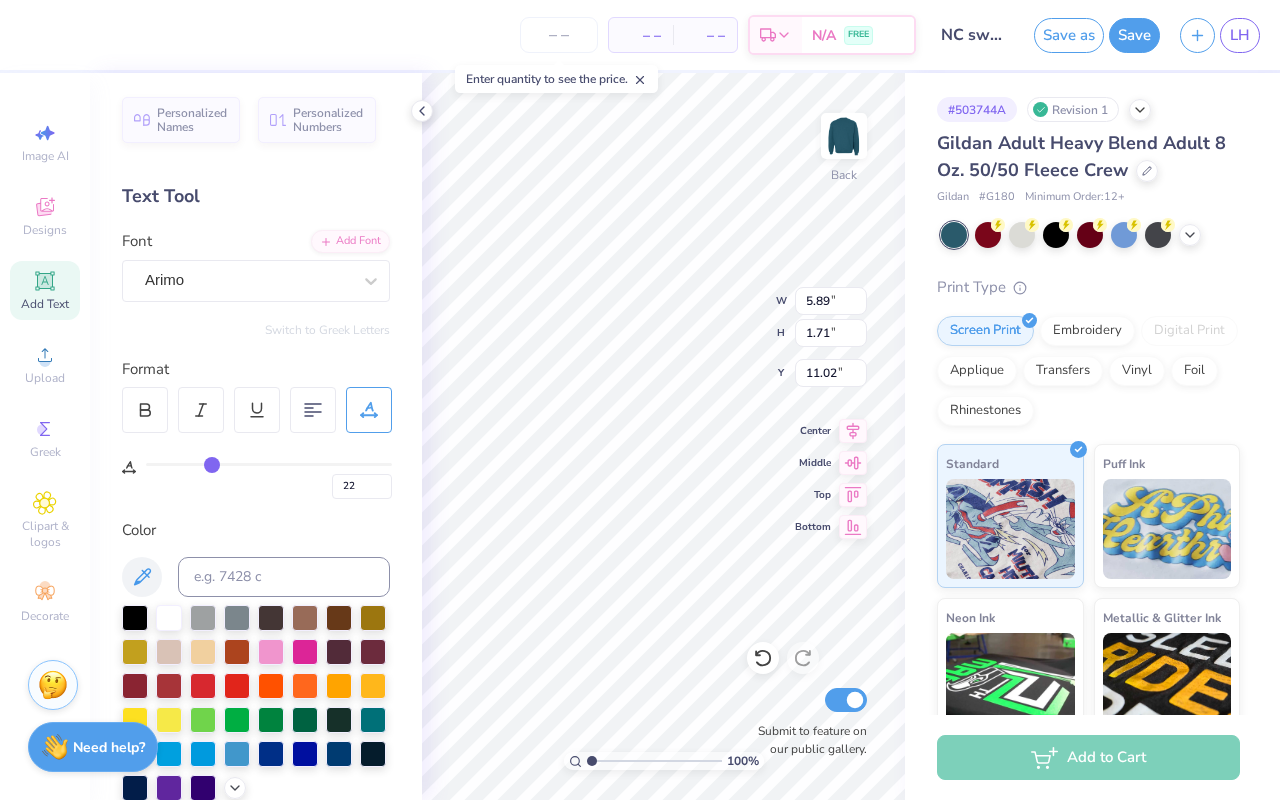 type on "25" 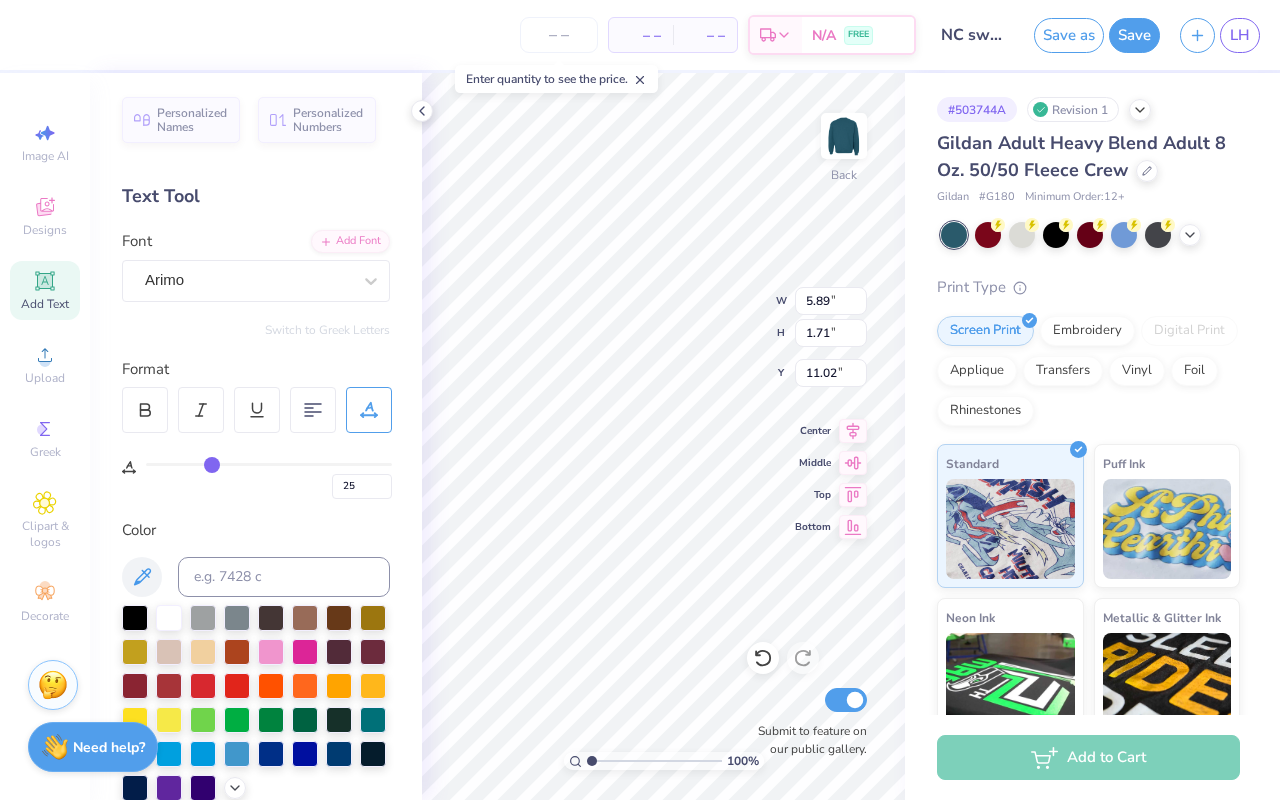 type on "27" 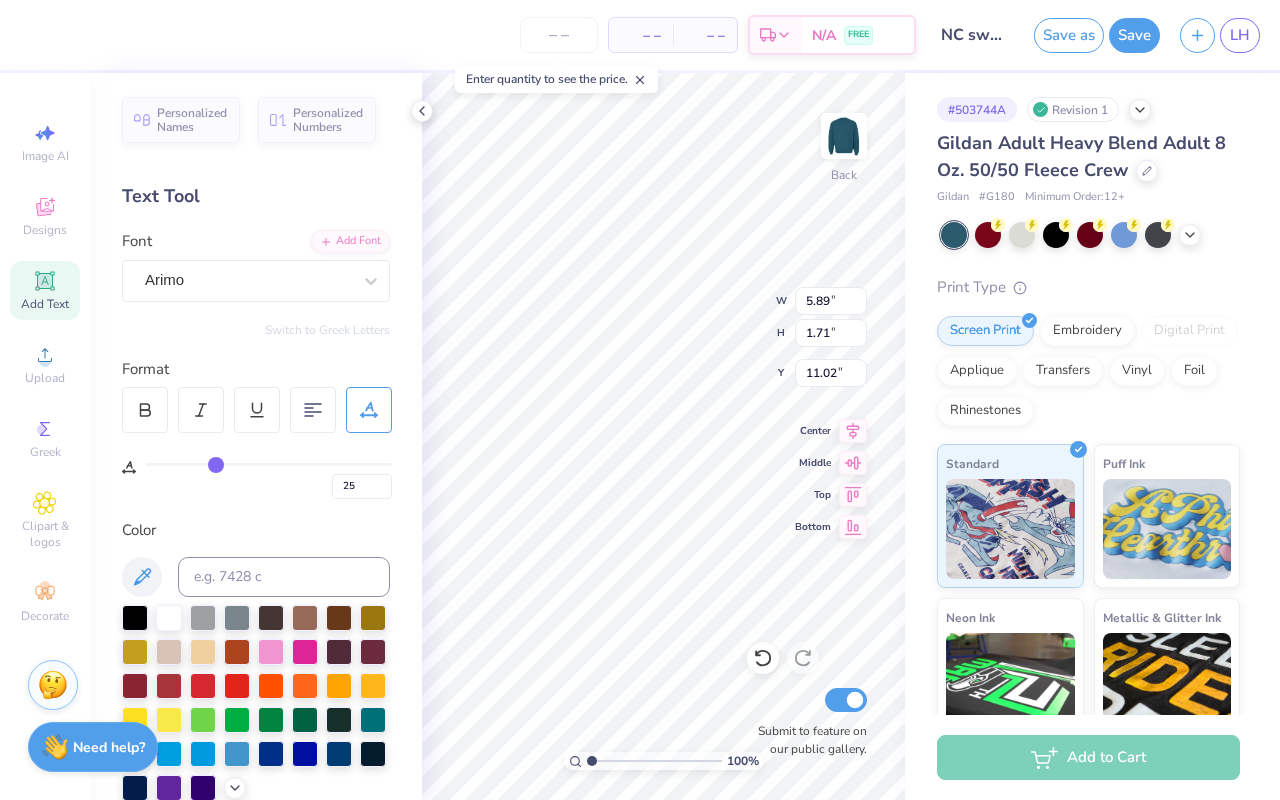 type on "27" 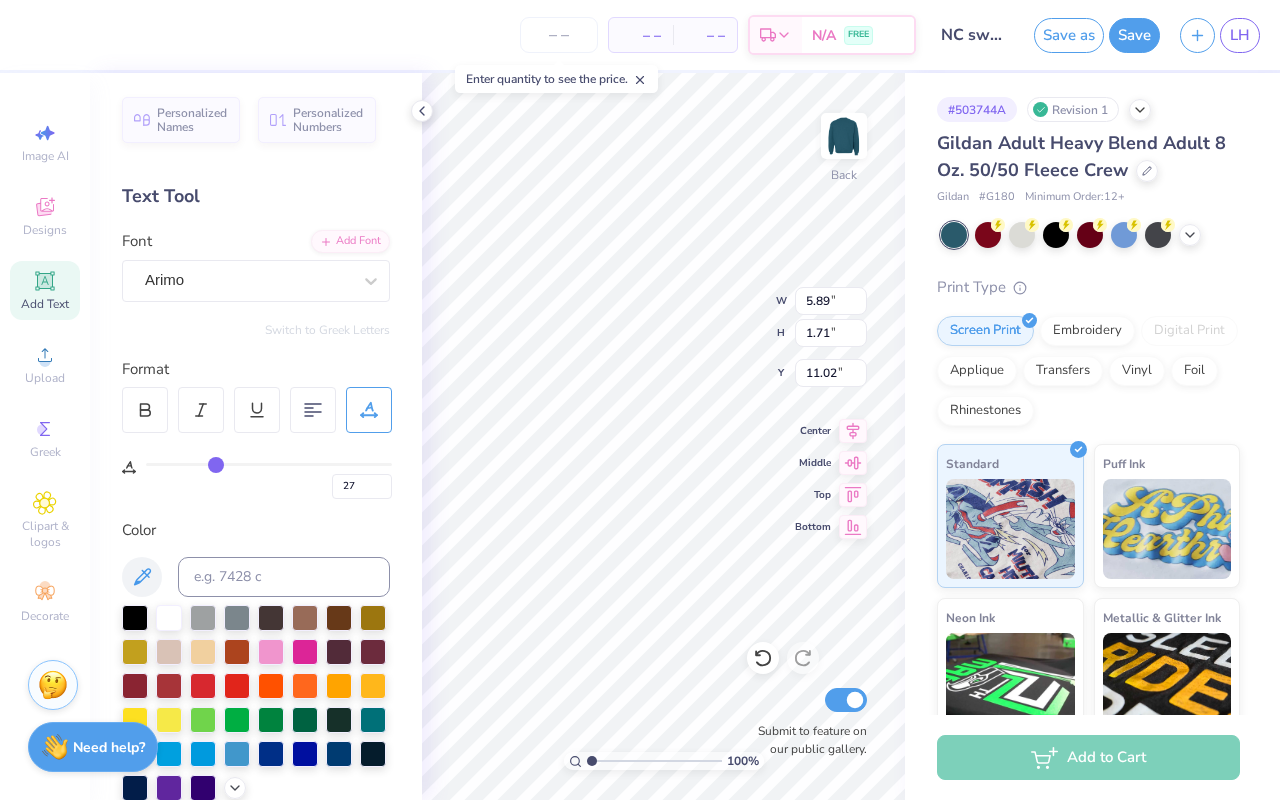 type on "29" 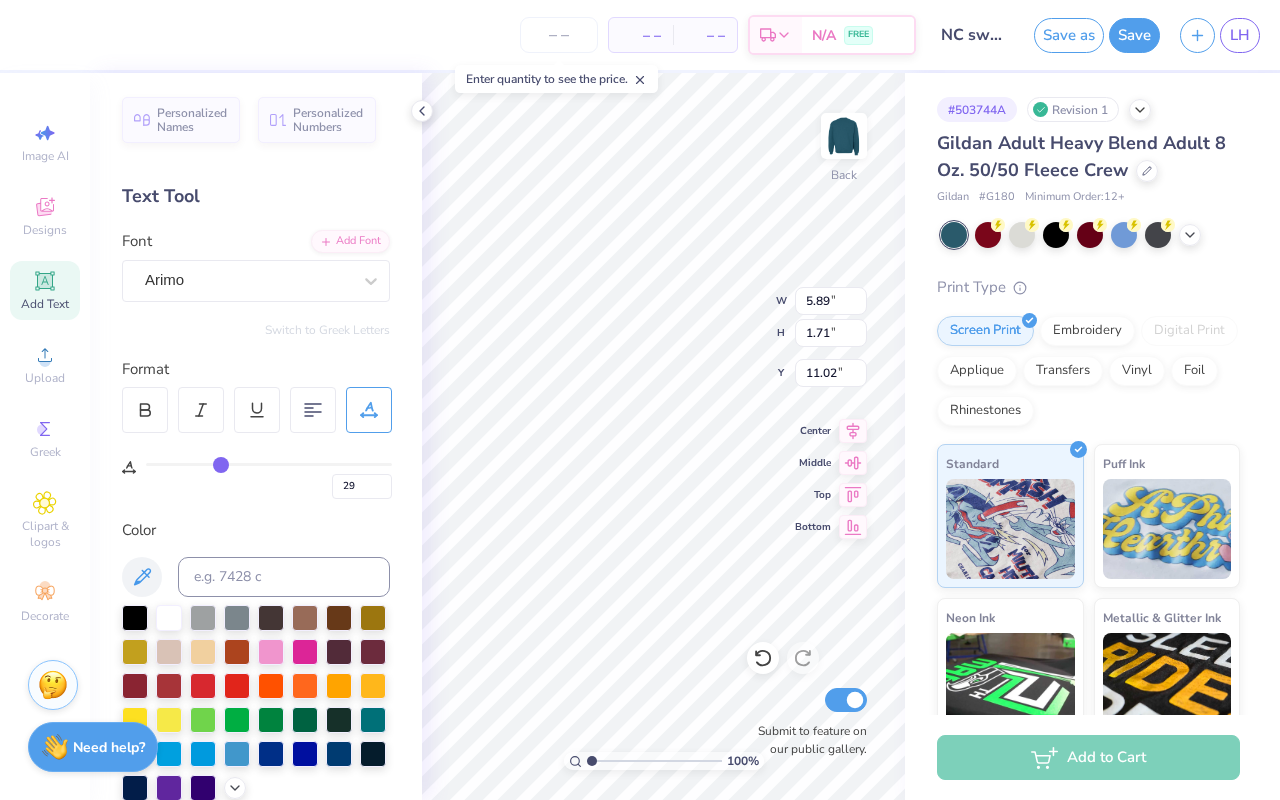 type on "31" 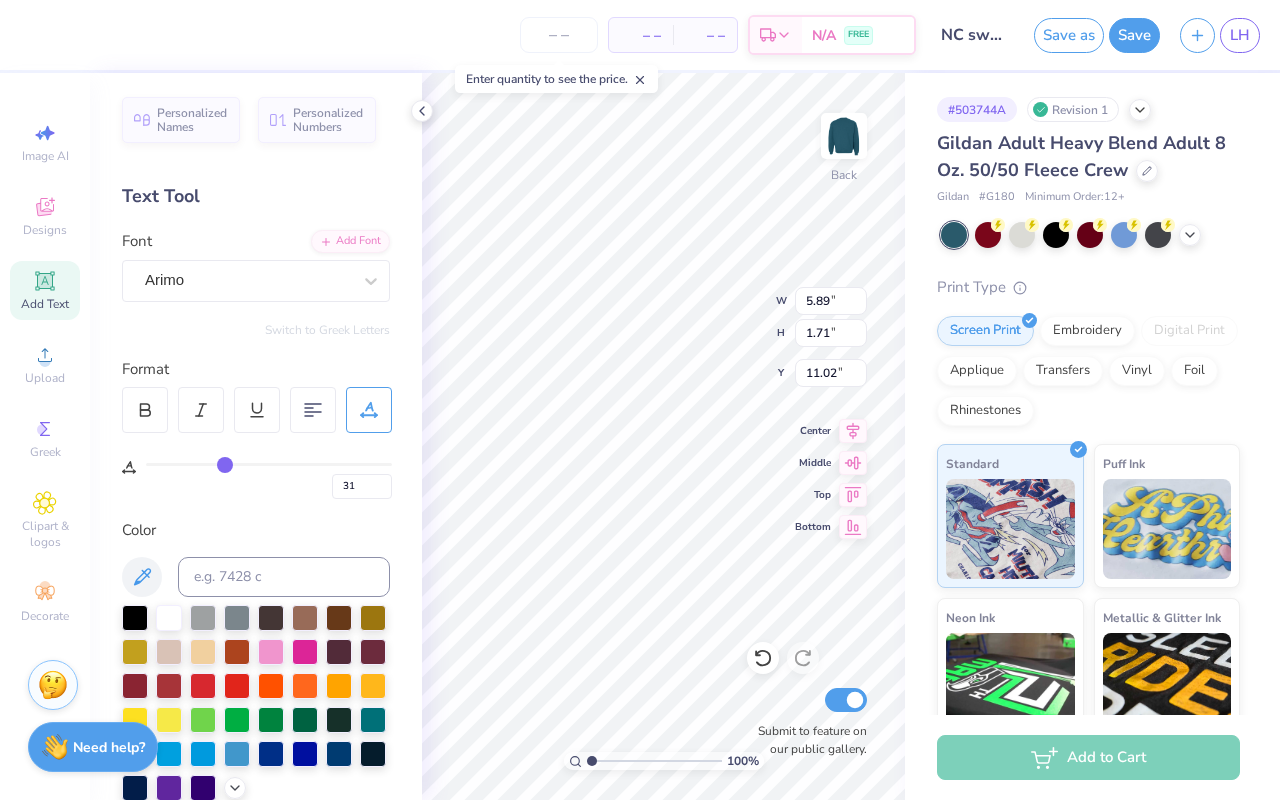 type on "32" 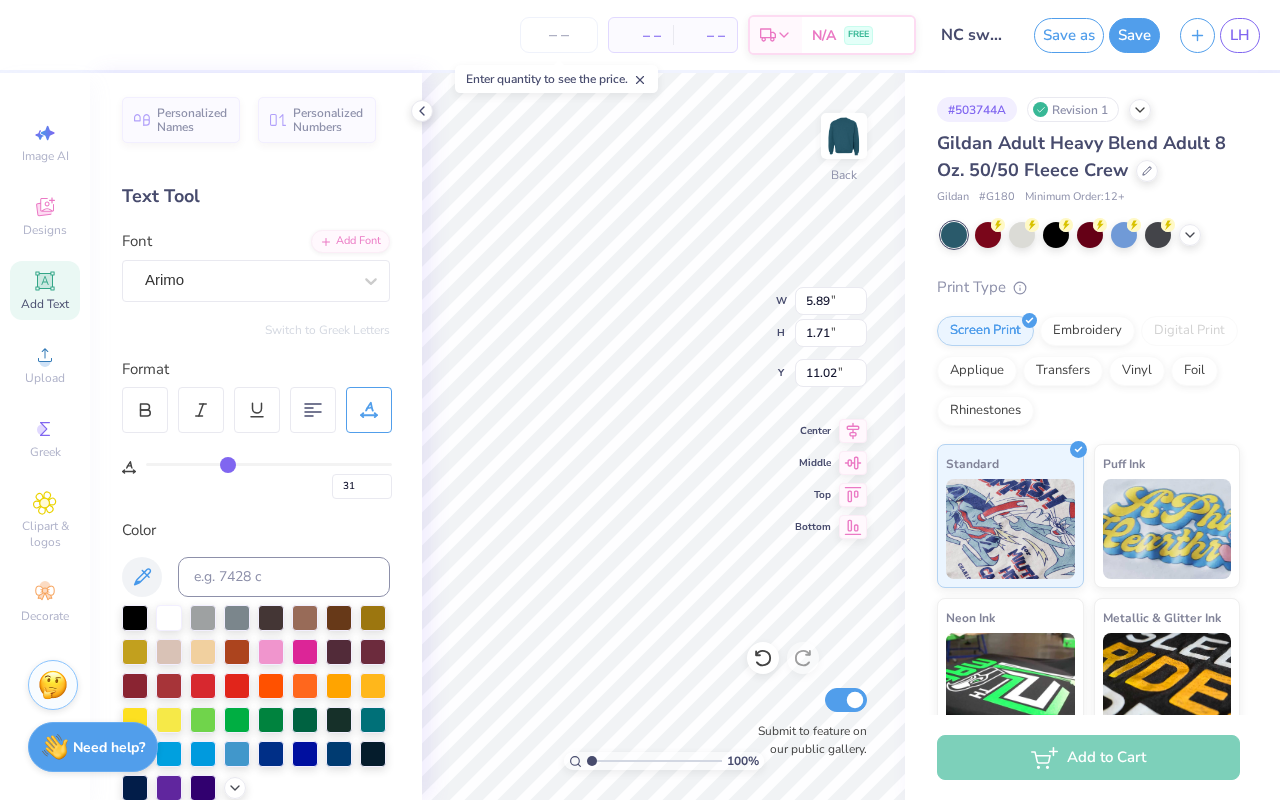 type on "32" 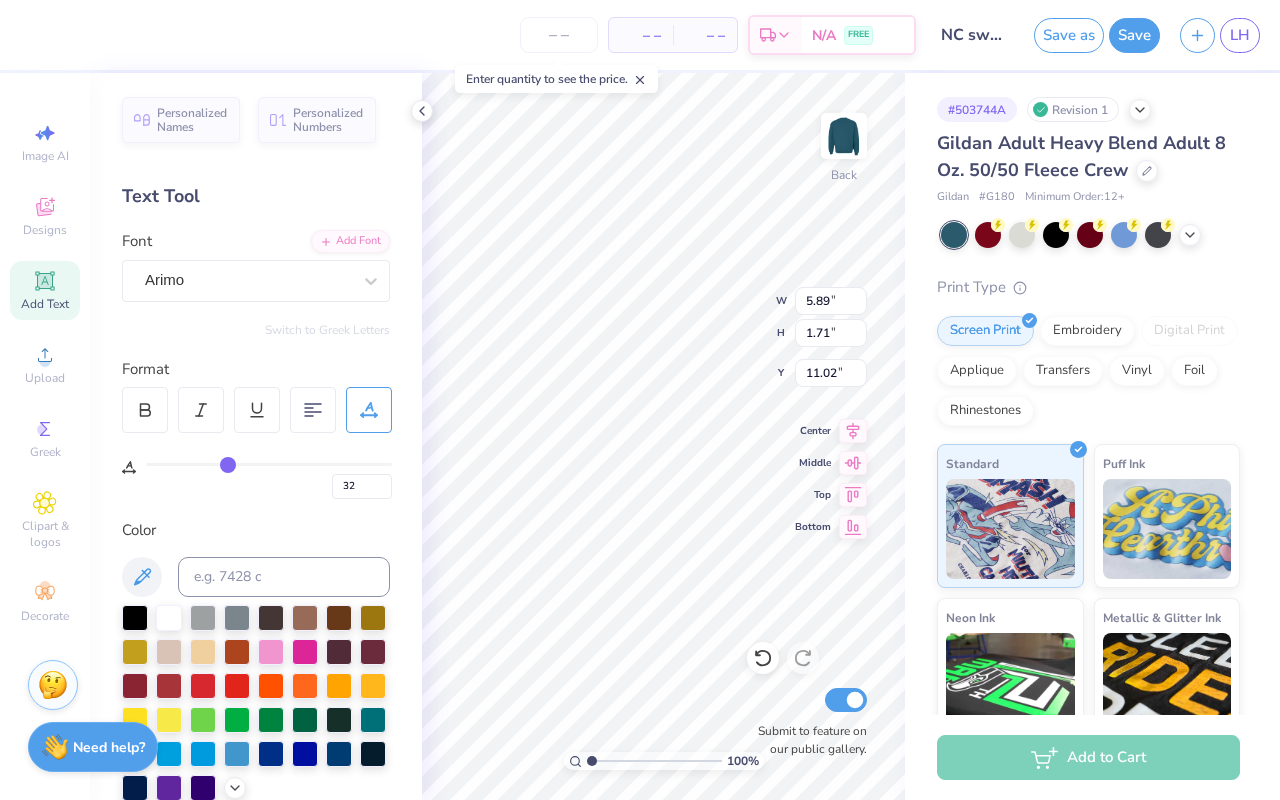 type on "33" 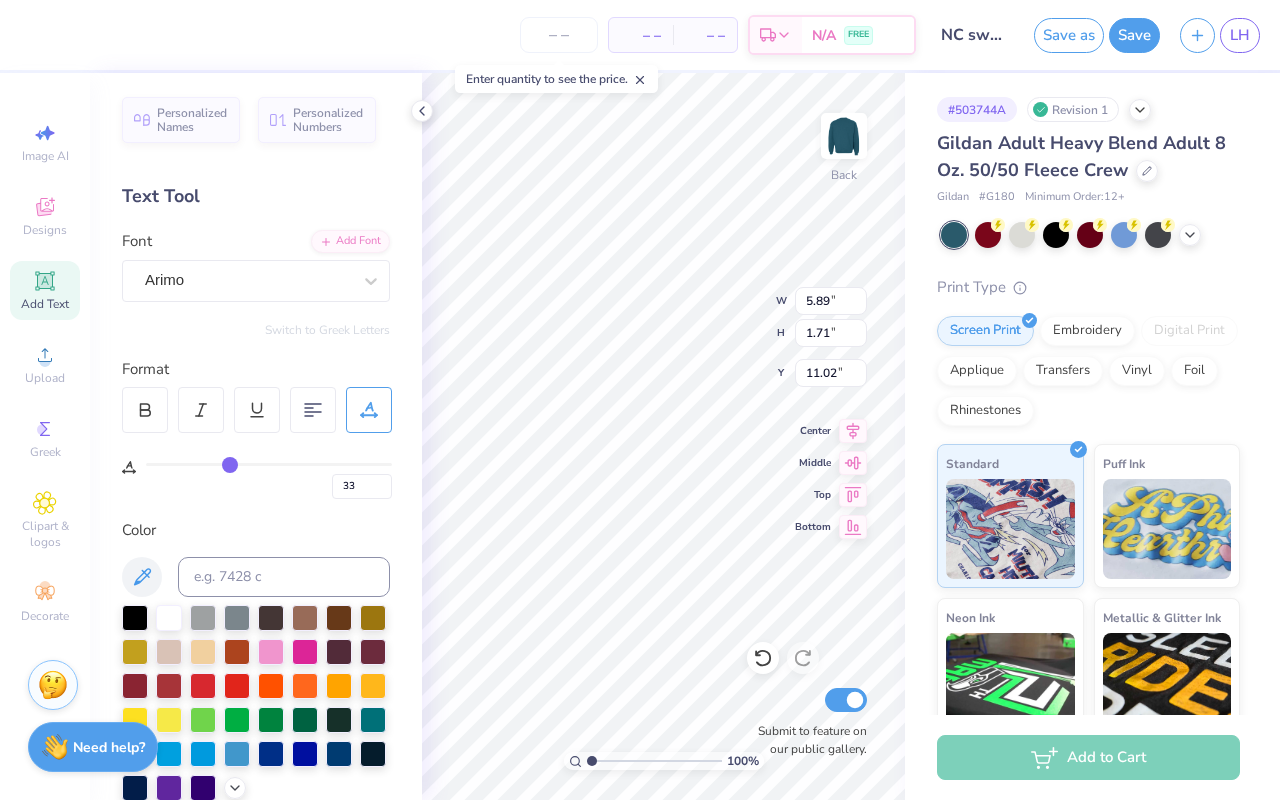 type on "35" 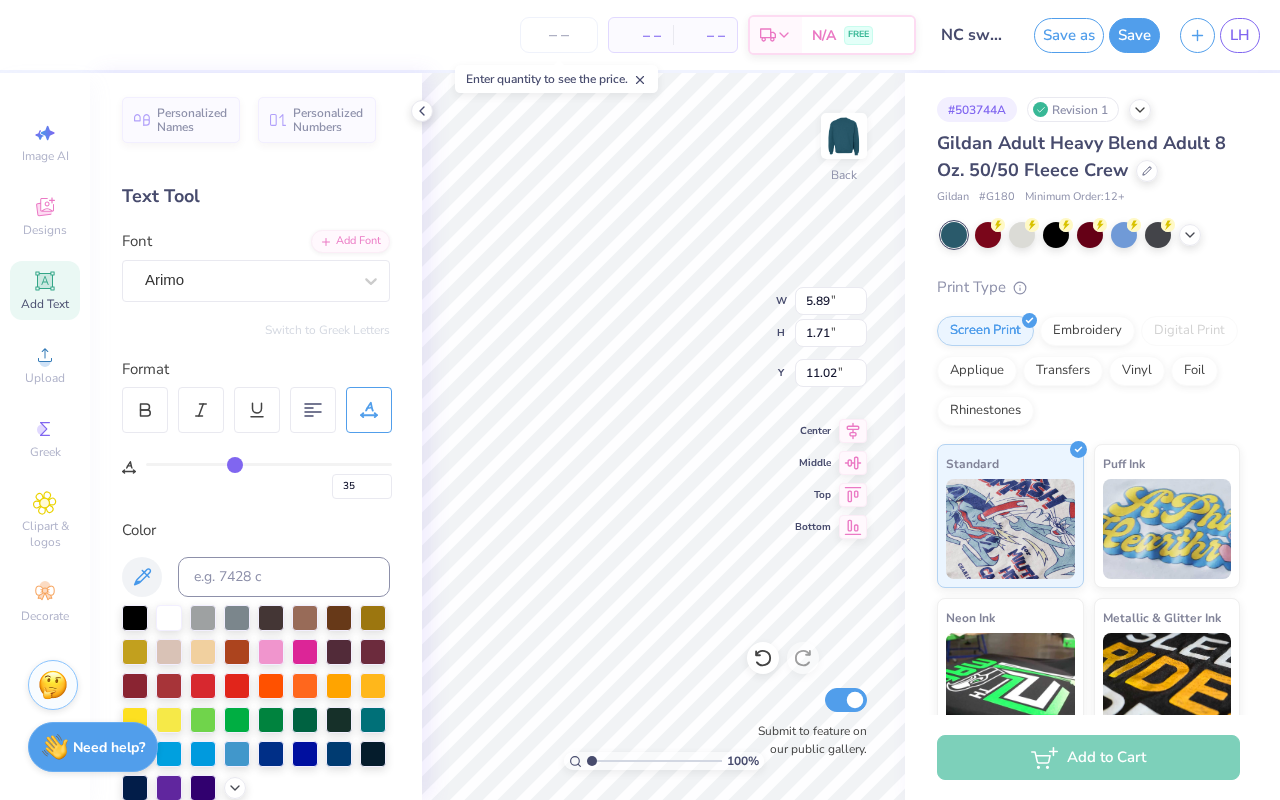 type on "36" 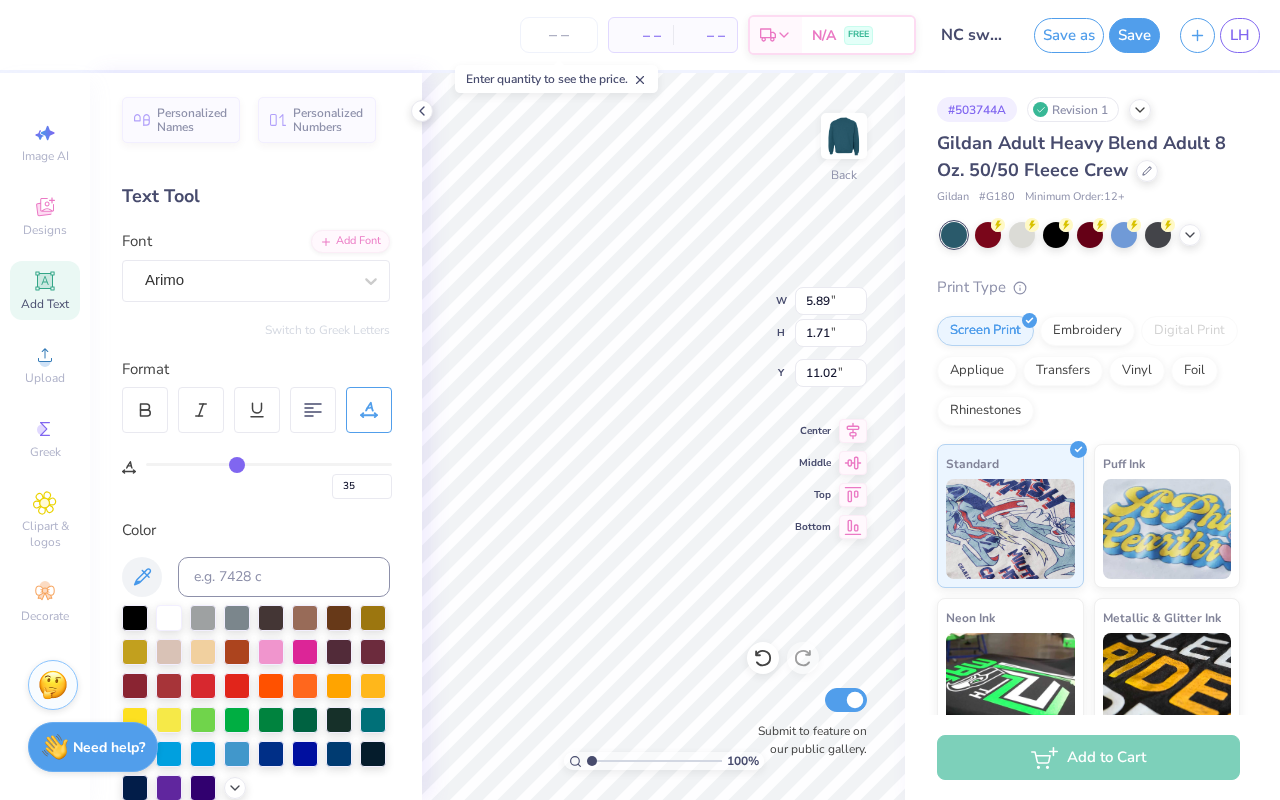 type on "36" 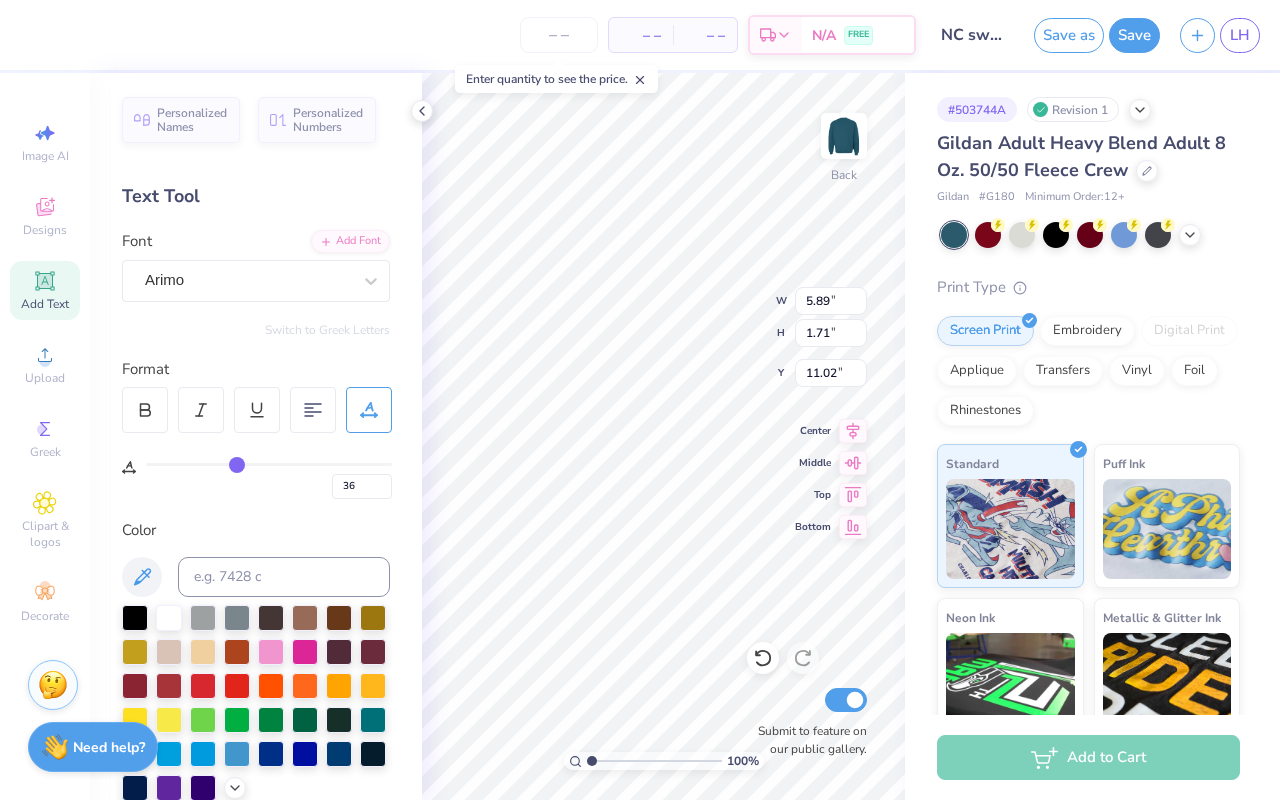 type on "37" 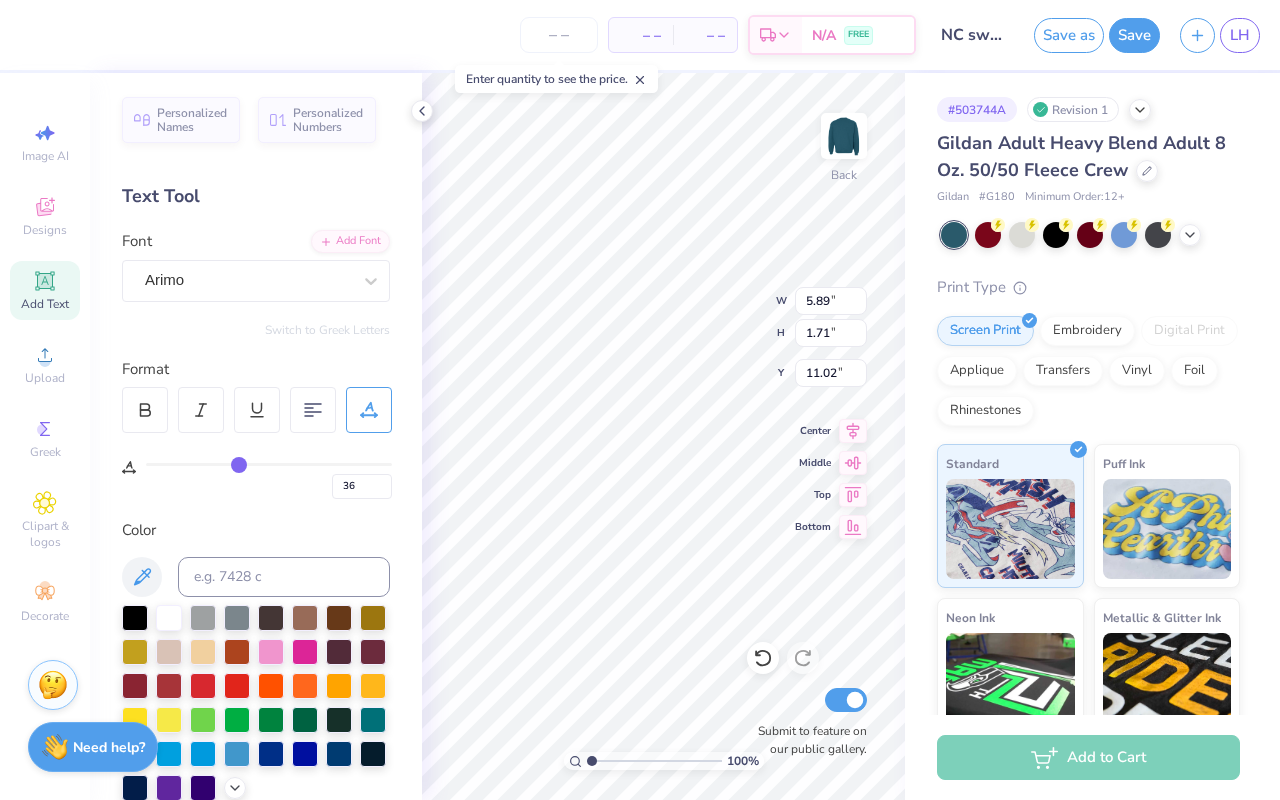 type on "37" 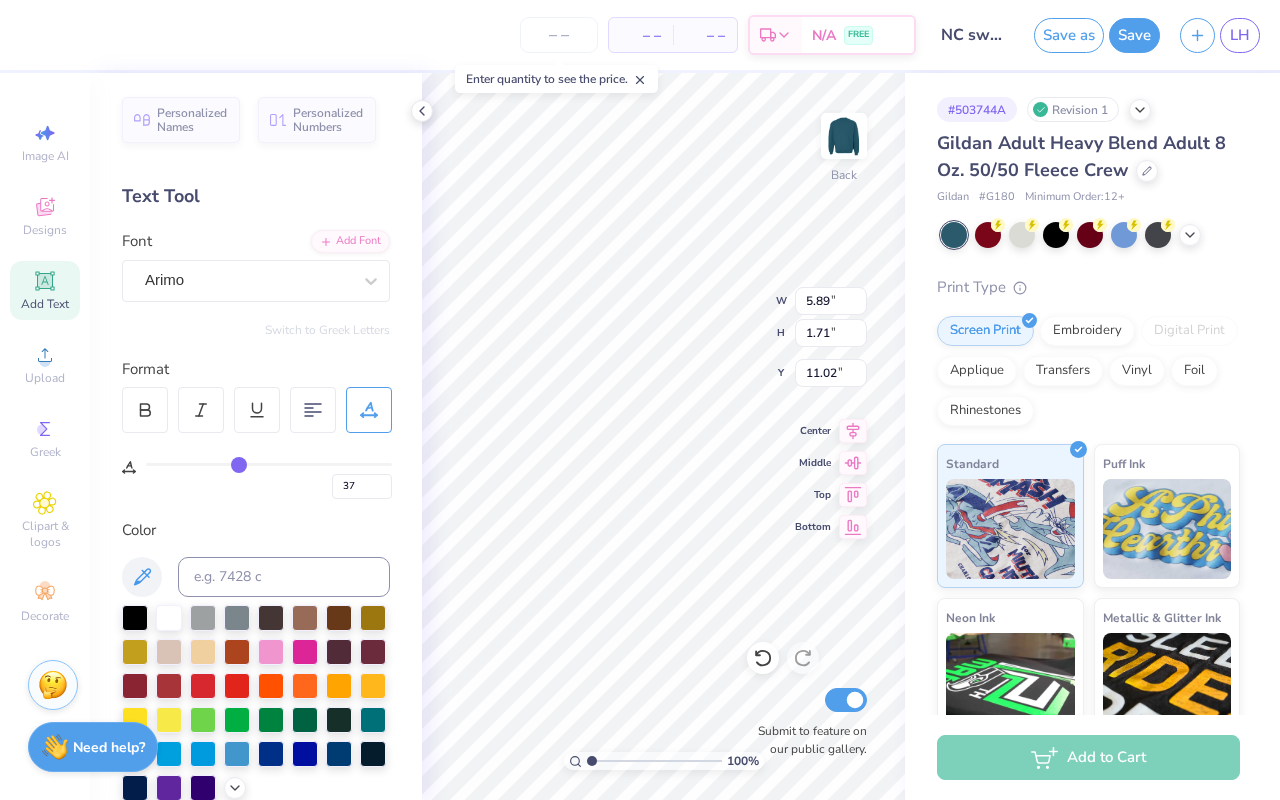 type on "38" 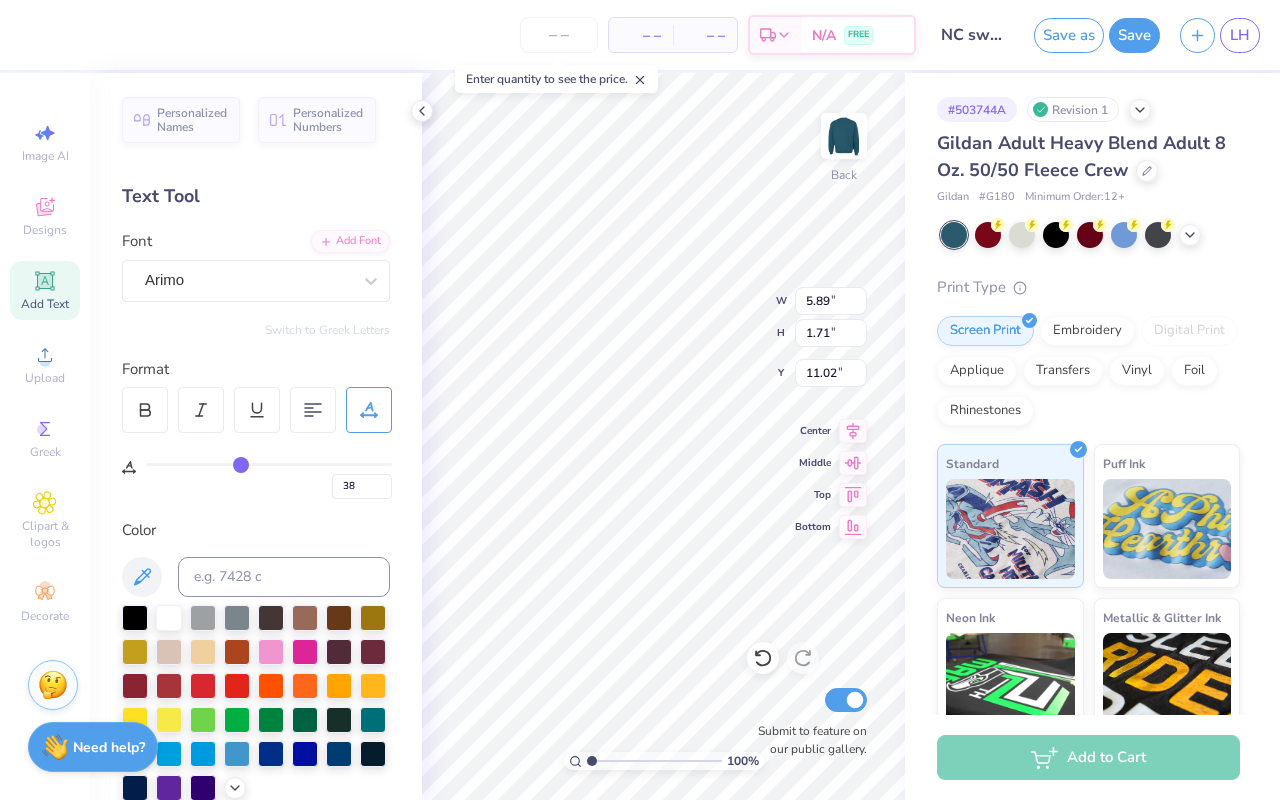 type on "39" 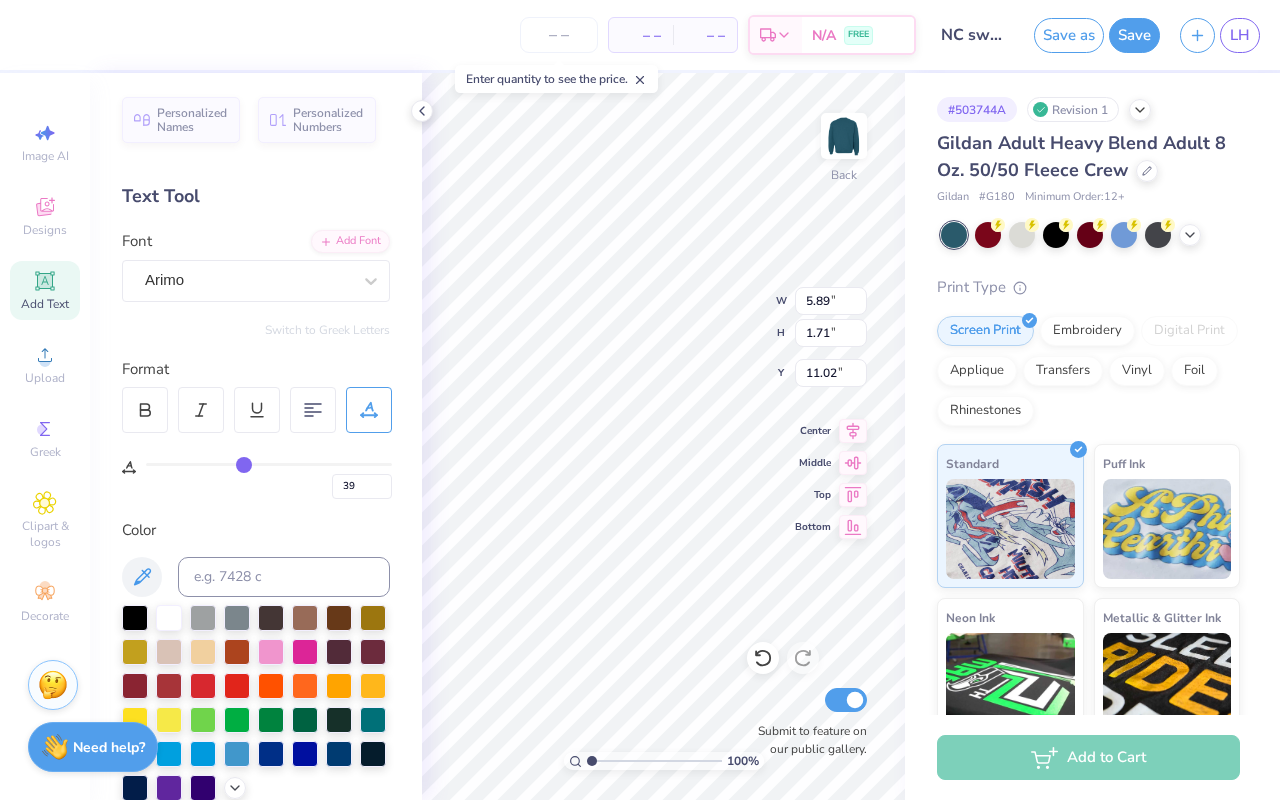 type on "40" 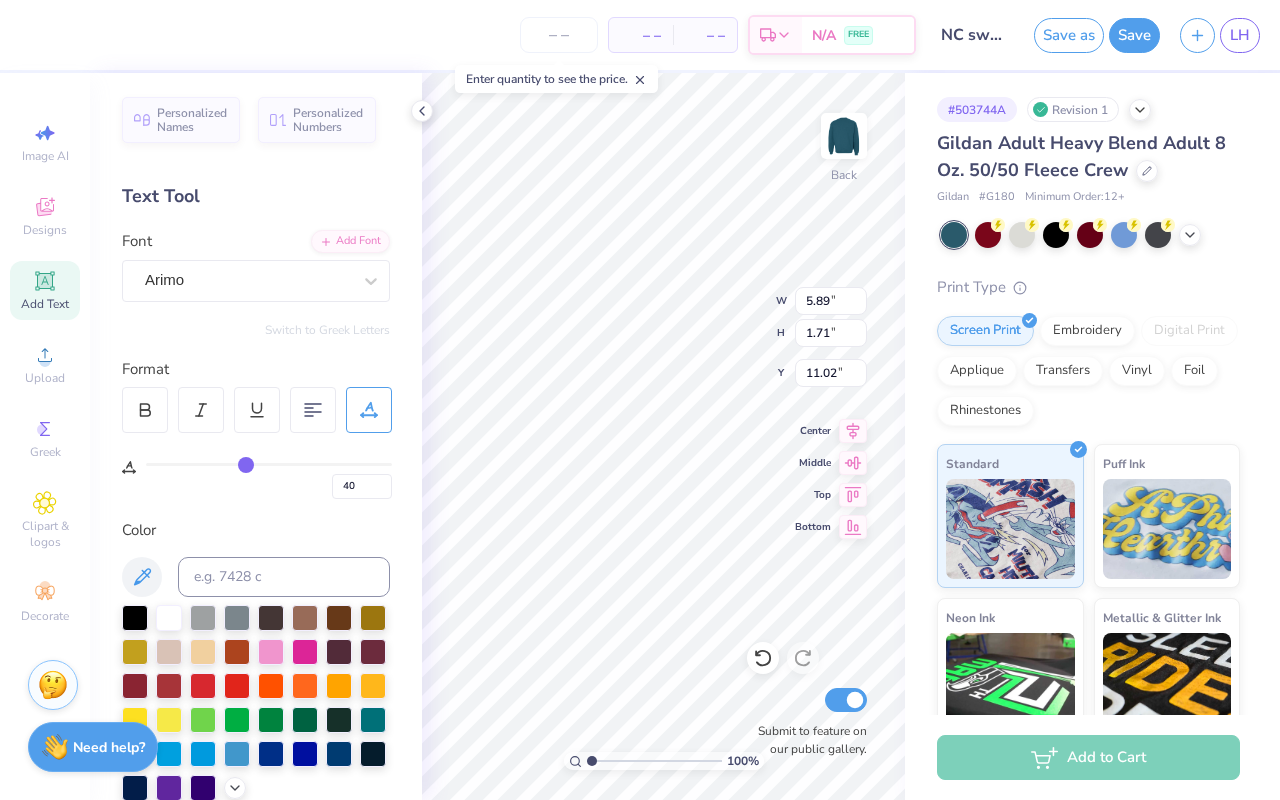 type on "41" 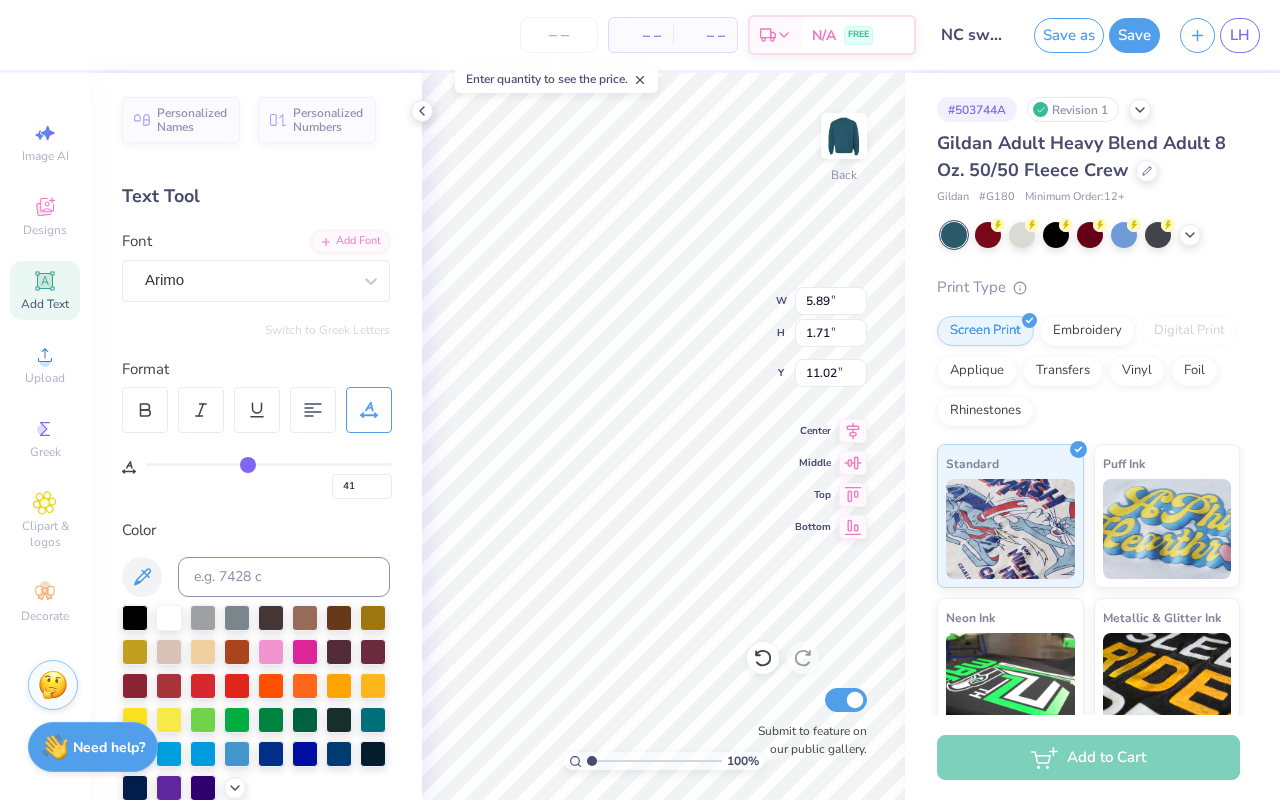 type on "42" 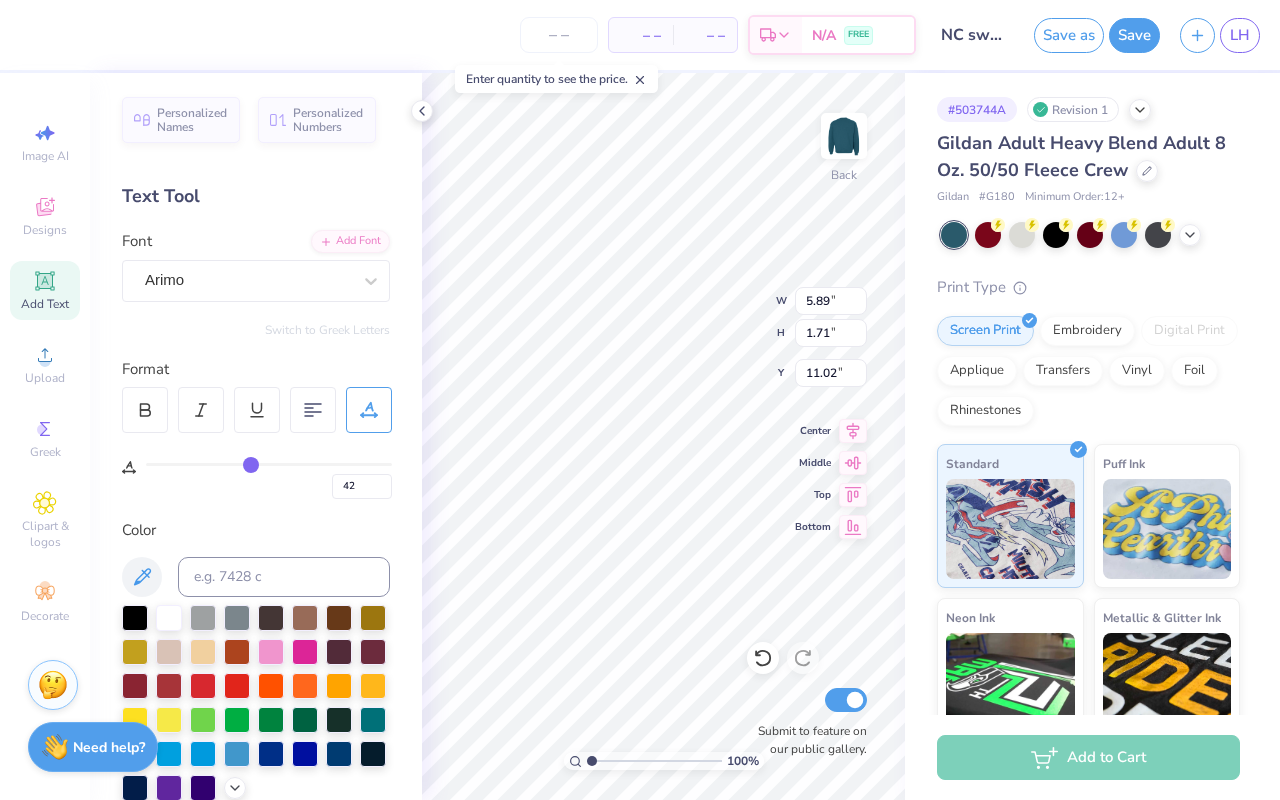 type on "43" 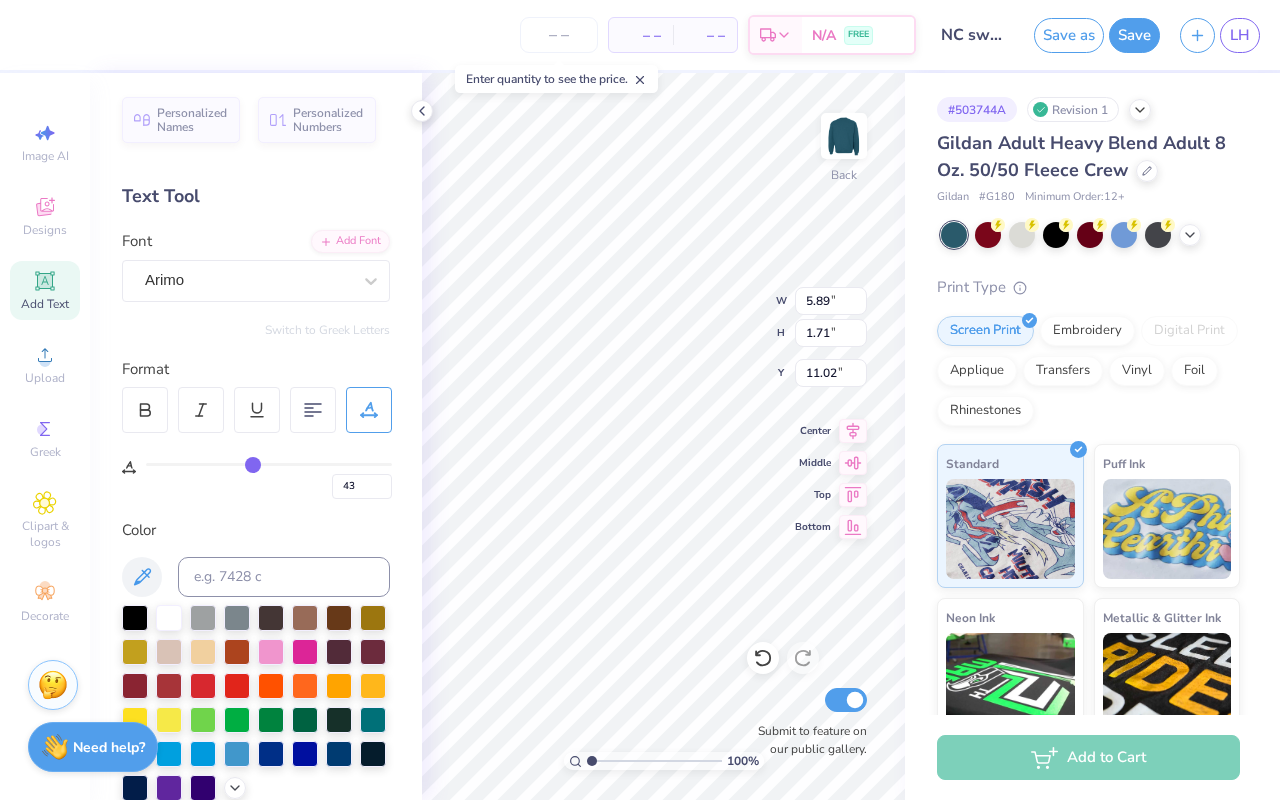 type on "44" 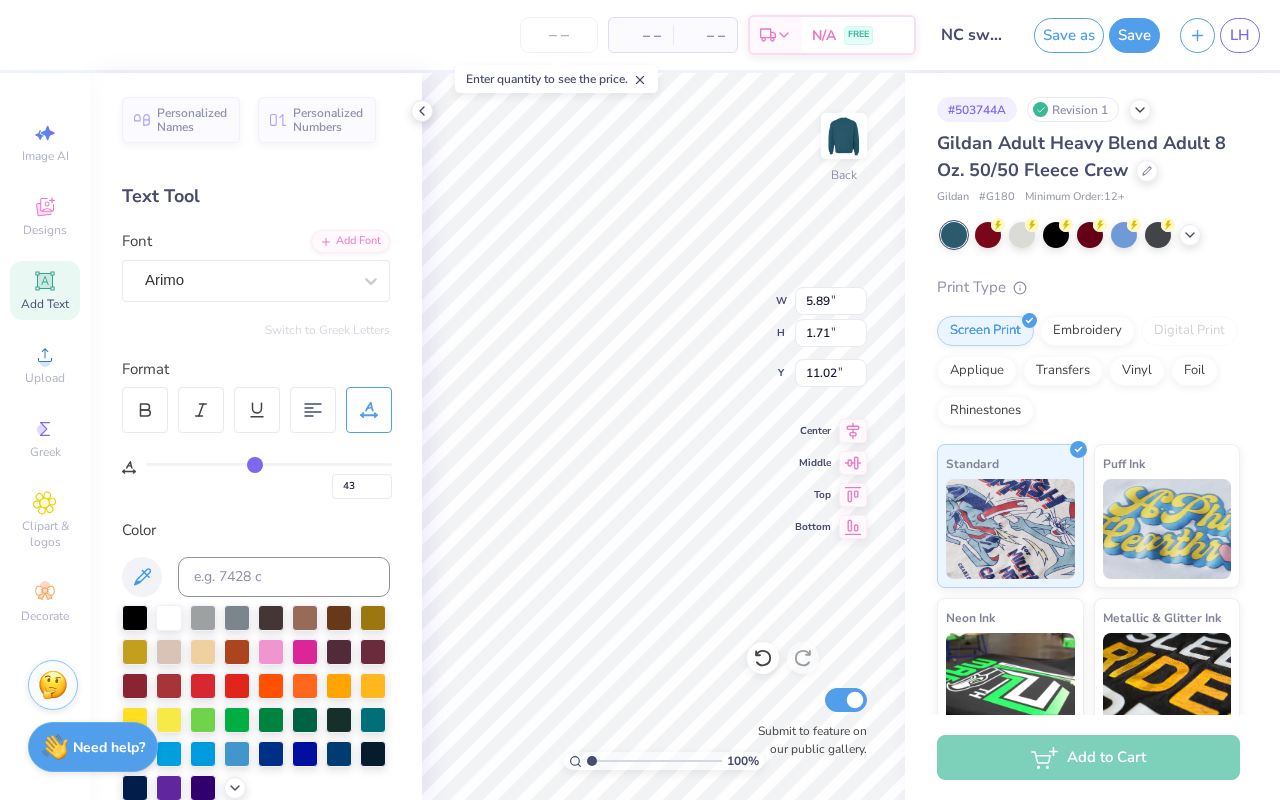 type on "44" 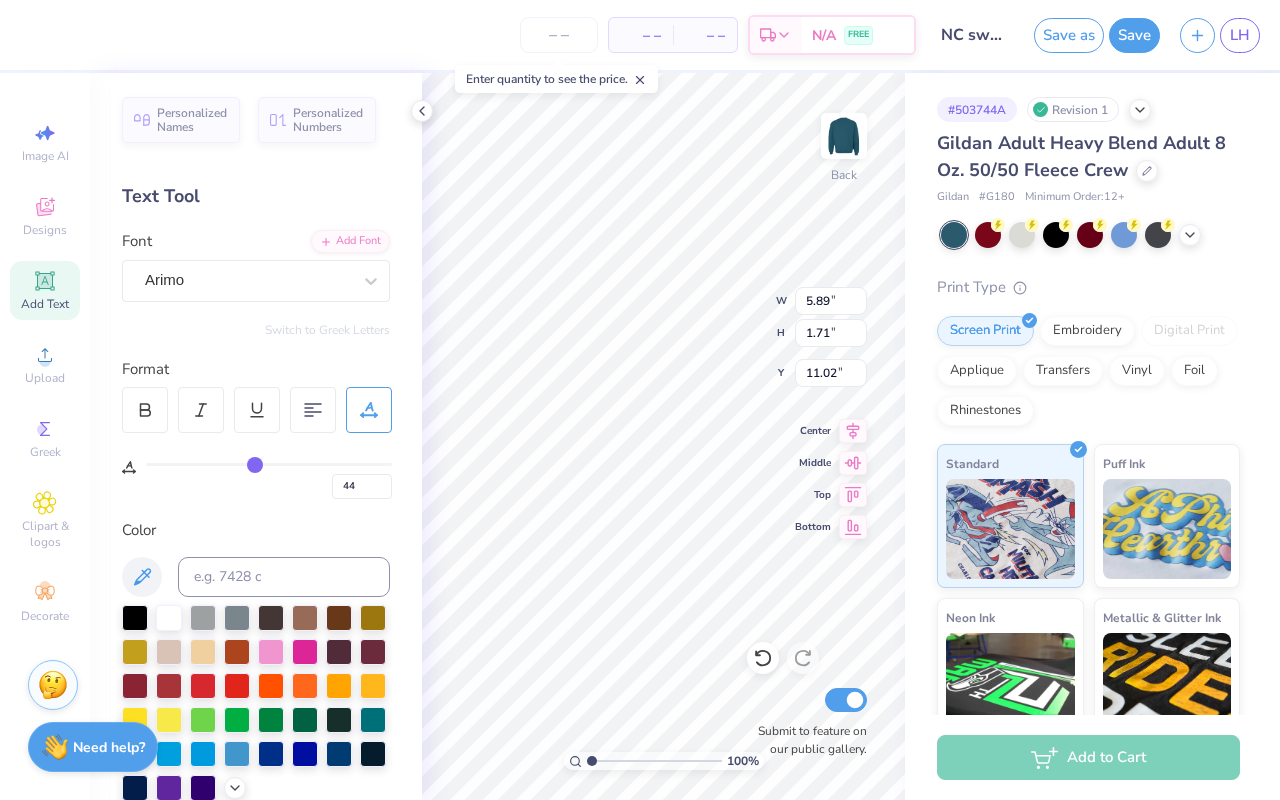 type on "44" 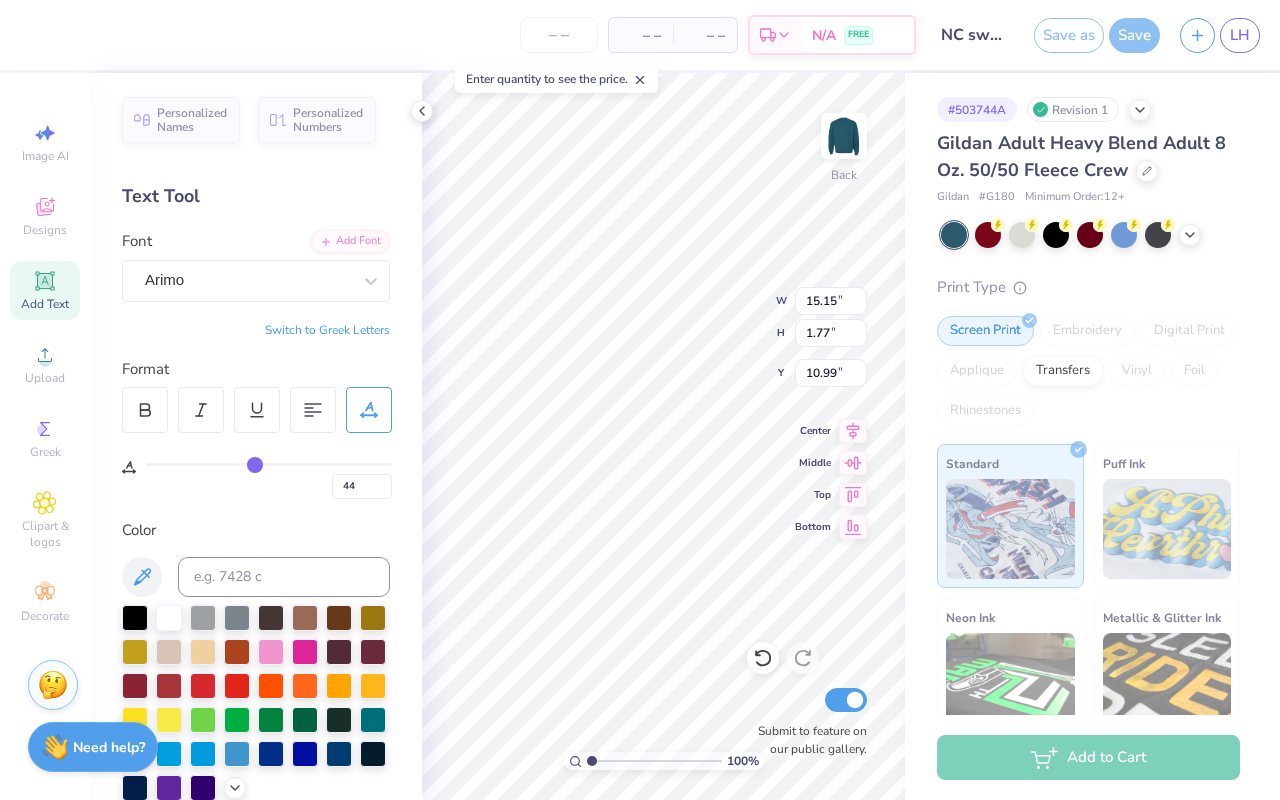 type on "3.62" 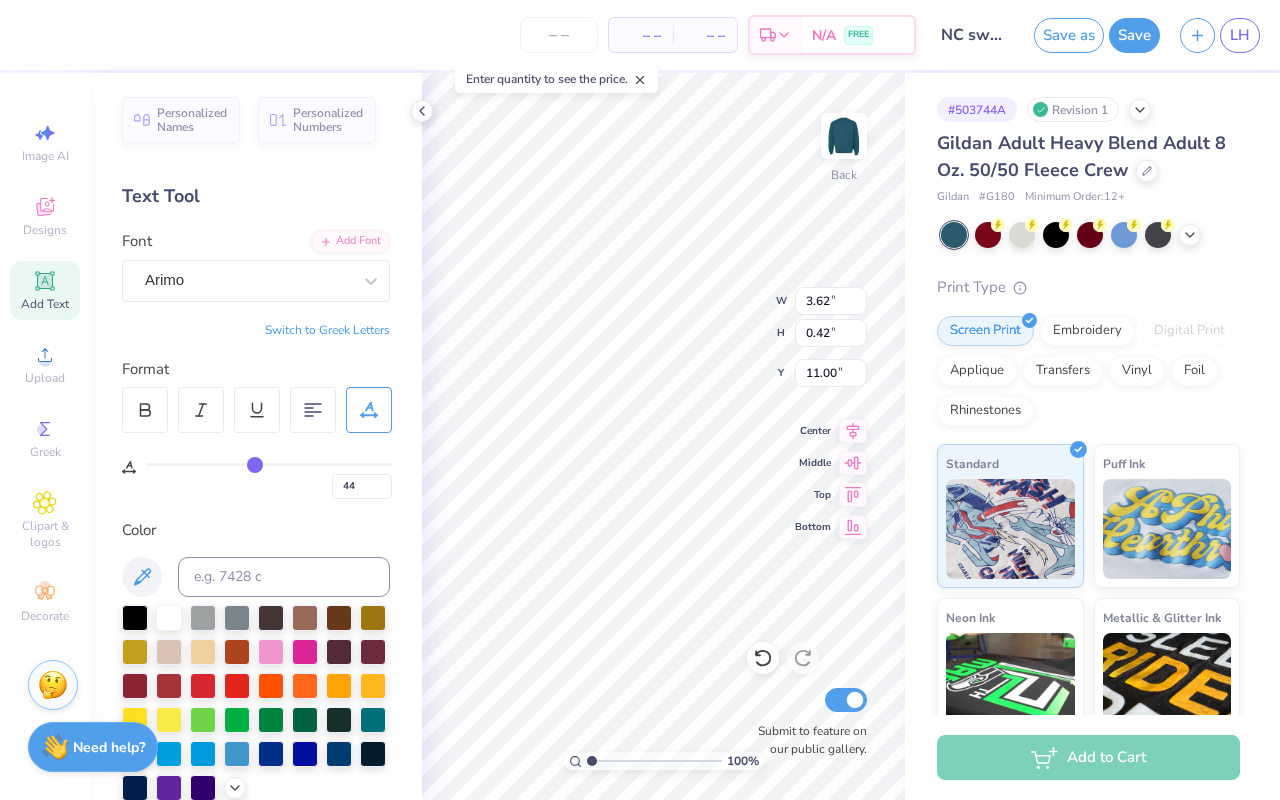 type on "6.30" 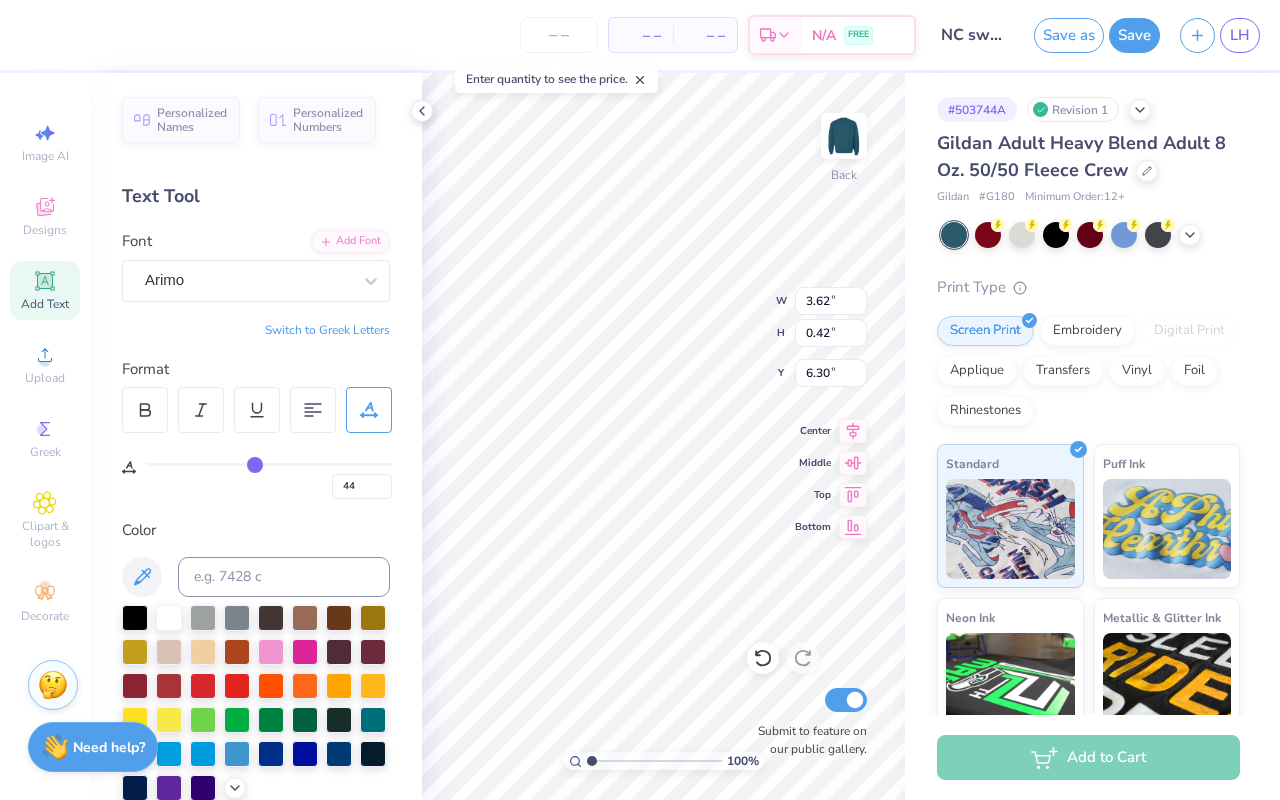 type on "4.23" 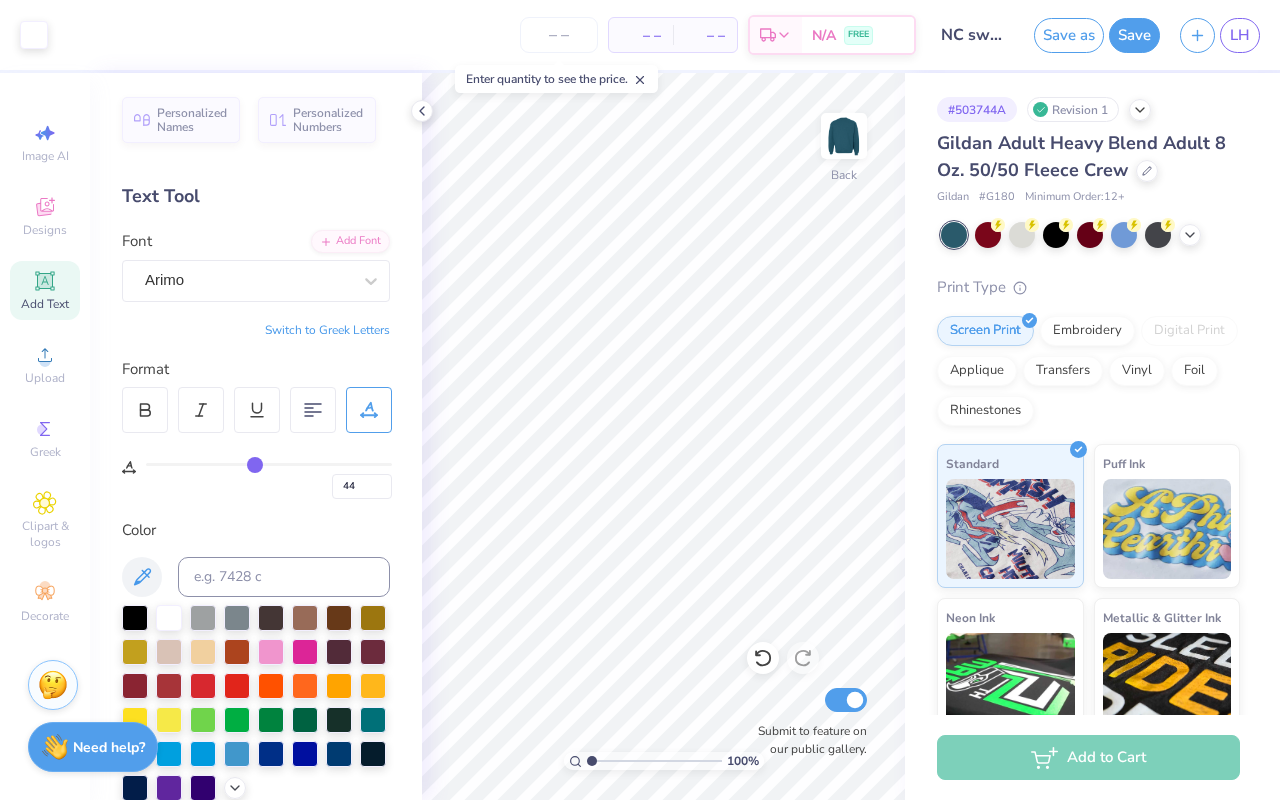click 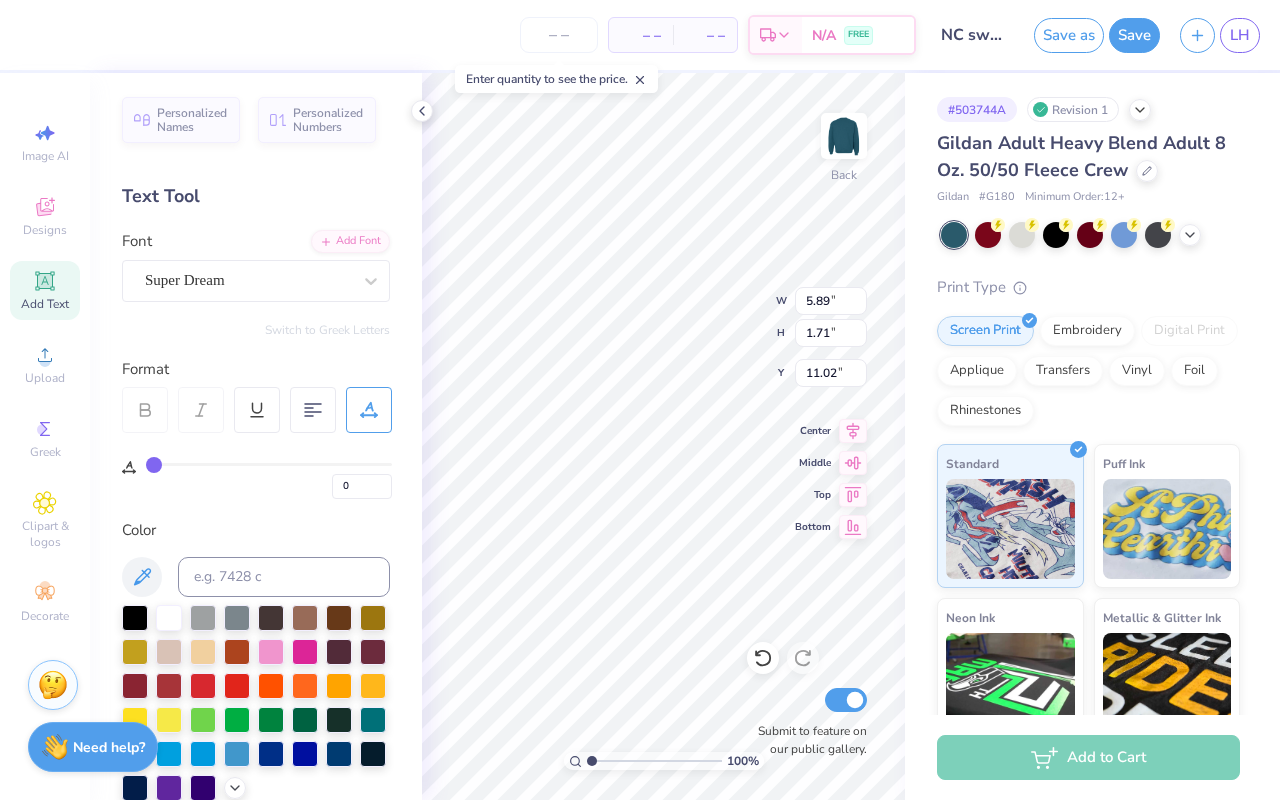 scroll, scrollTop: 0, scrollLeft: 0, axis: both 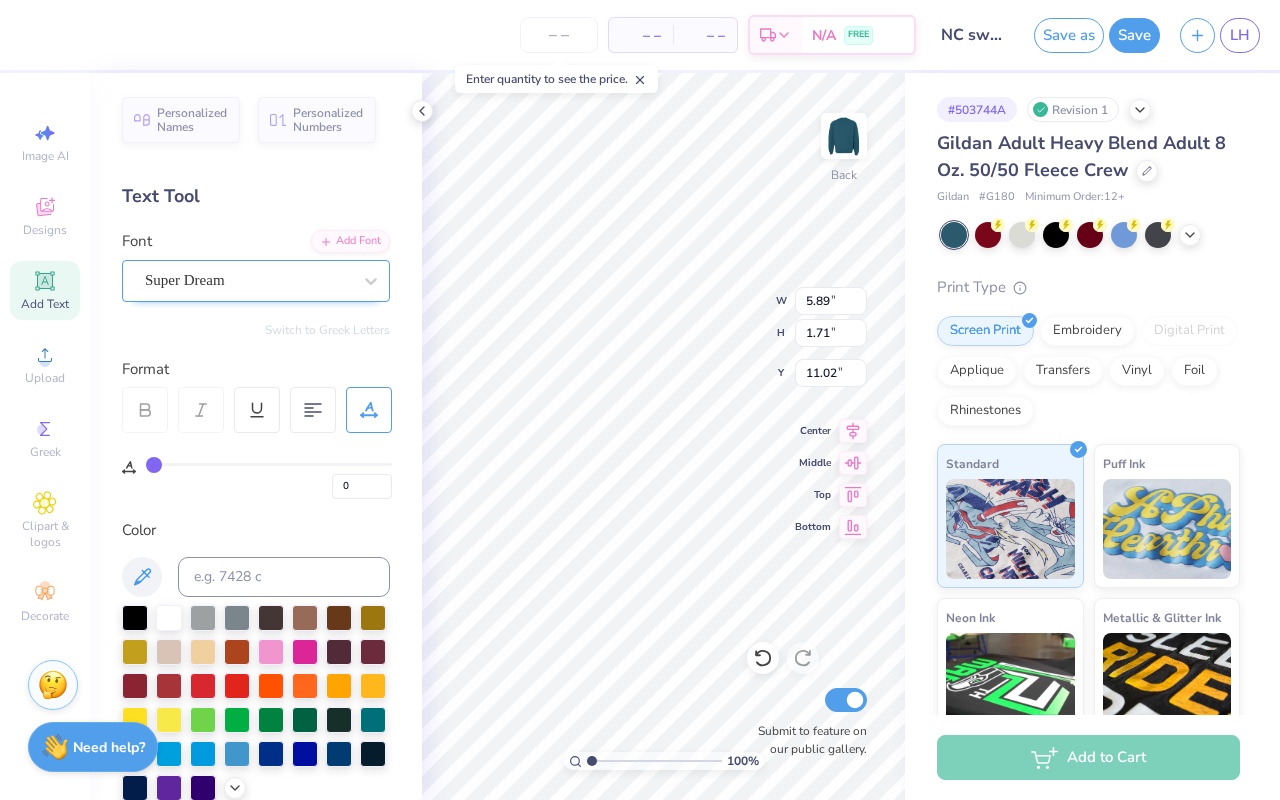type on "UNCW" 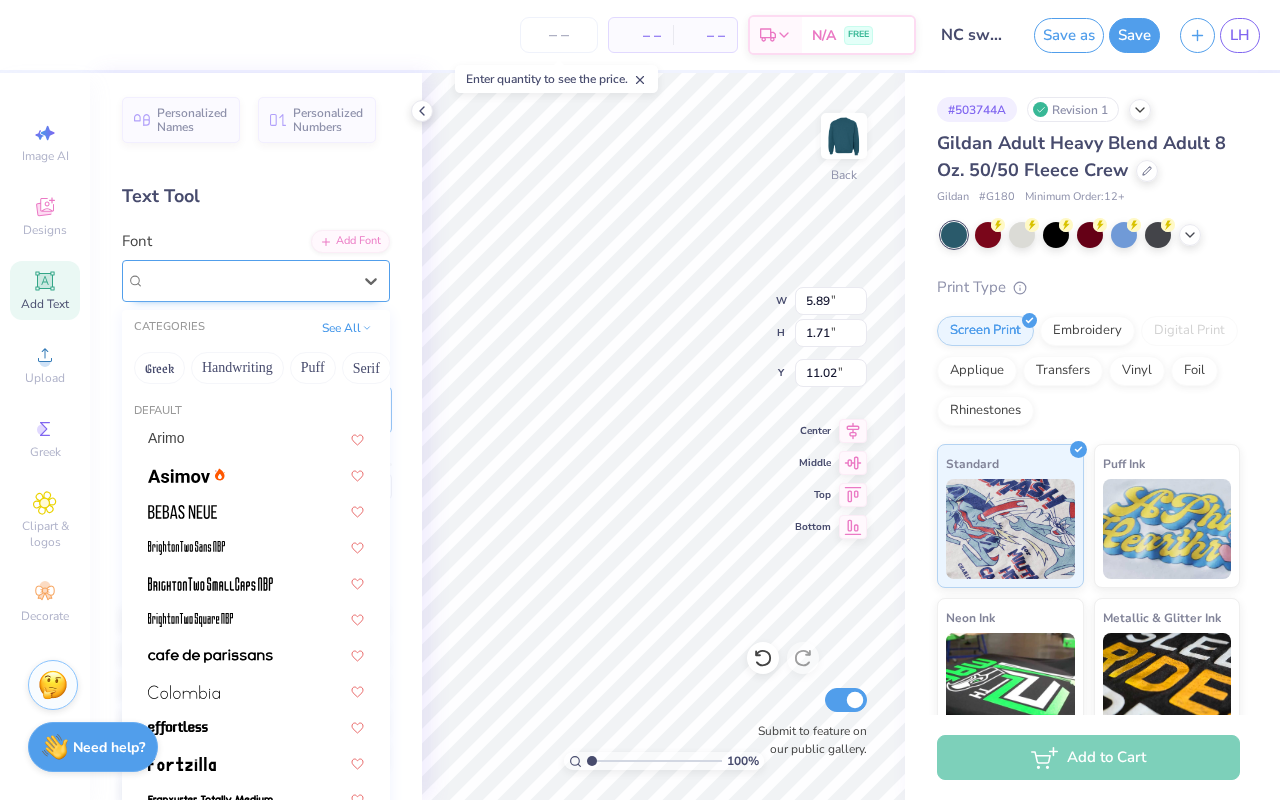 click on "Super Dream" at bounding box center (248, 280) 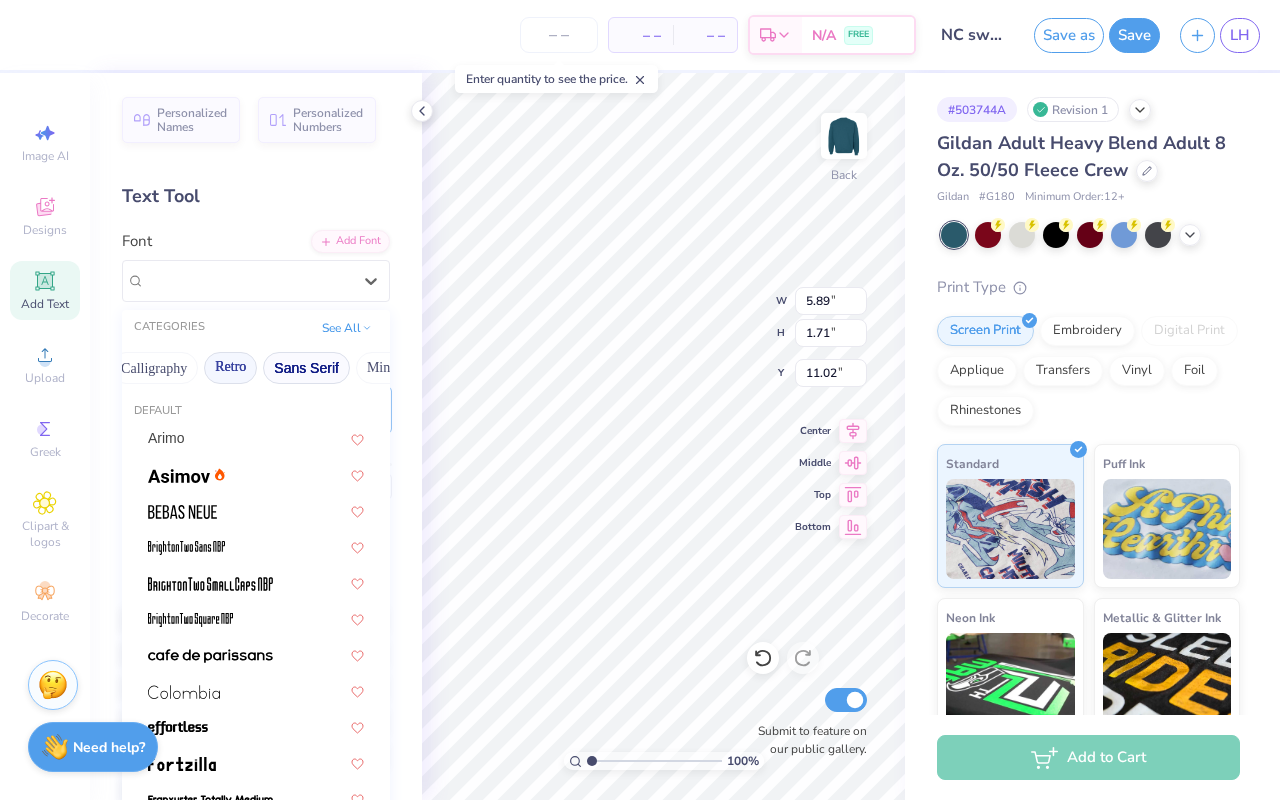 scroll, scrollTop: 0, scrollLeft: 359, axis: horizontal 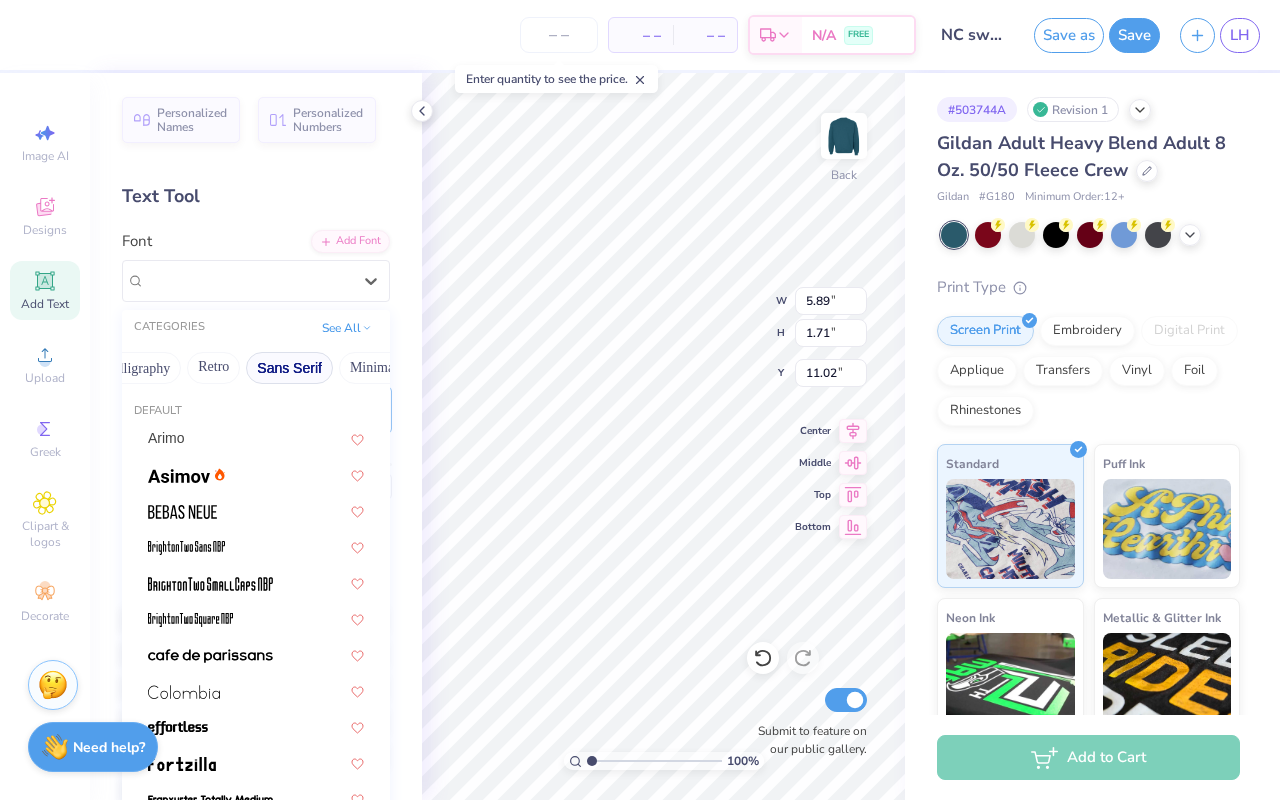 click on "Sans Serif" at bounding box center [289, 368] 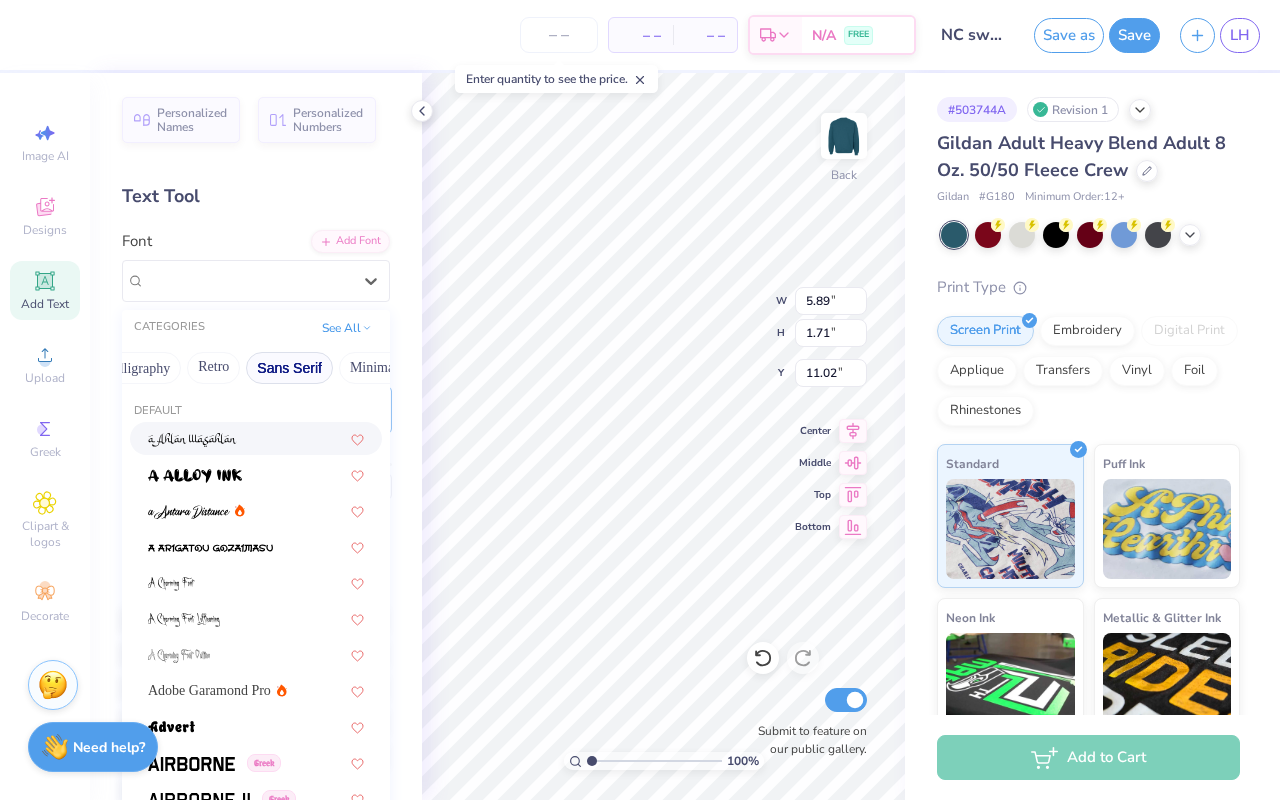 click on "Sans Serif" at bounding box center [289, 368] 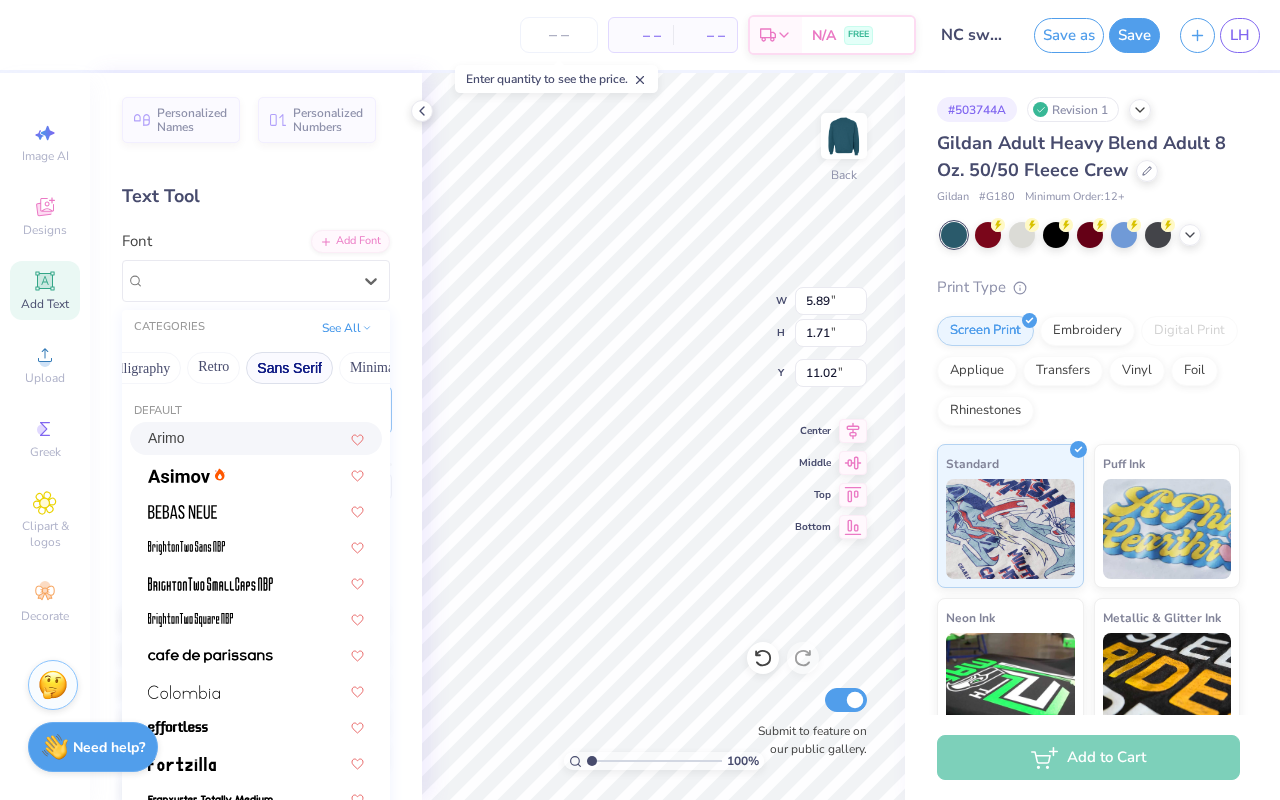click on "Arimo" at bounding box center (256, 438) 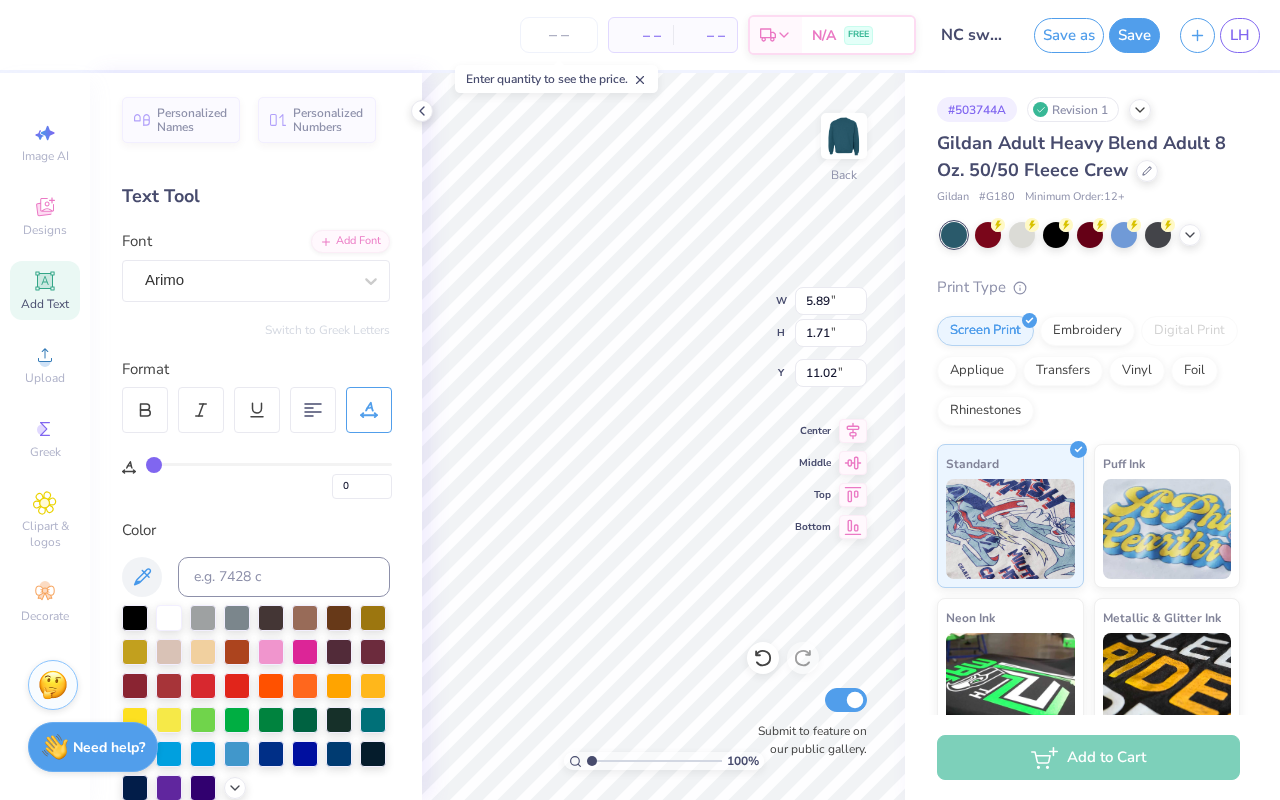 click 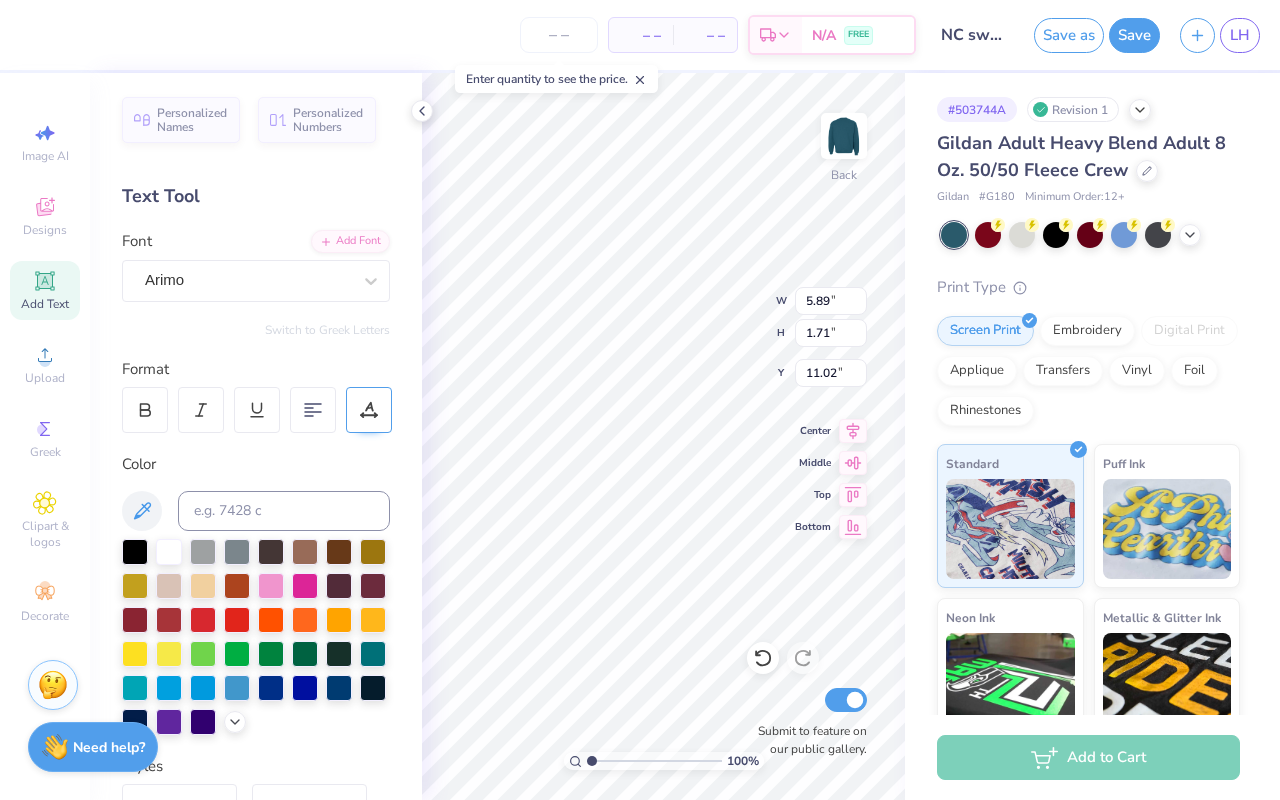 click 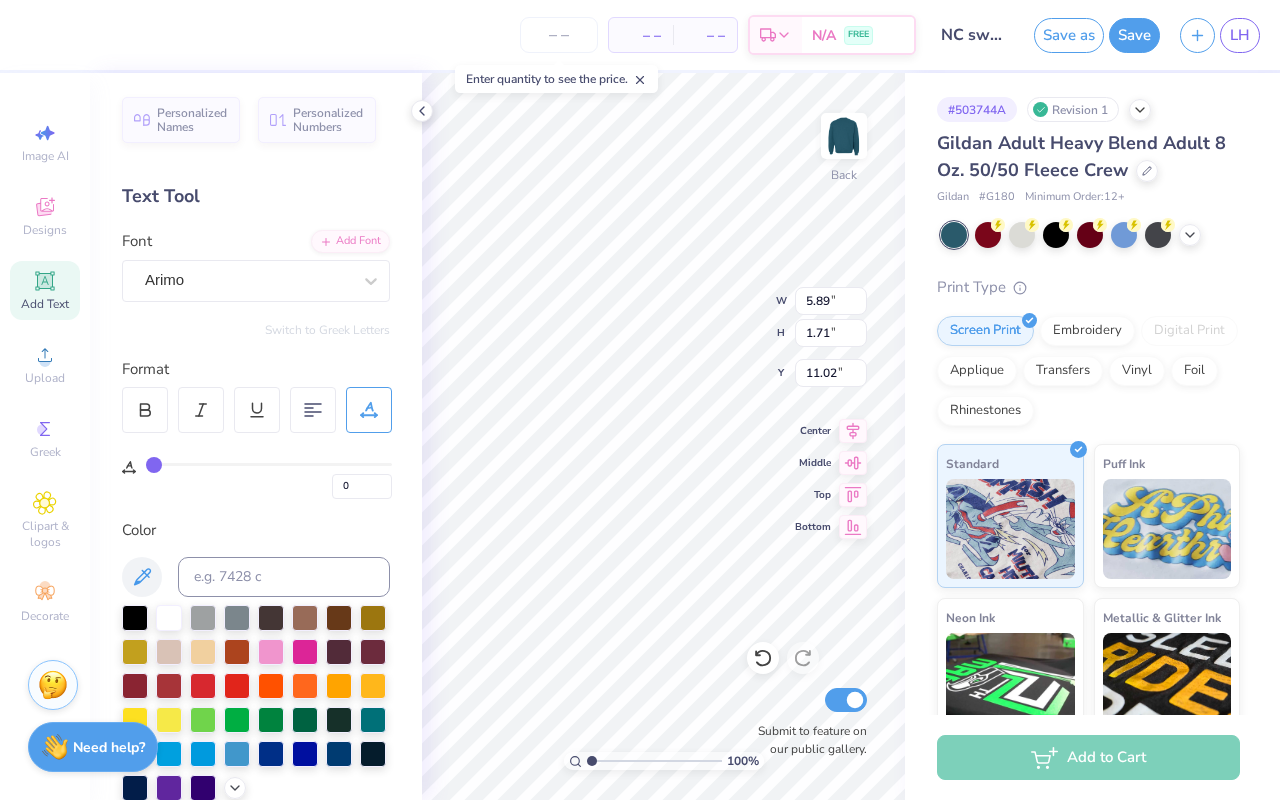 type on "1" 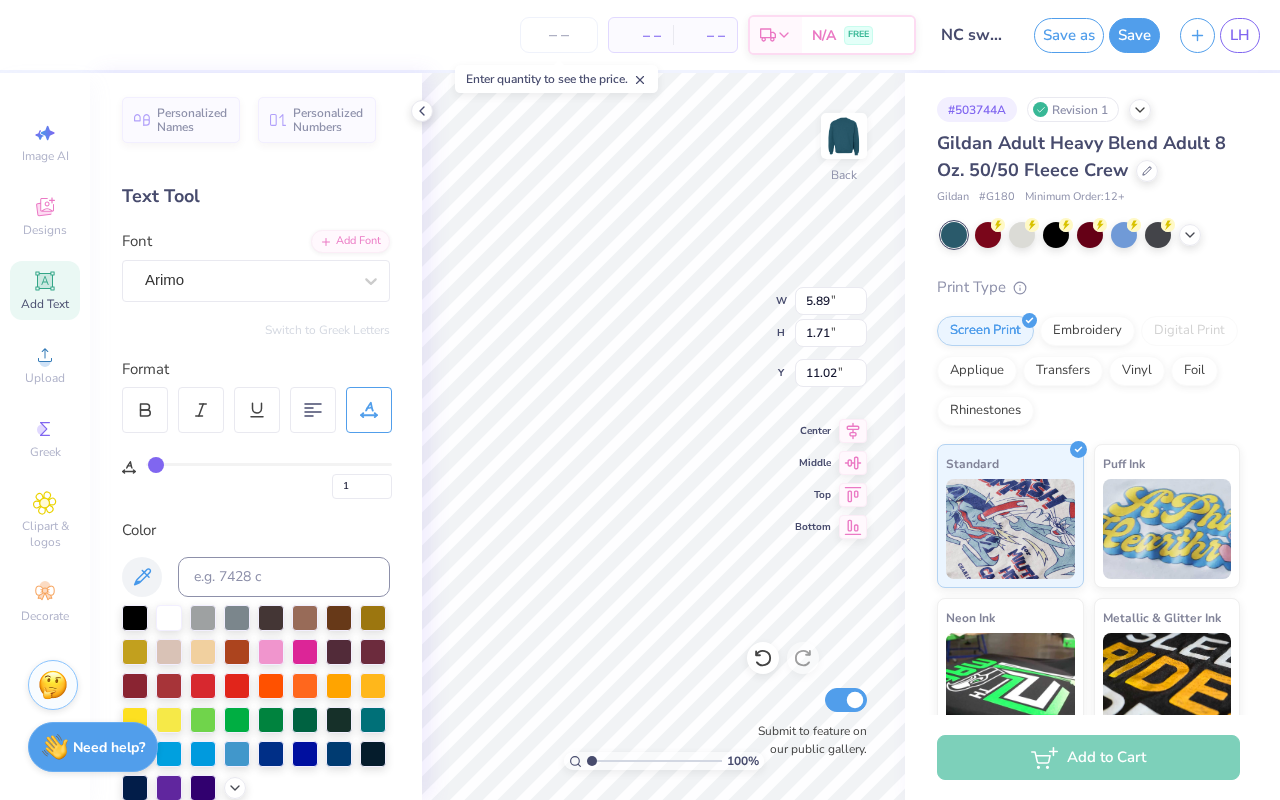 type on "3" 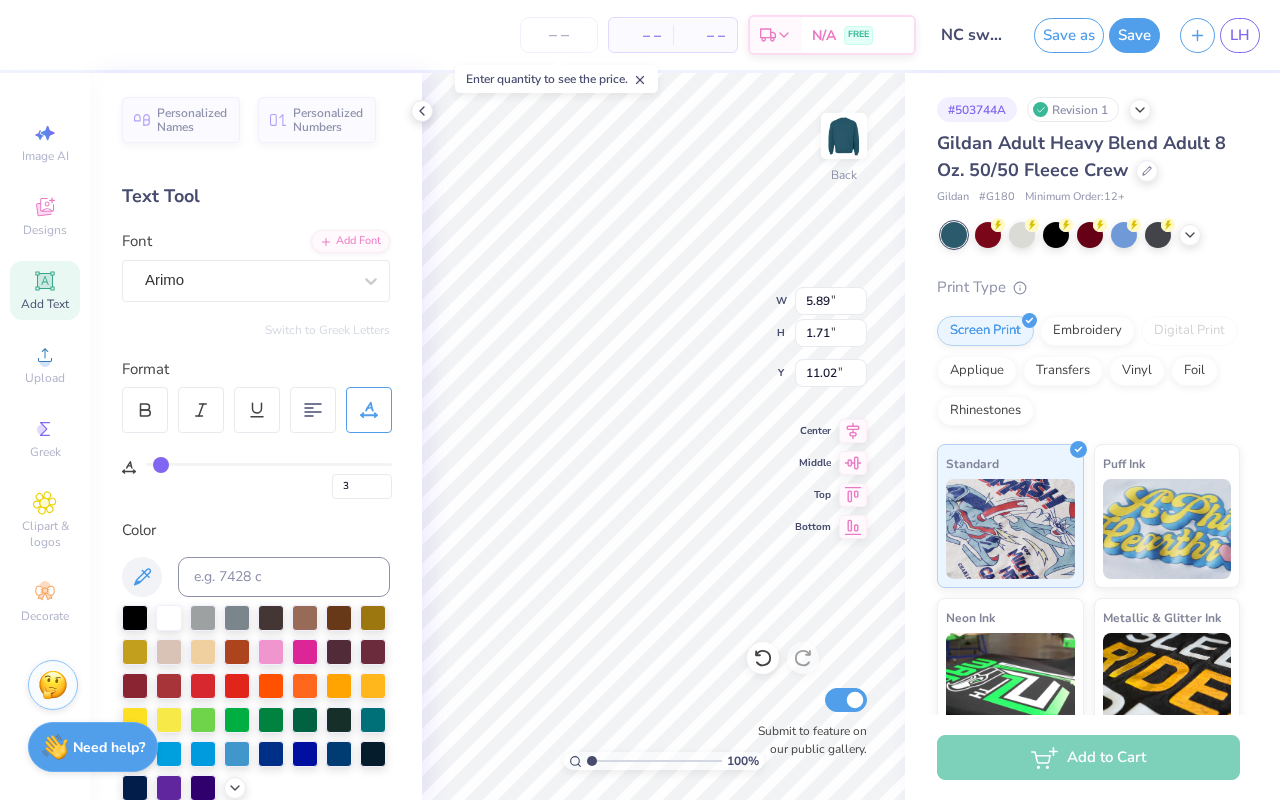 type on "5" 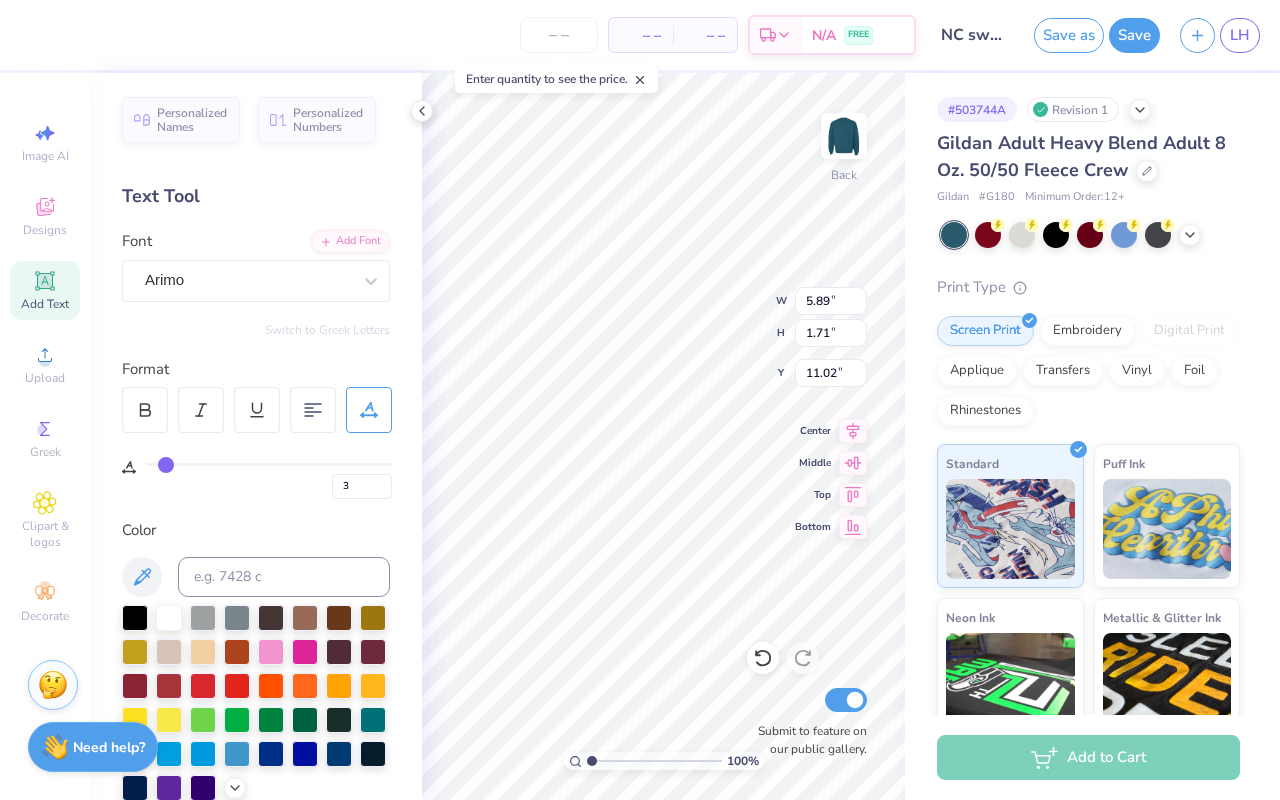 type on "5" 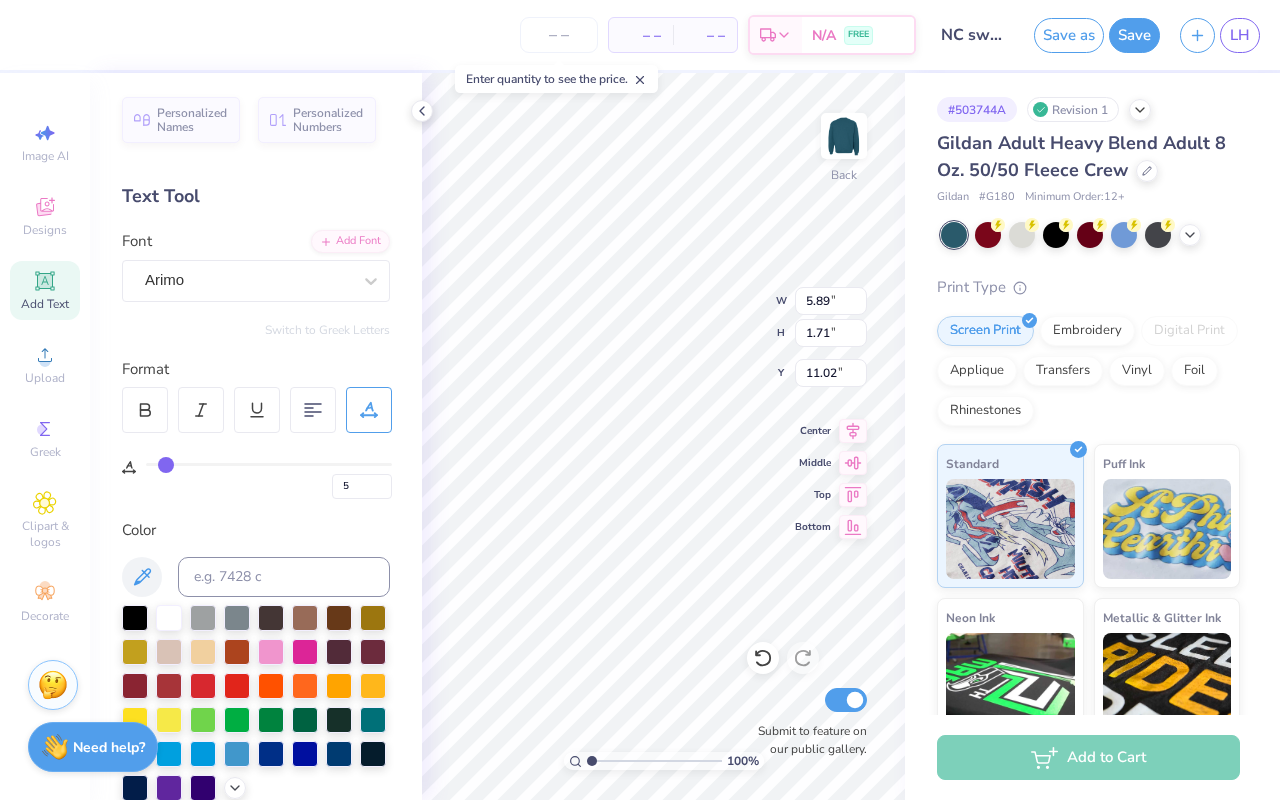 type on "7" 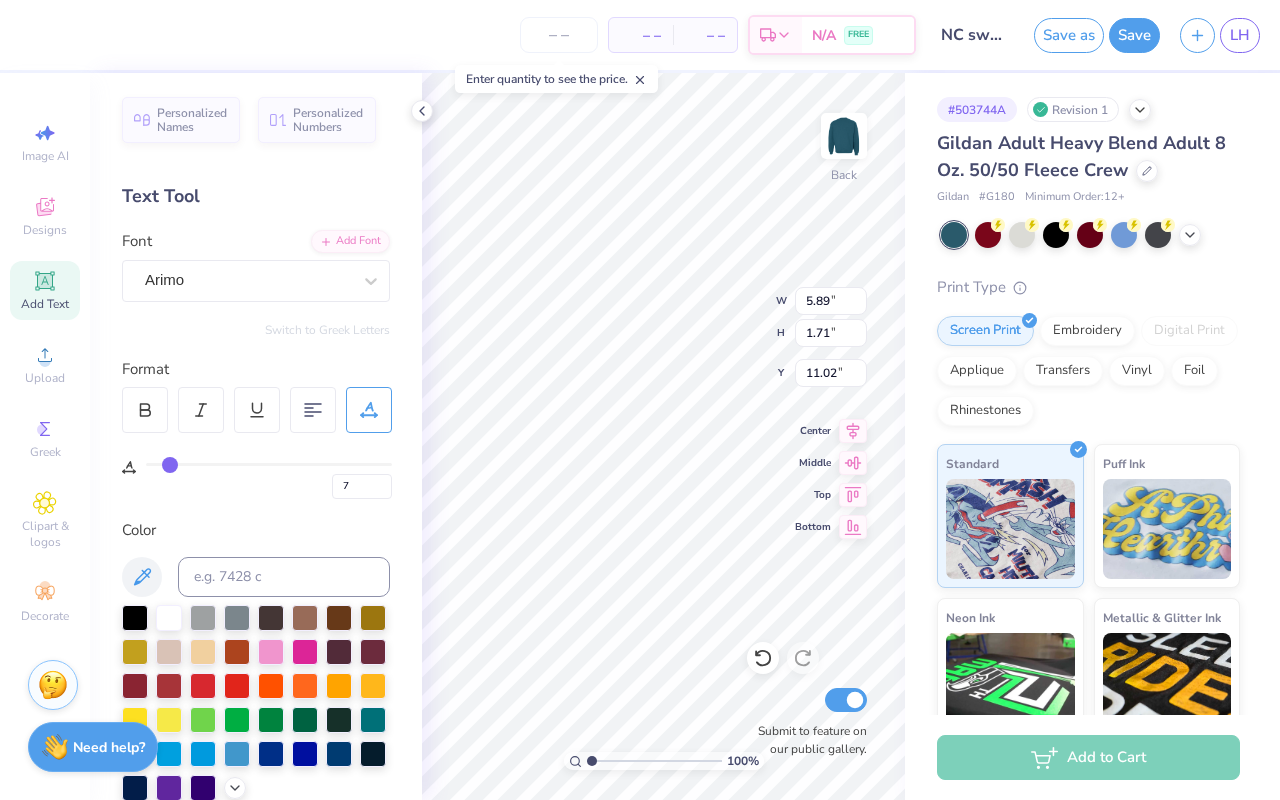 type on "9" 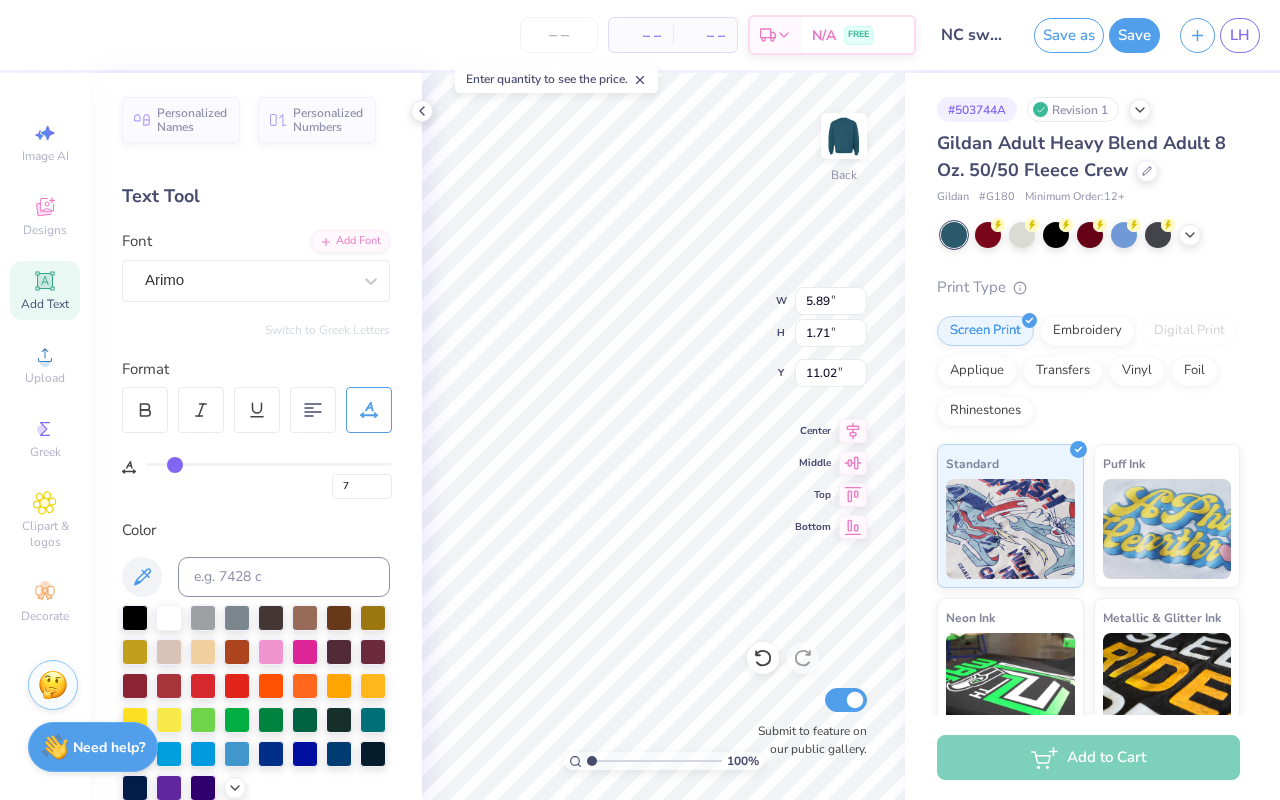 type on "9" 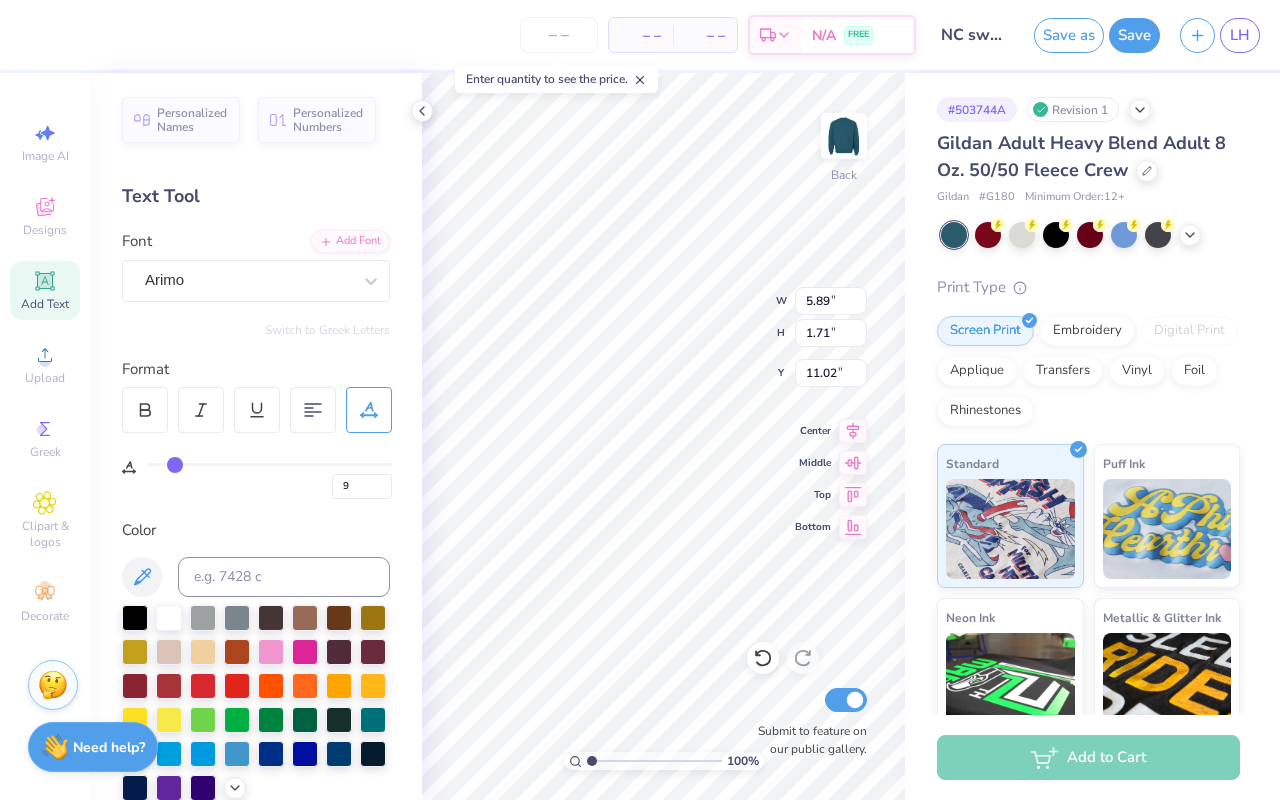 type on "11" 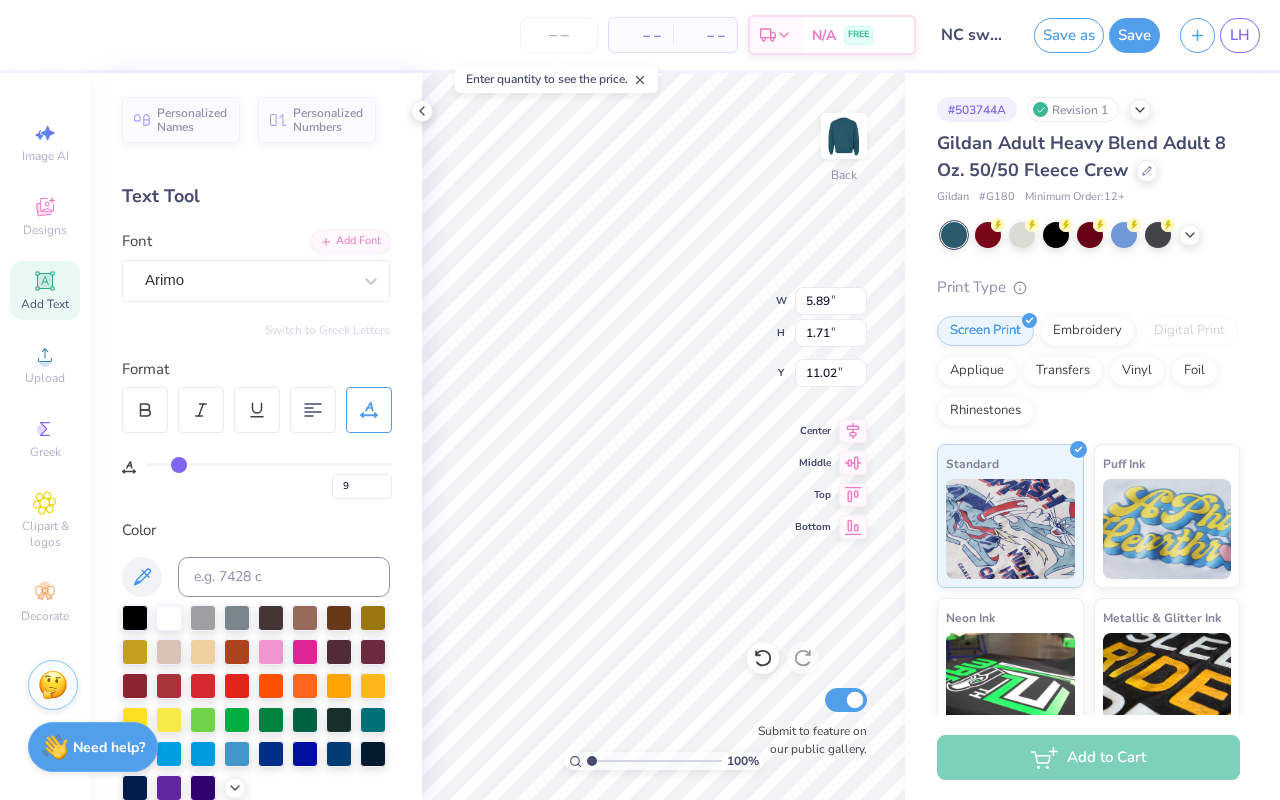 type on "11" 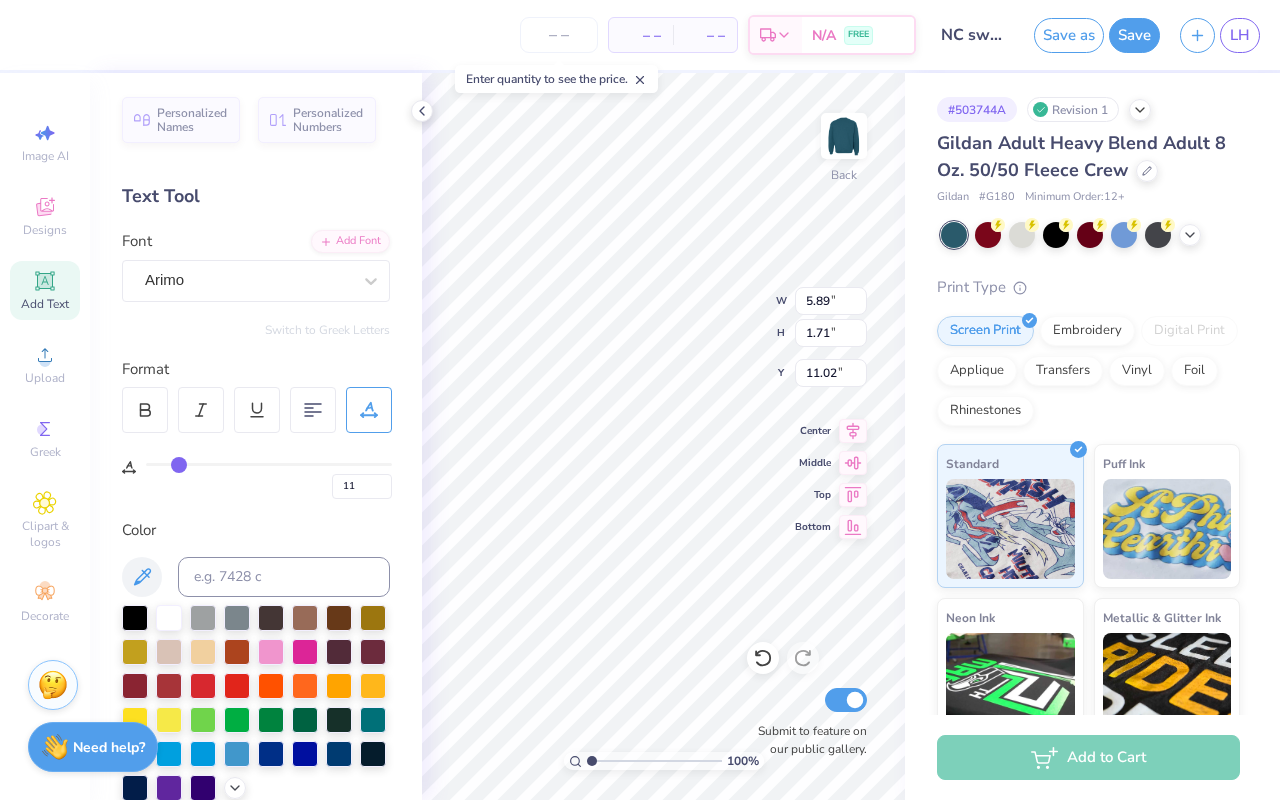 type on "13" 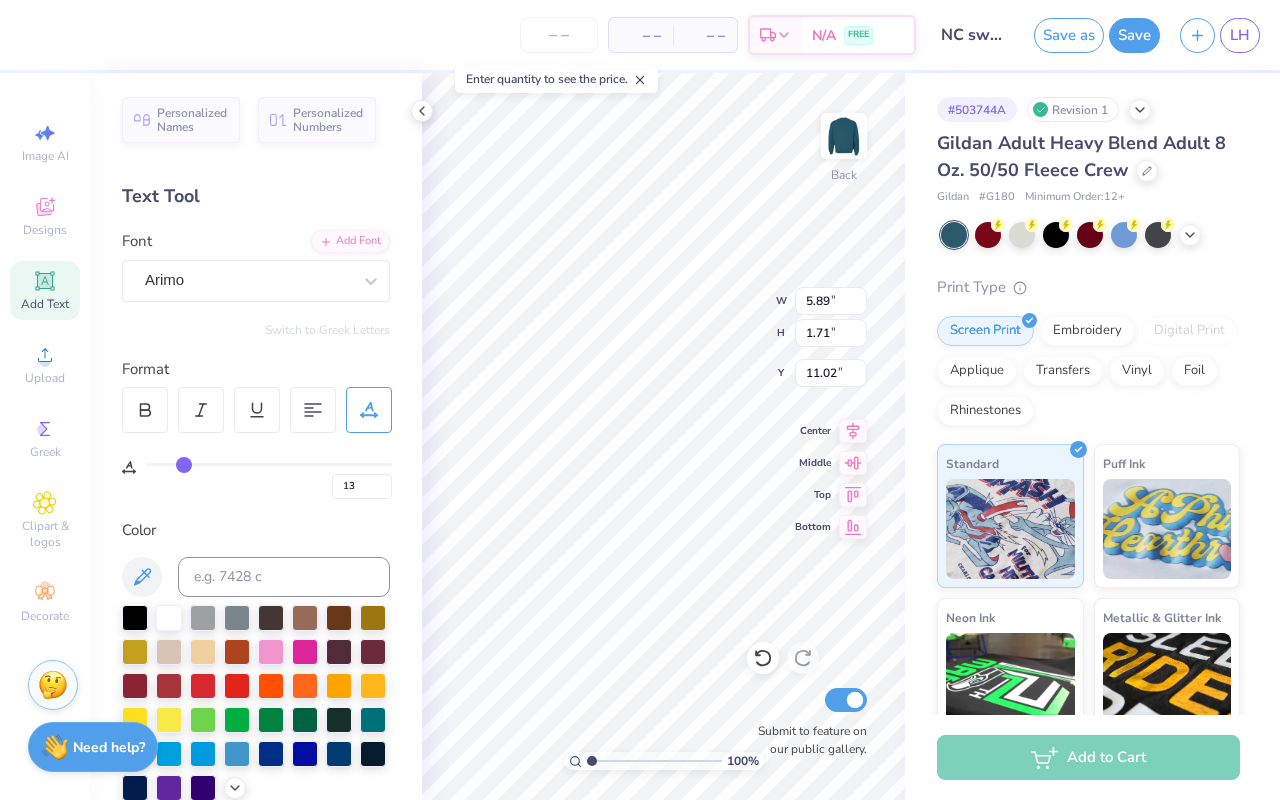 type on "15" 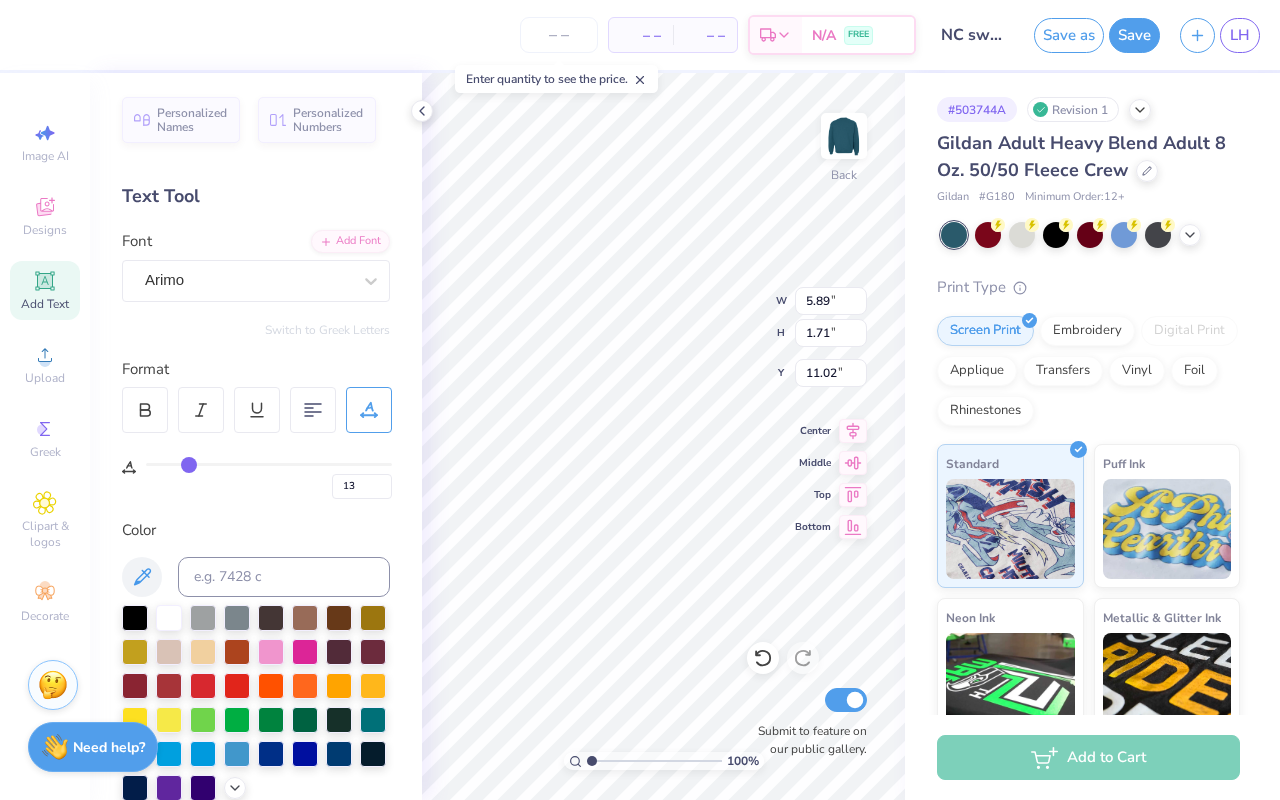 type on "15" 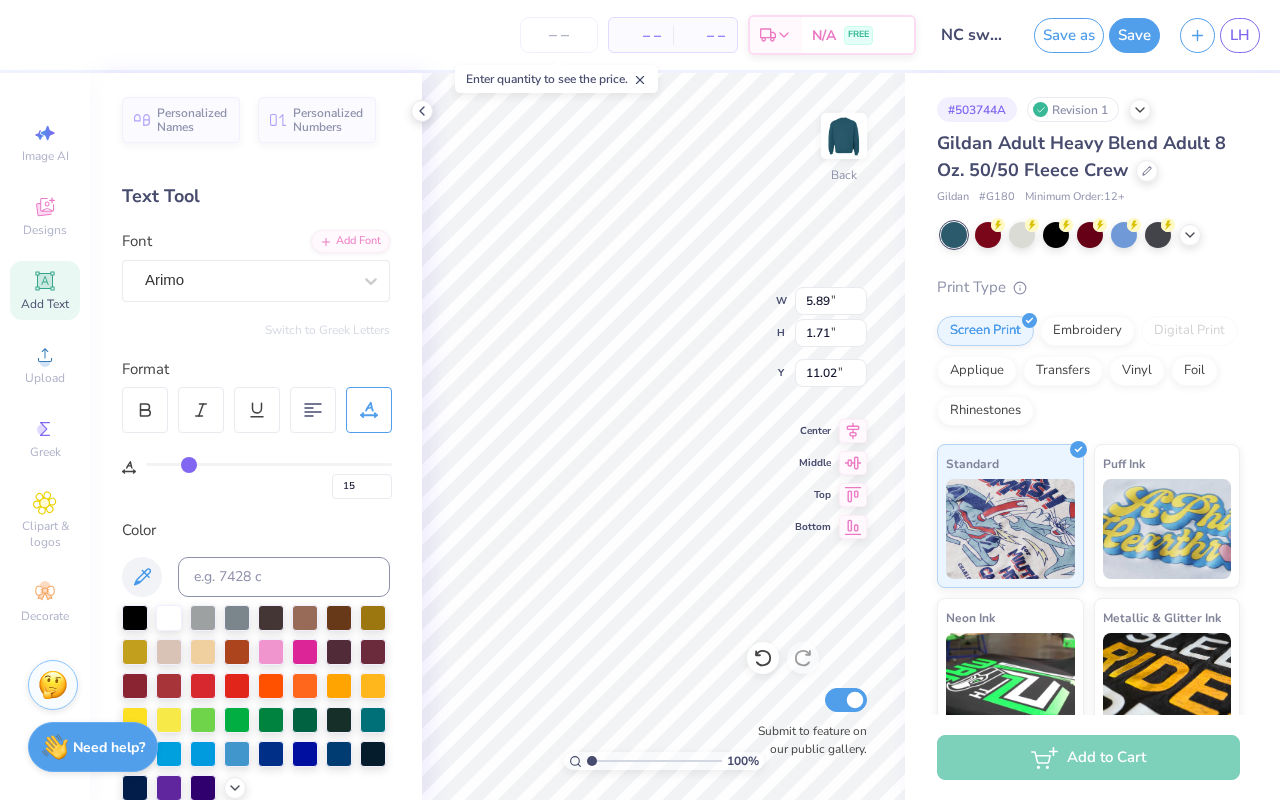 type on "17" 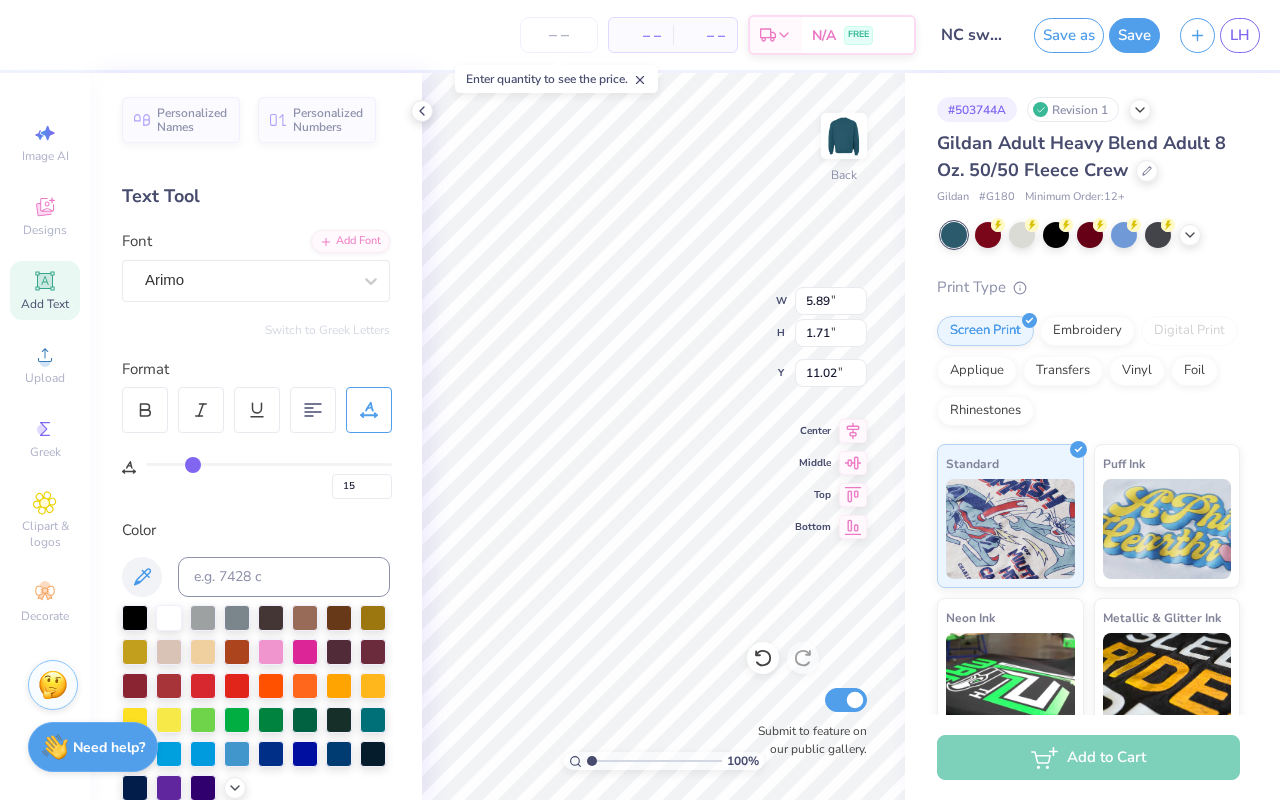 type on "17" 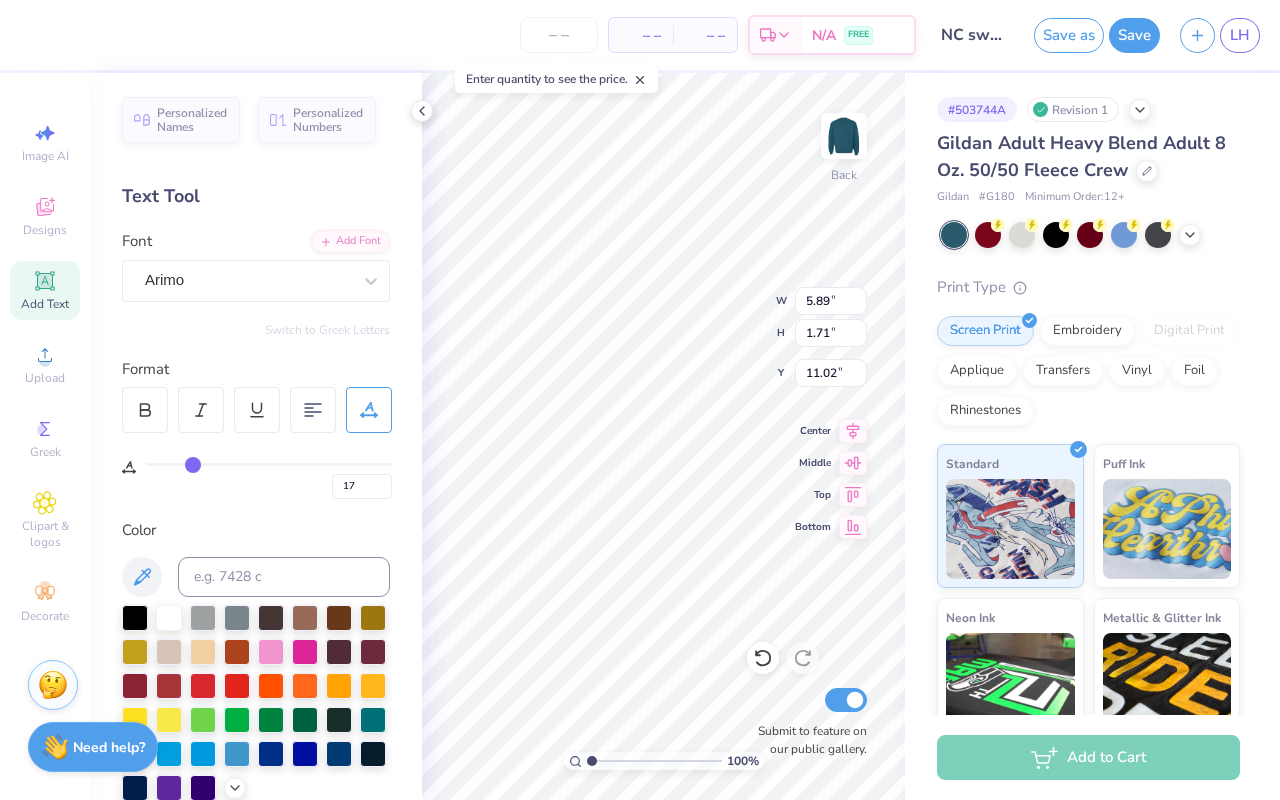 type on "19" 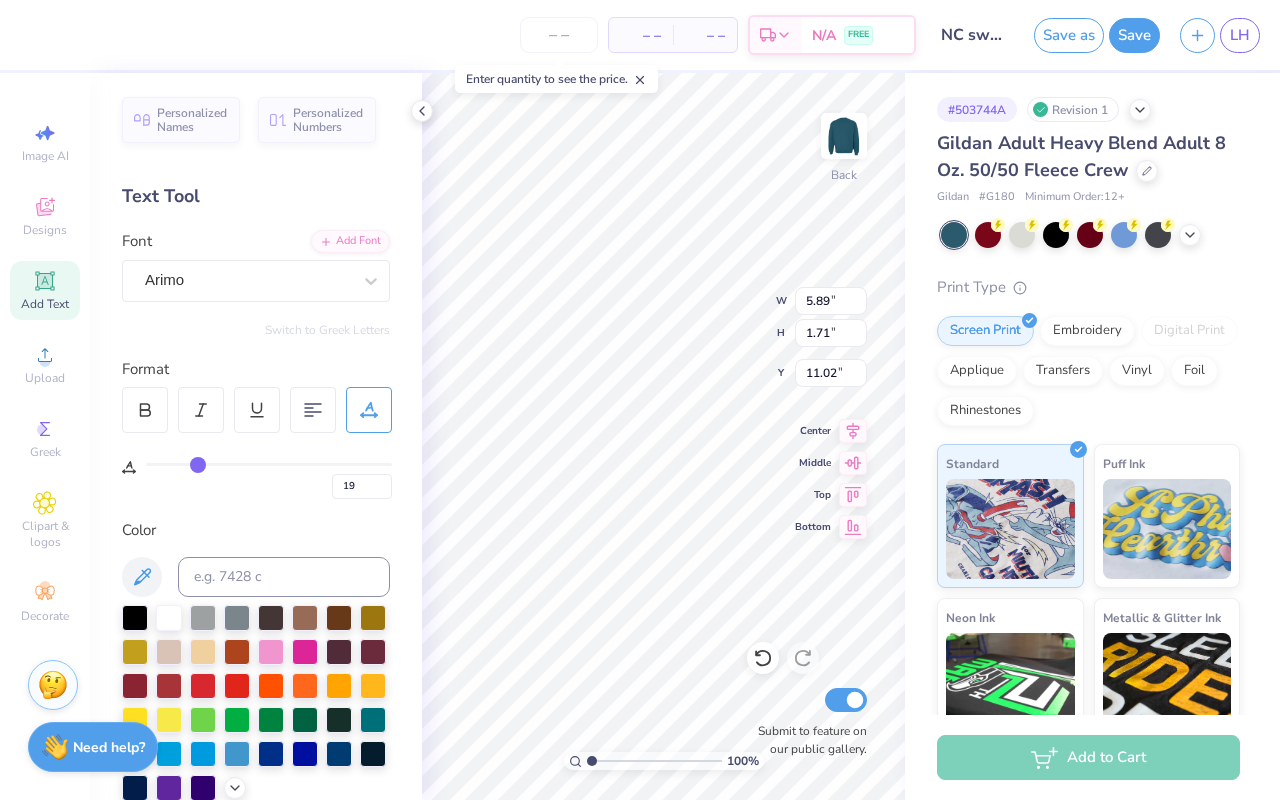 type on "21" 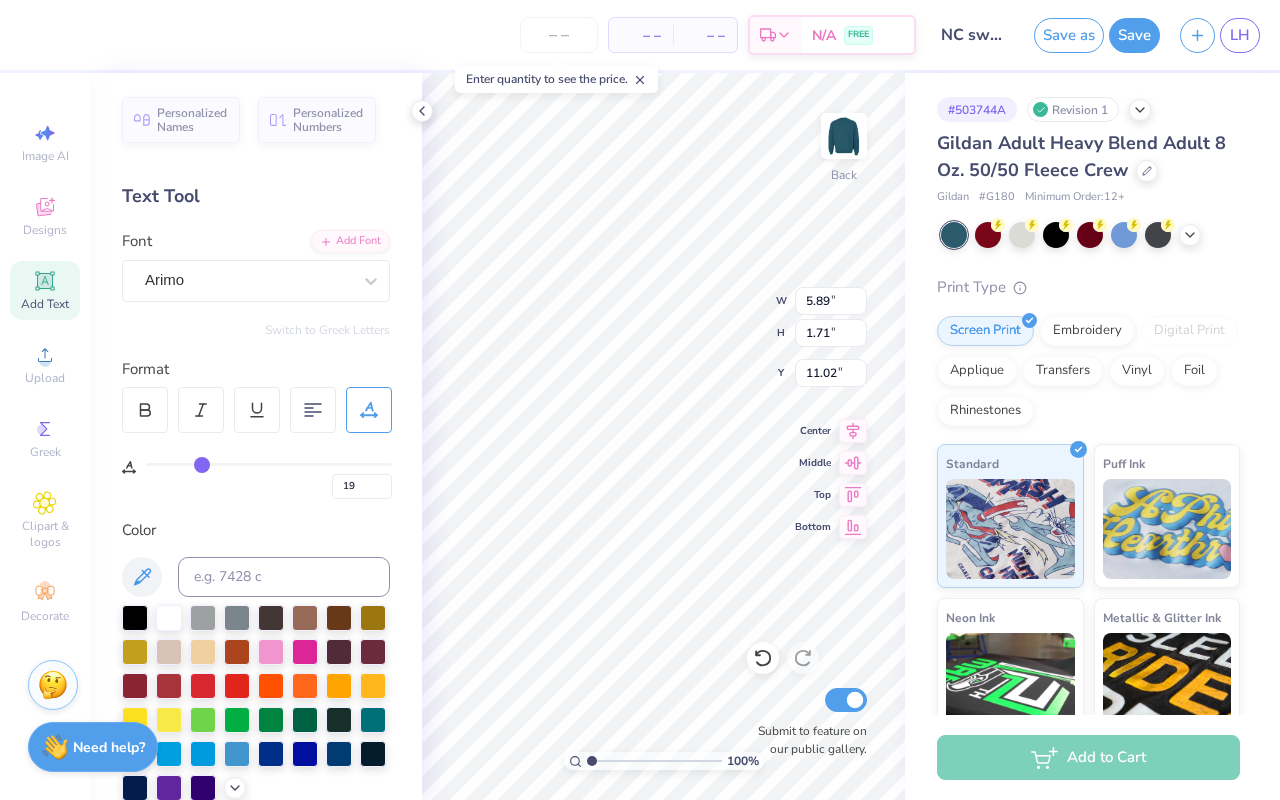 type on "21" 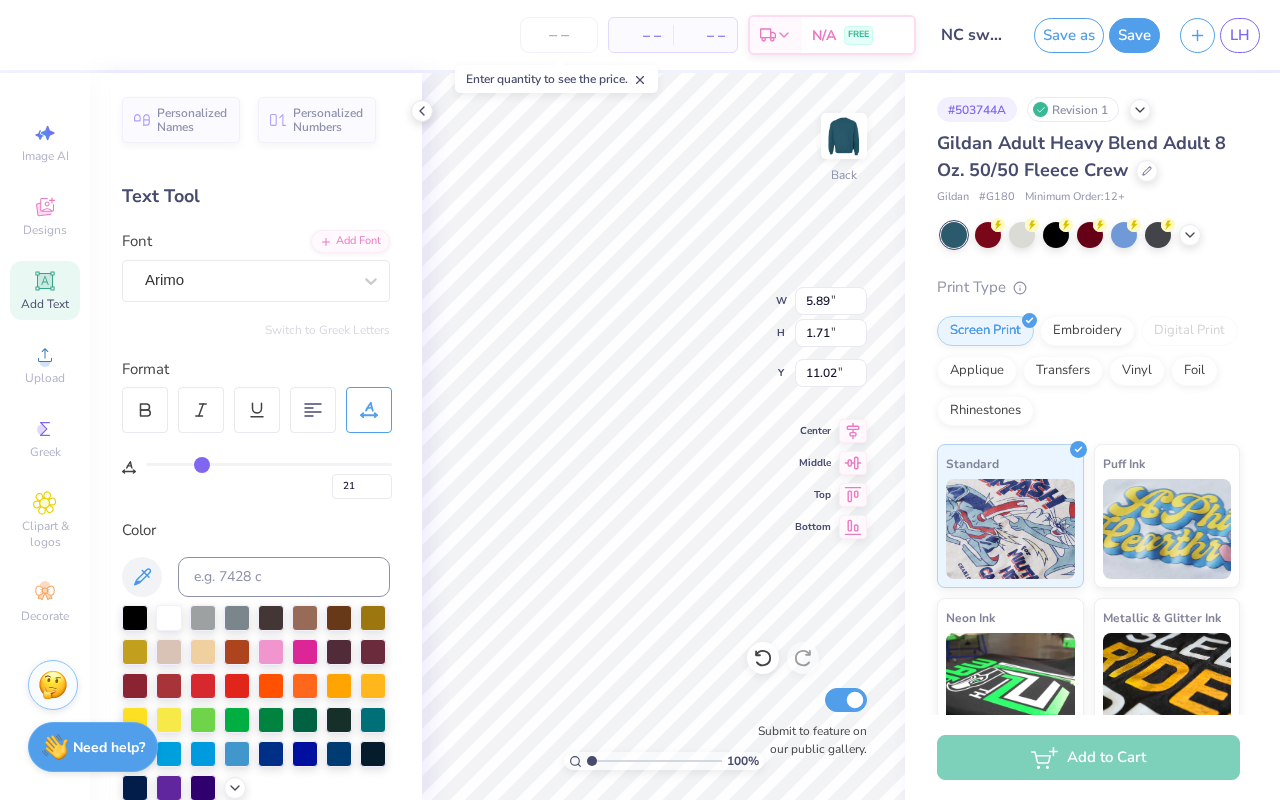 type on "23" 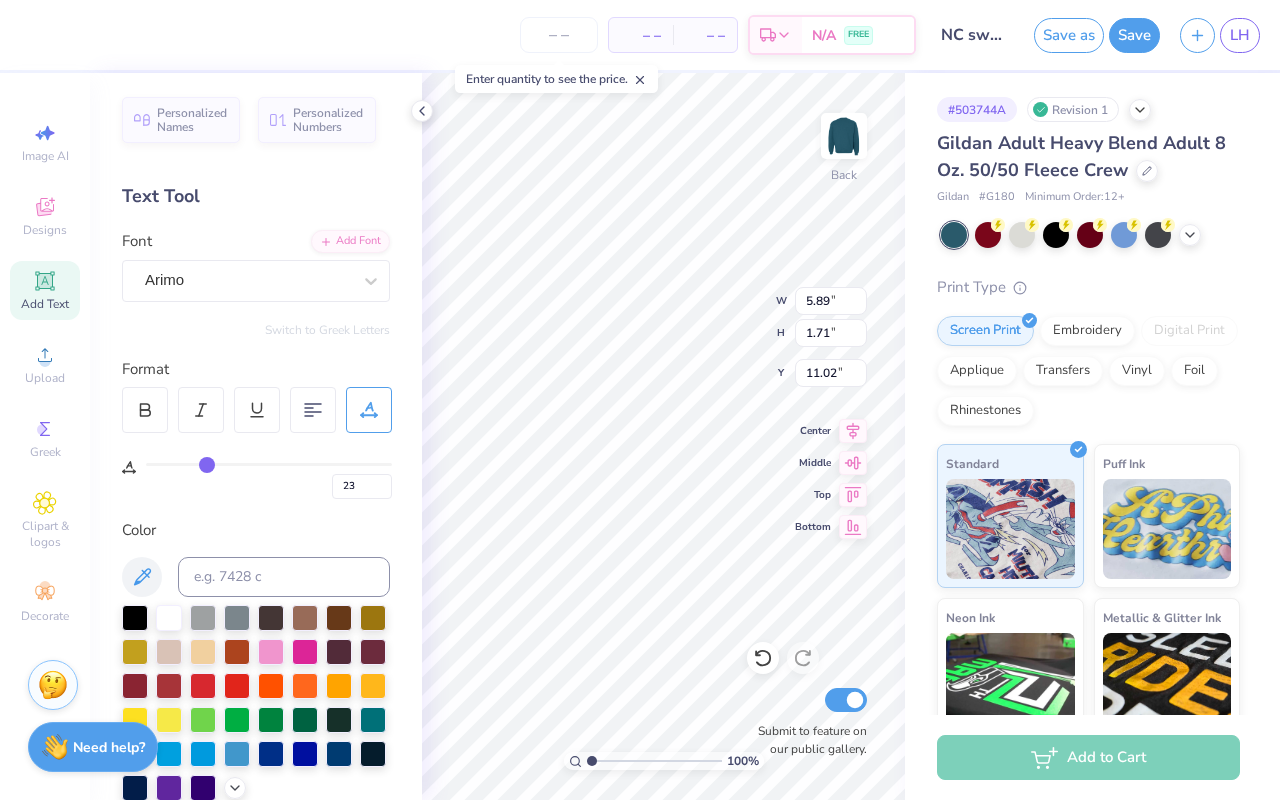type on "25" 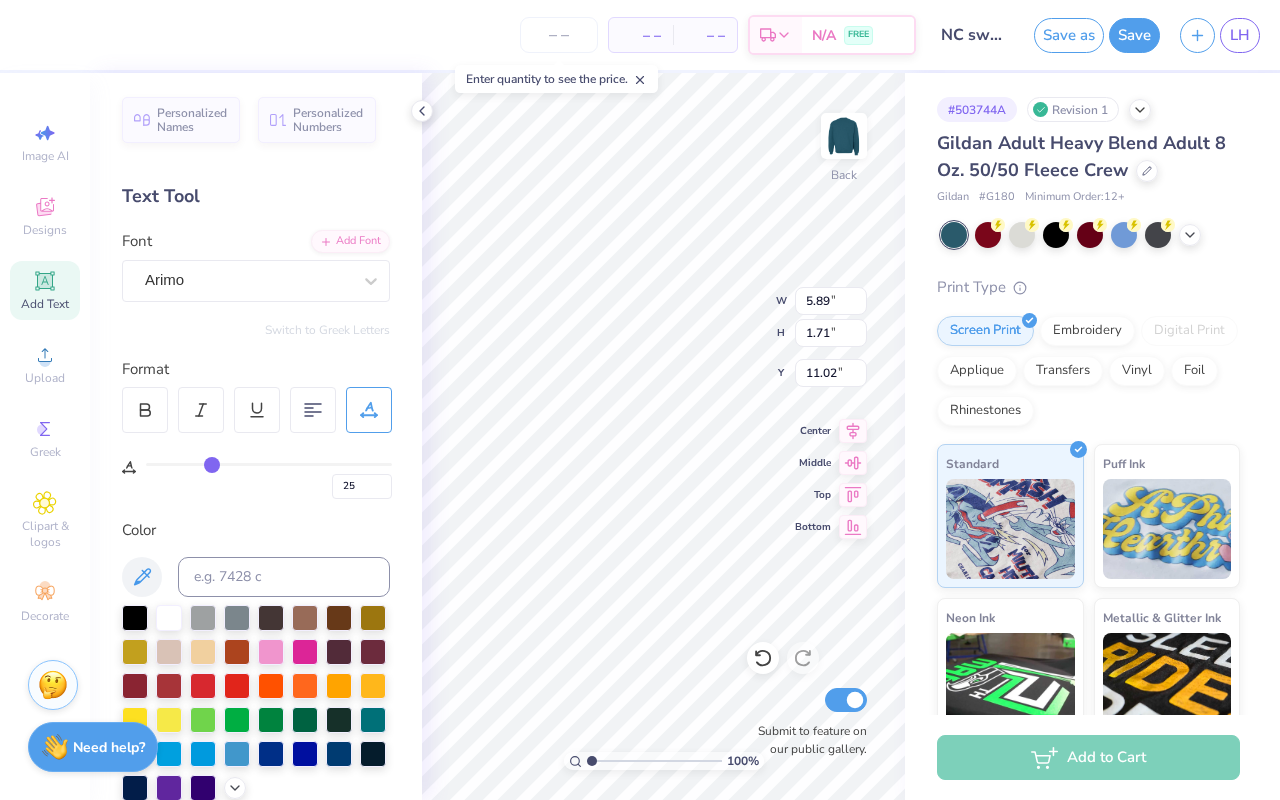 type on "26" 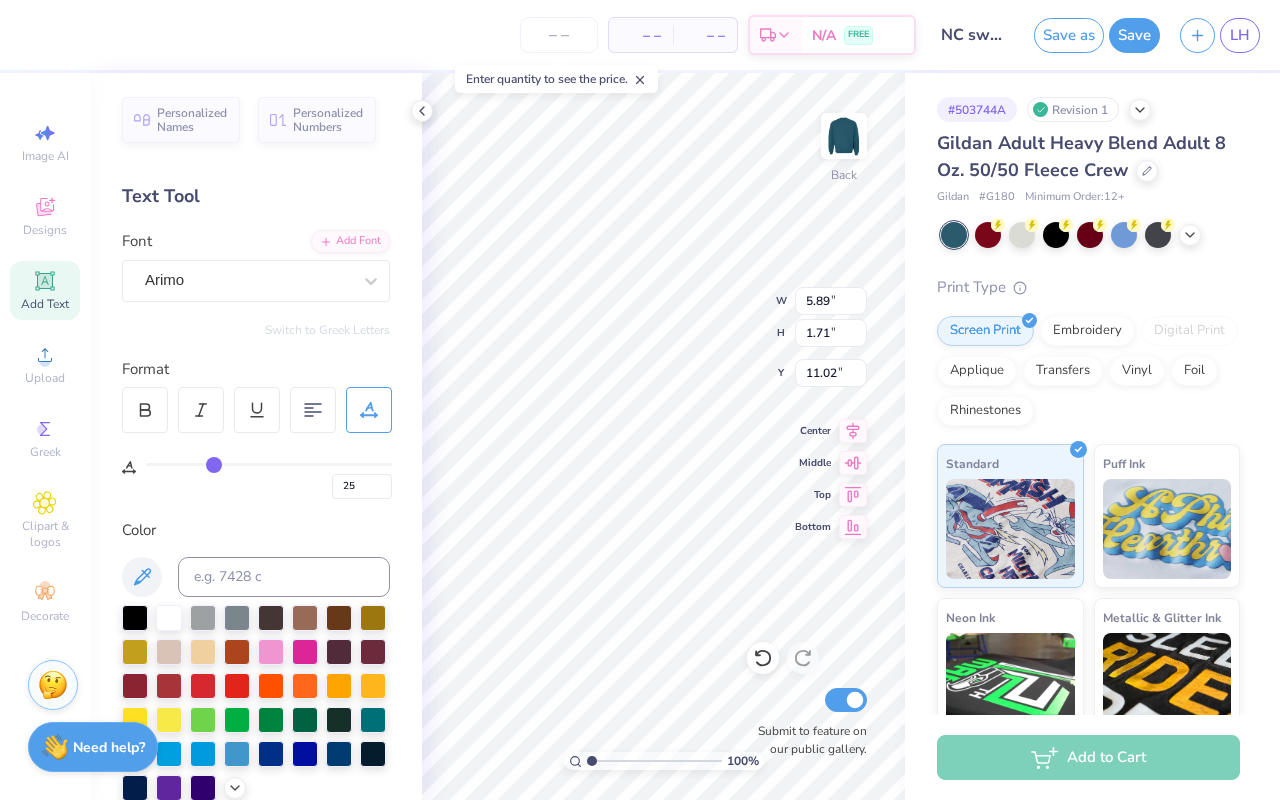 type on "26" 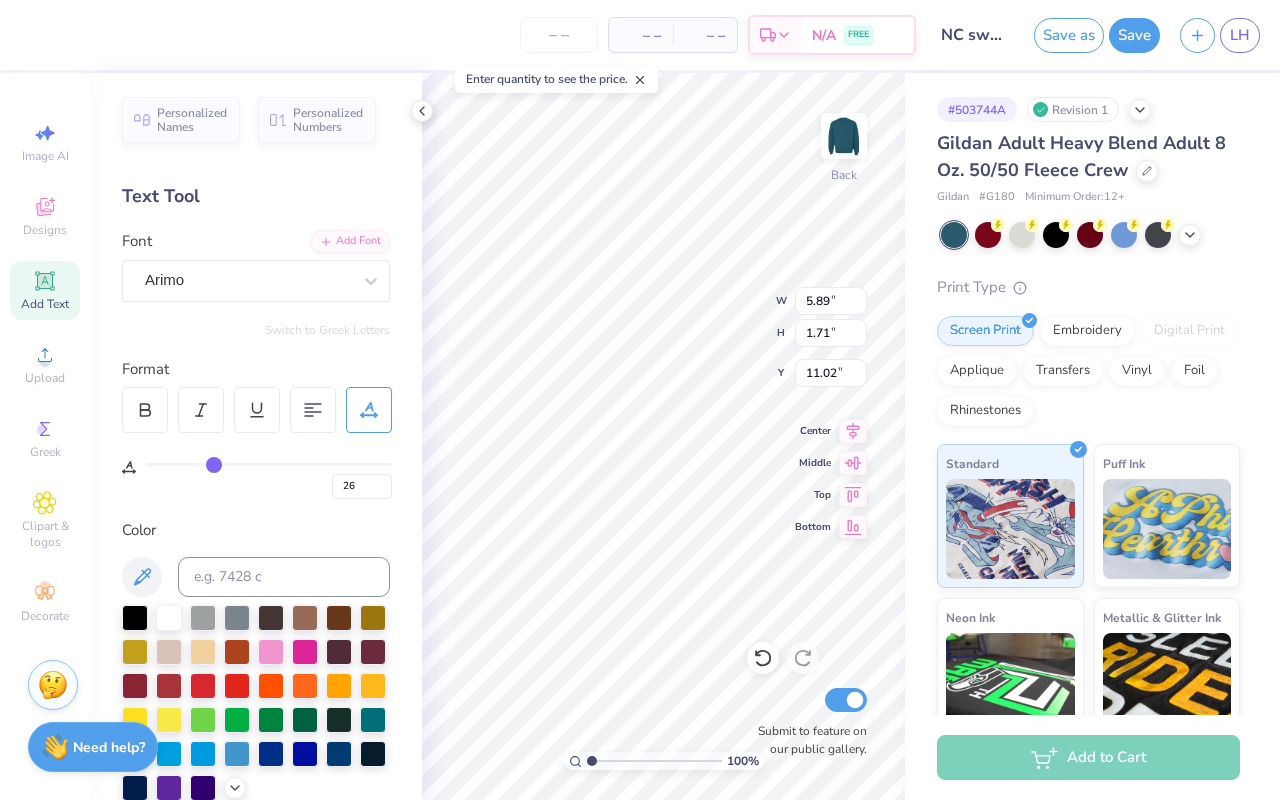type on "27" 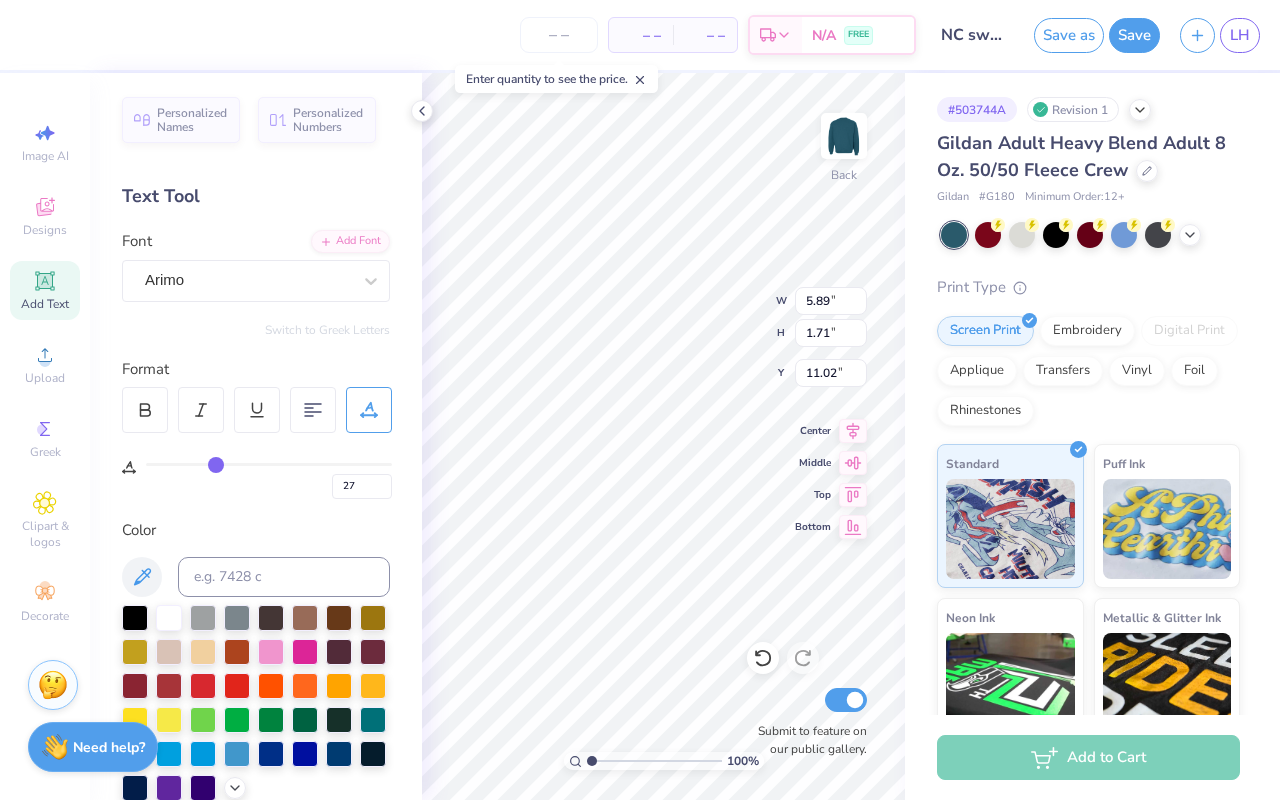 type on "29" 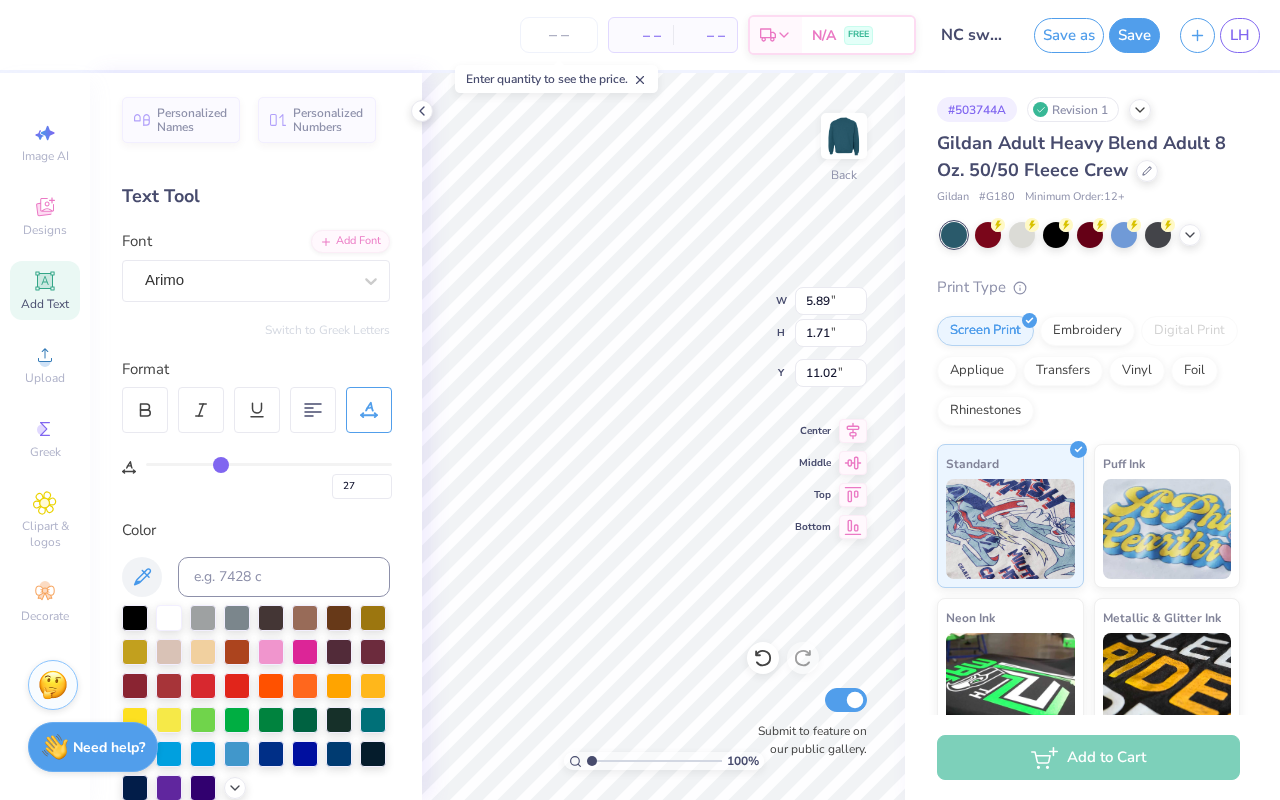 type on "29" 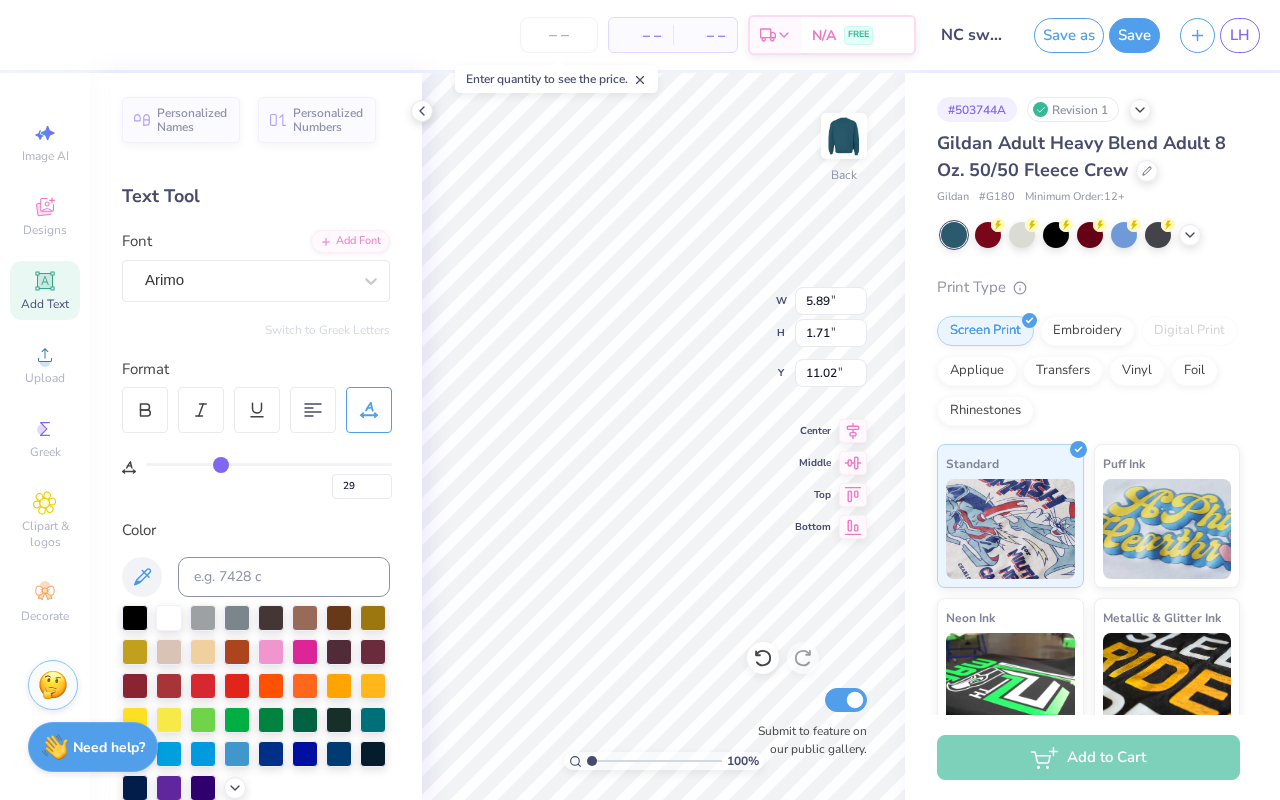 type on "30" 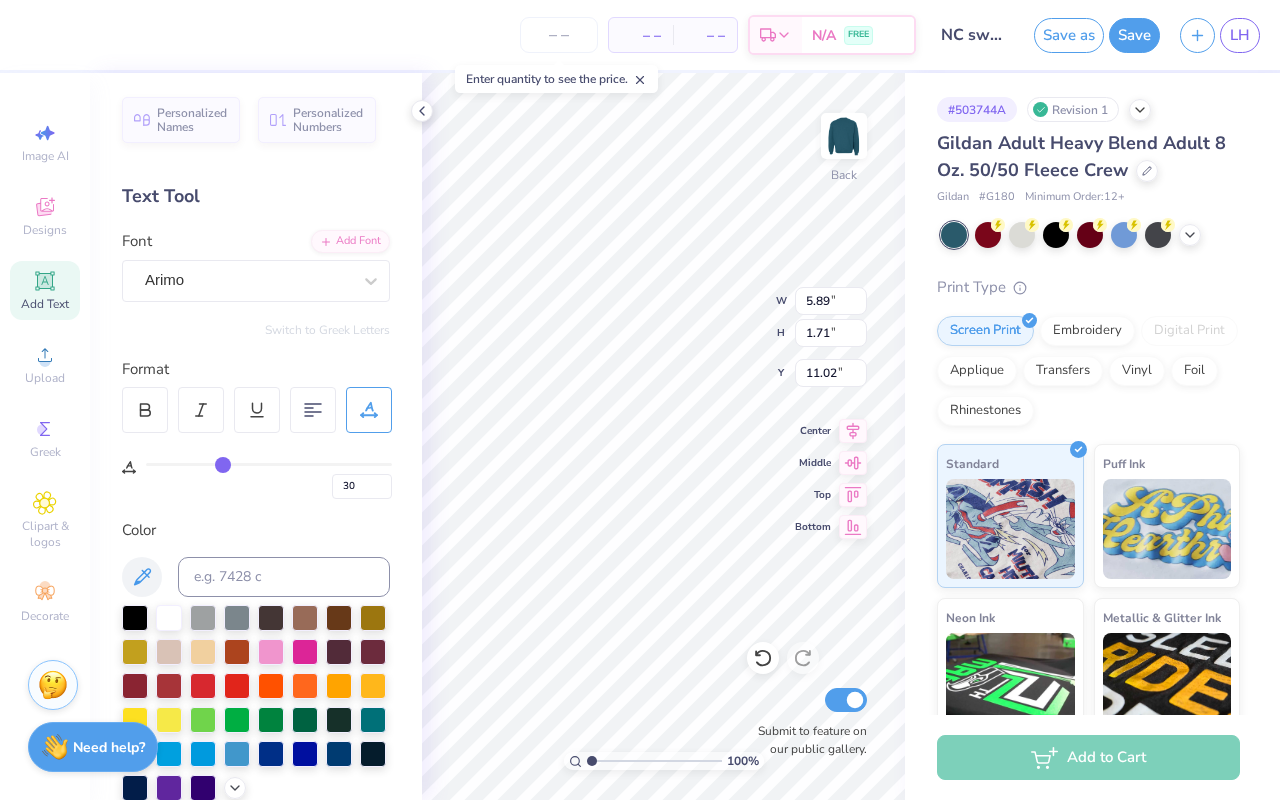 type on "32" 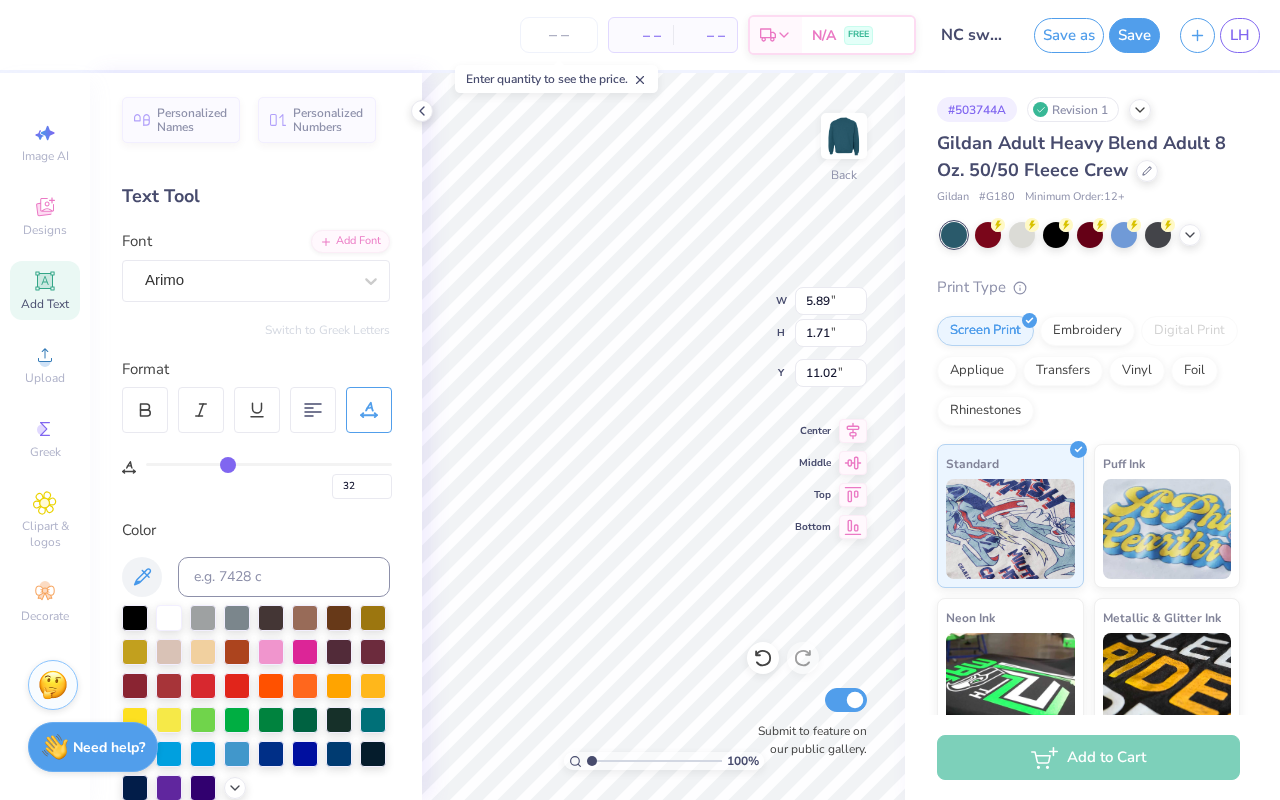 type on "33" 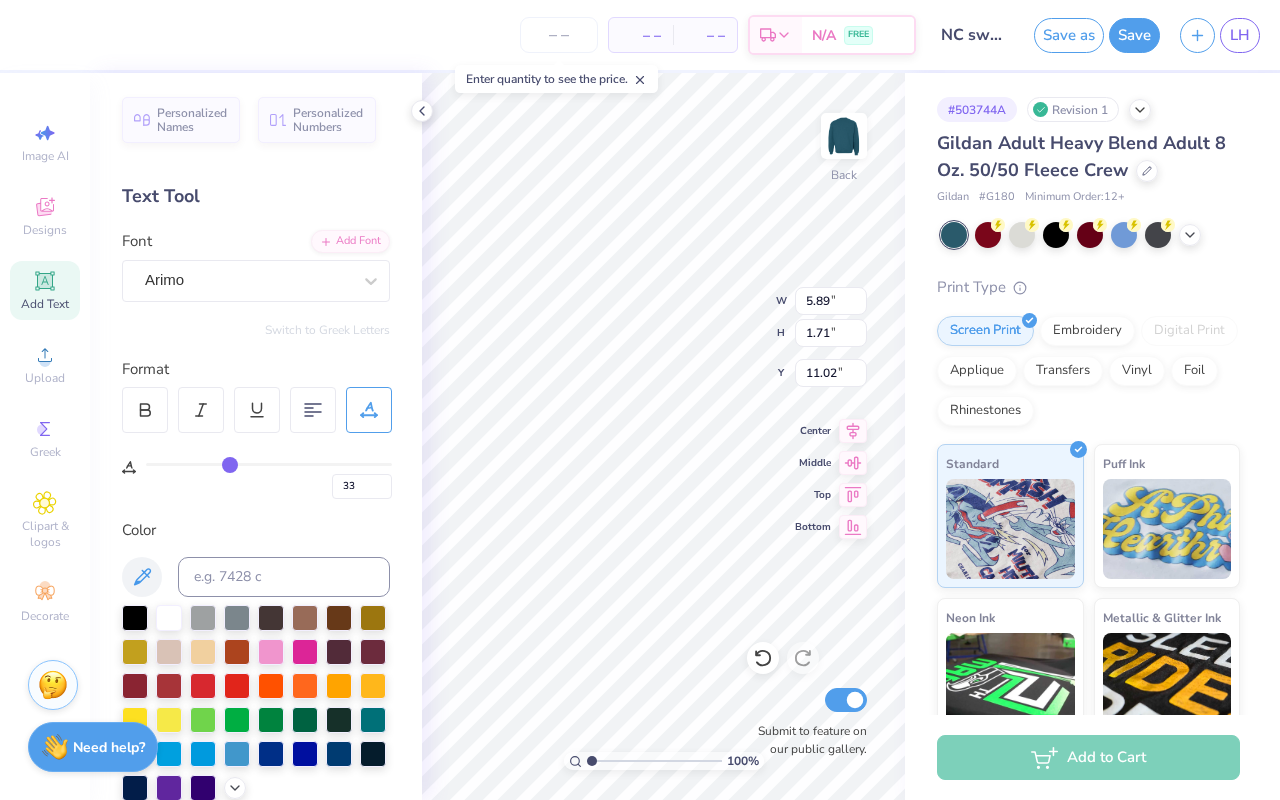 type on "35" 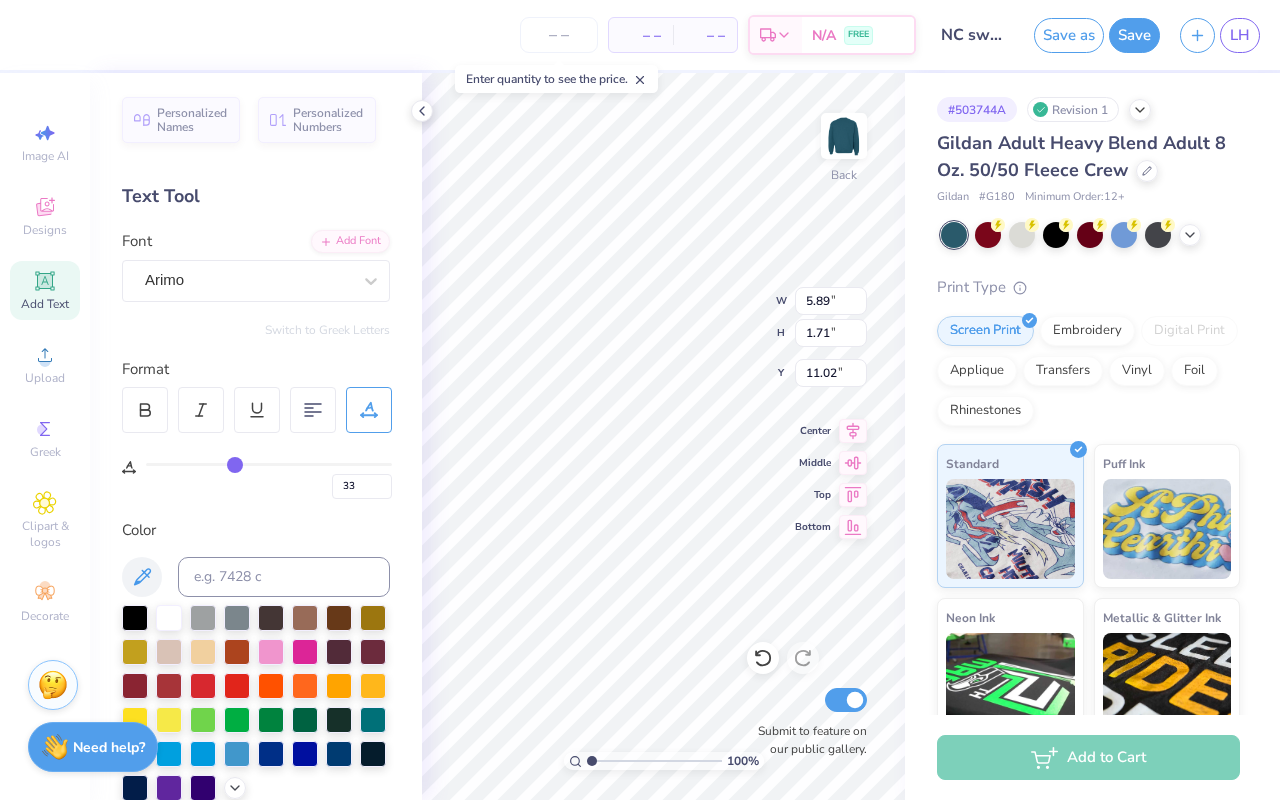 type on "35" 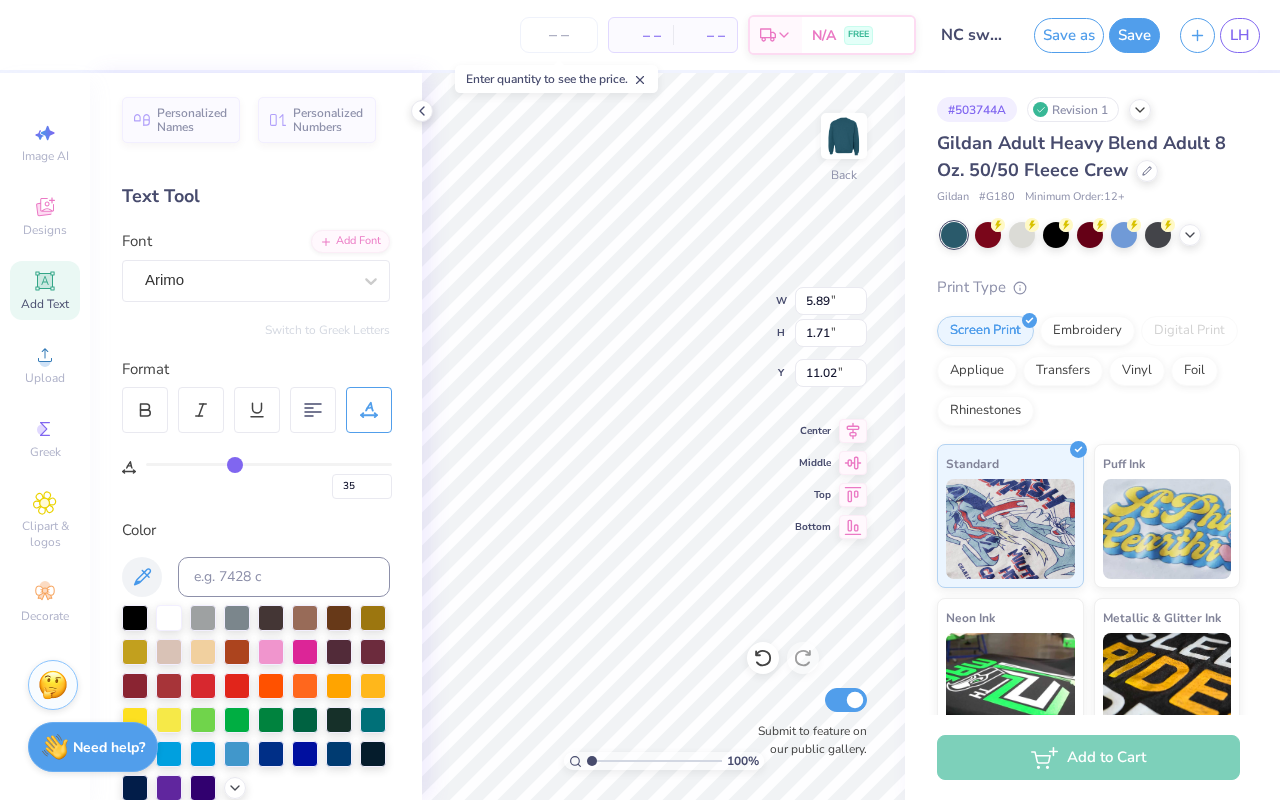 type on "37" 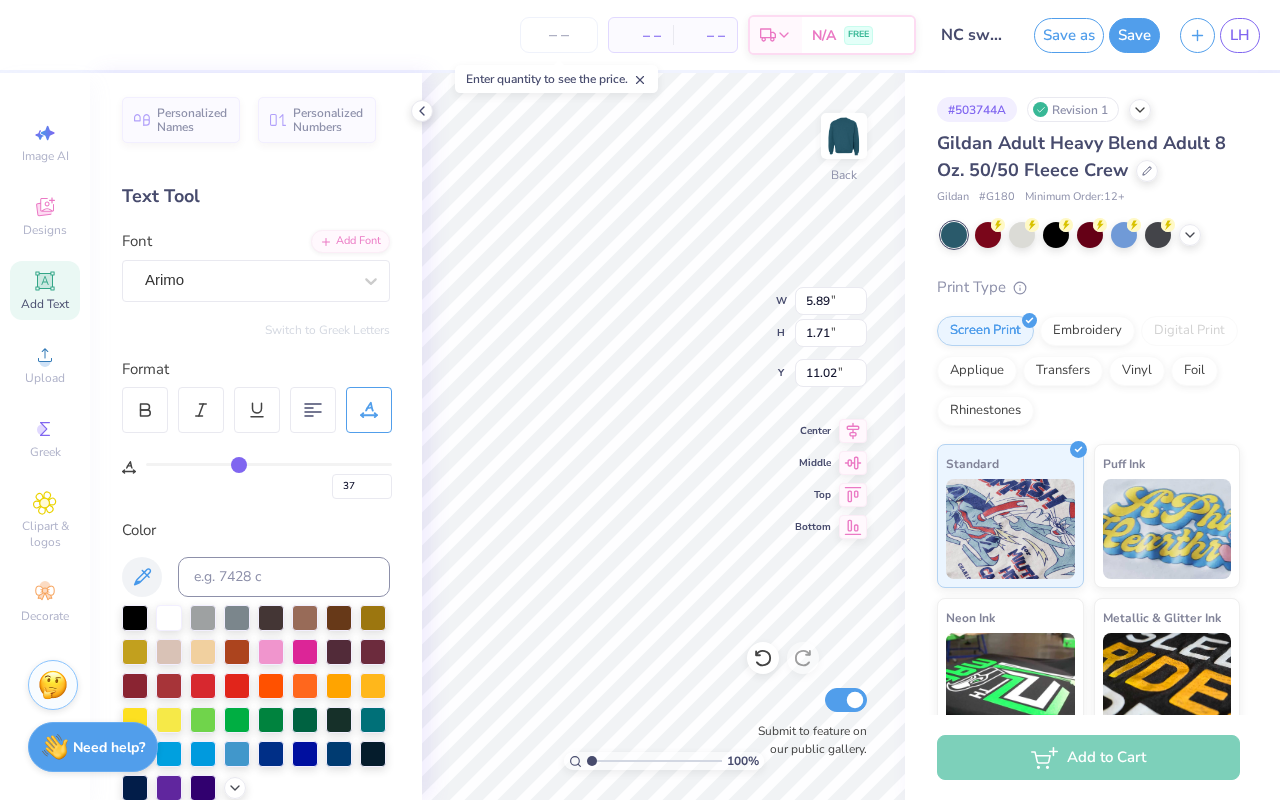 type on "39" 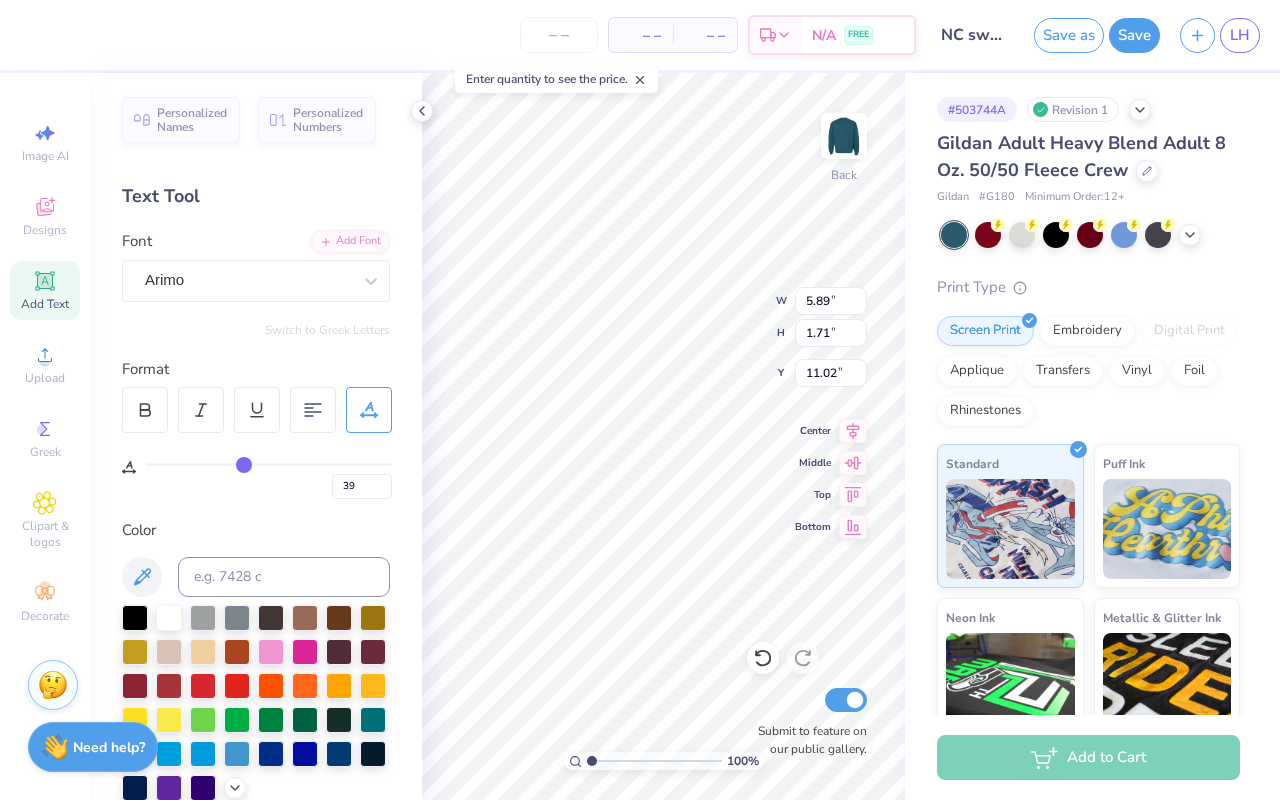 type on "41" 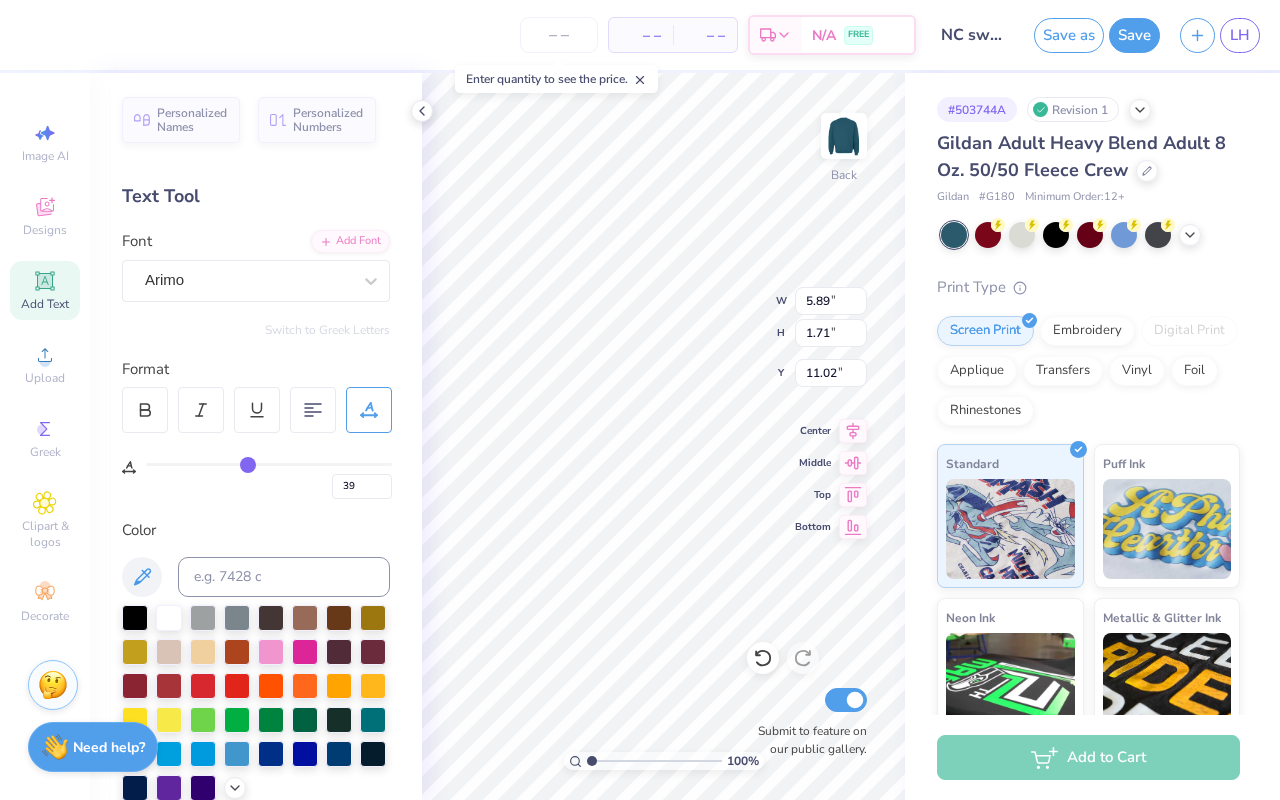 type on "41" 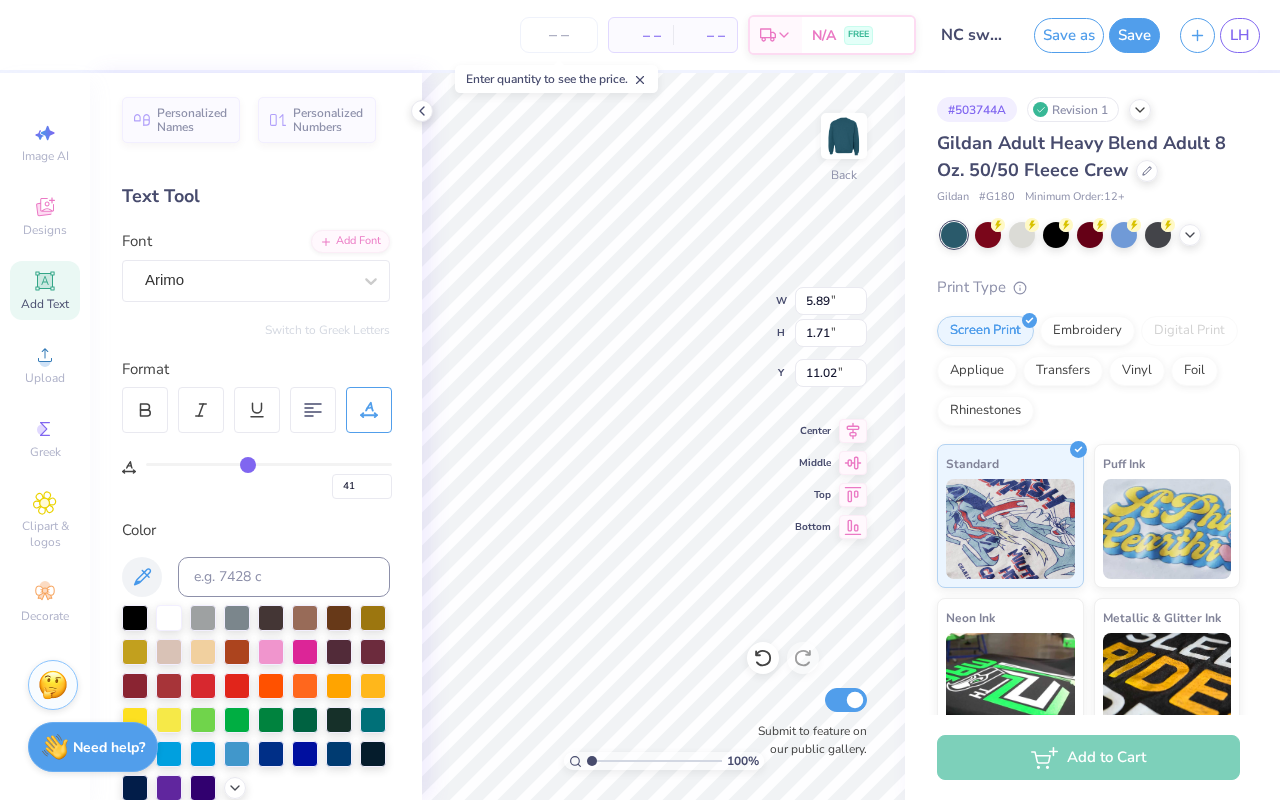 type on "42" 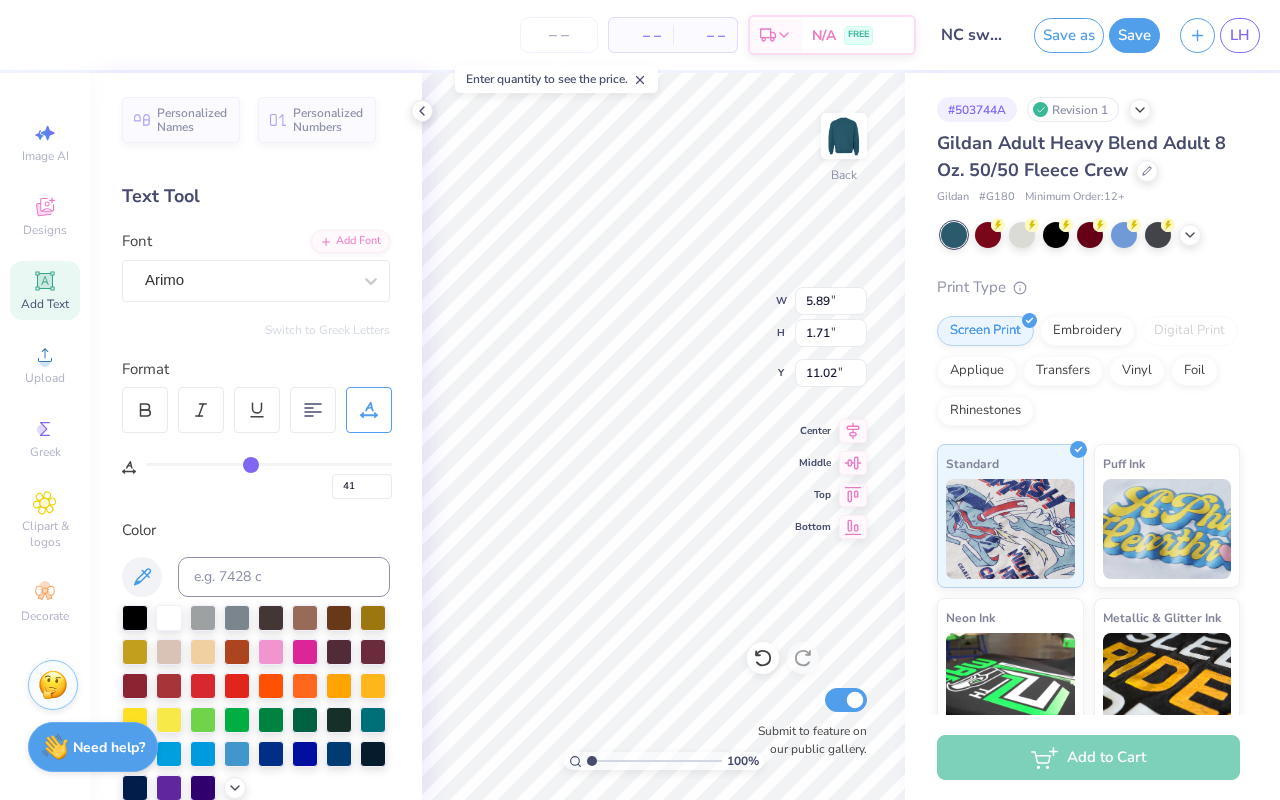 type on "42" 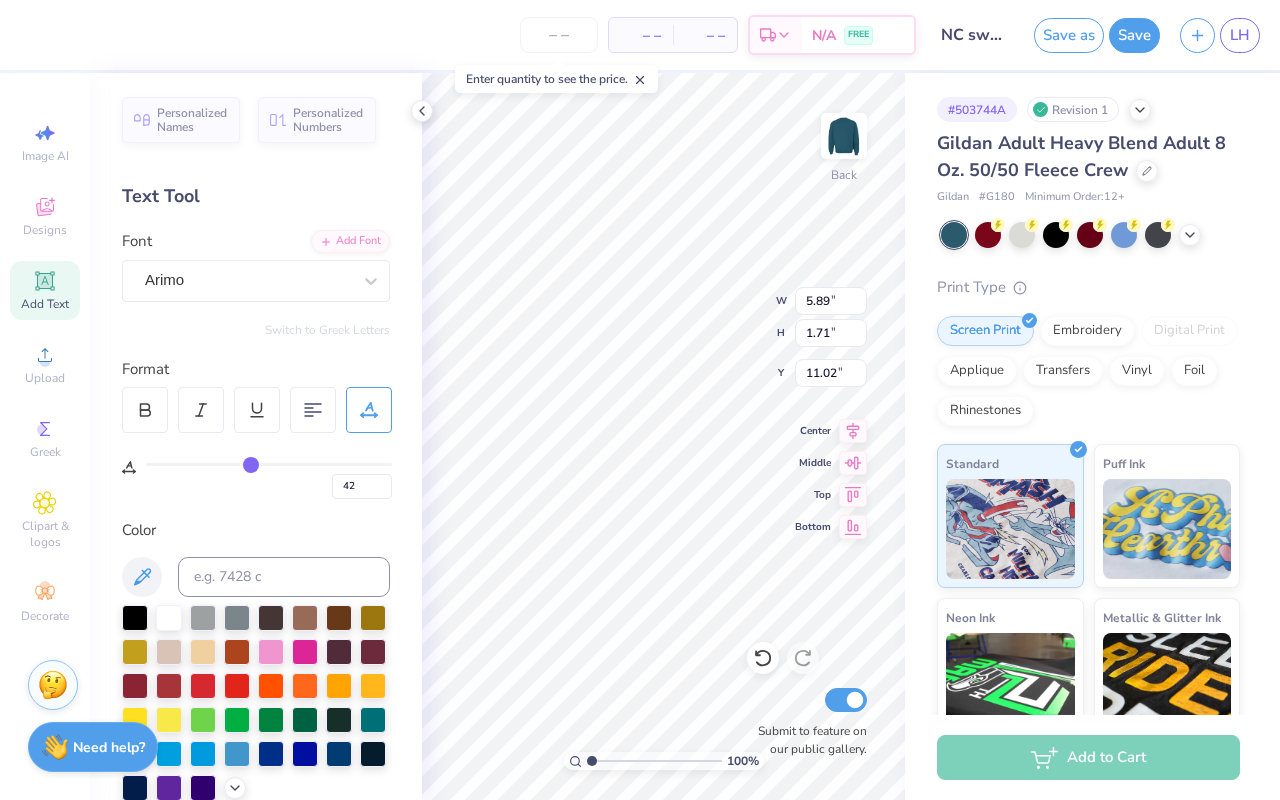 type on "44" 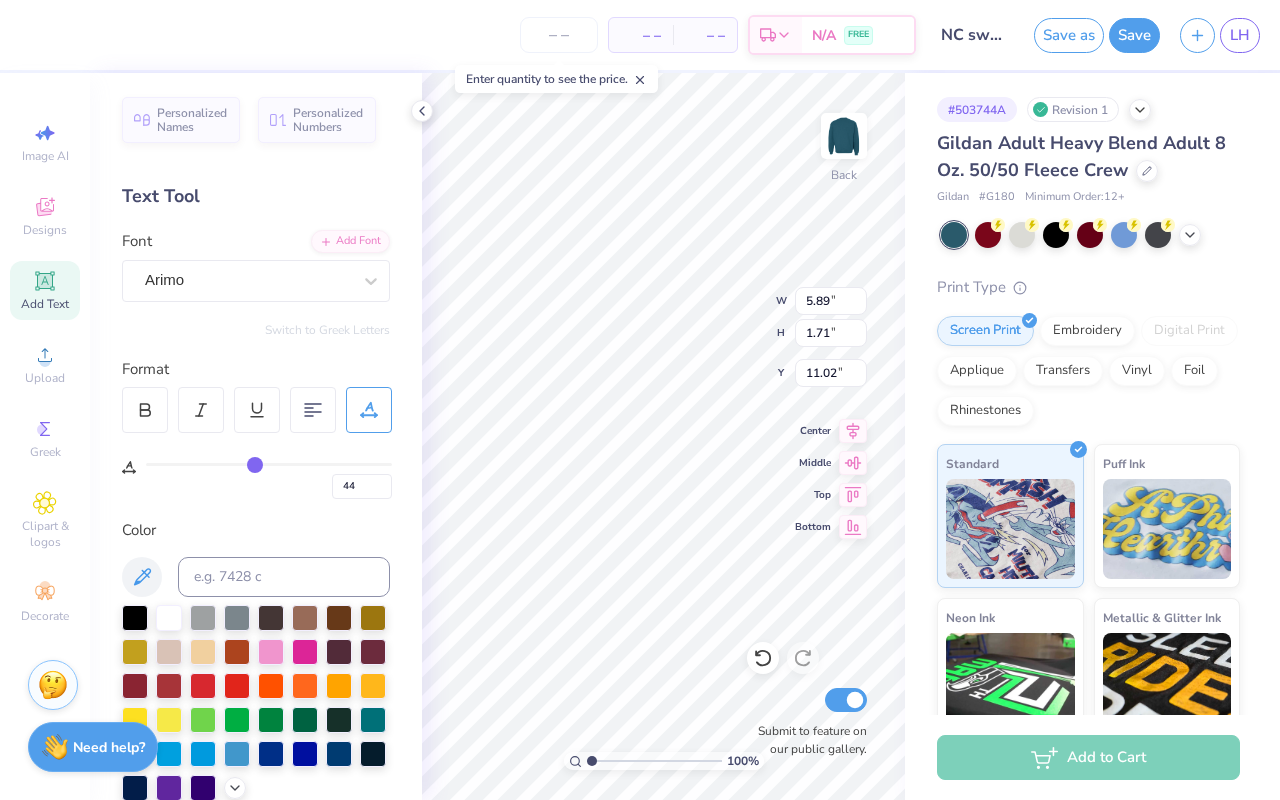 type on "45" 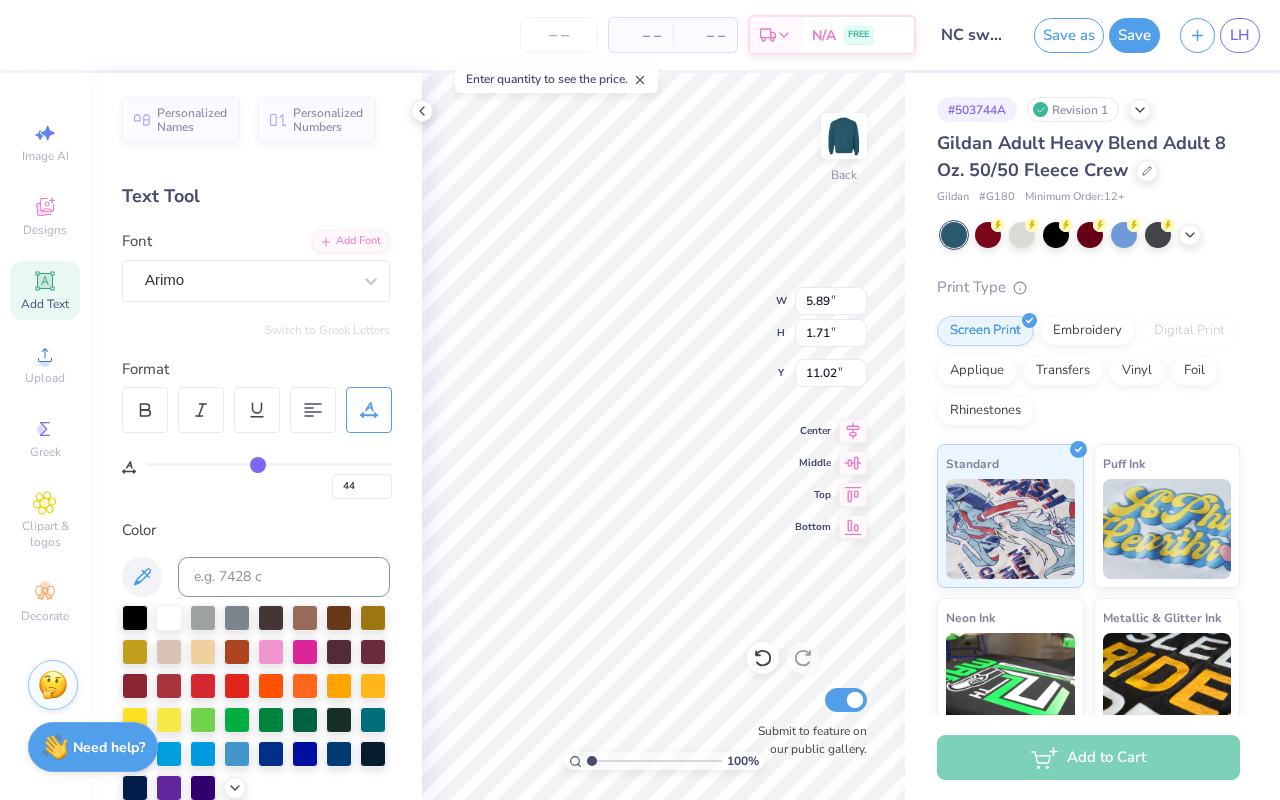 type on "45" 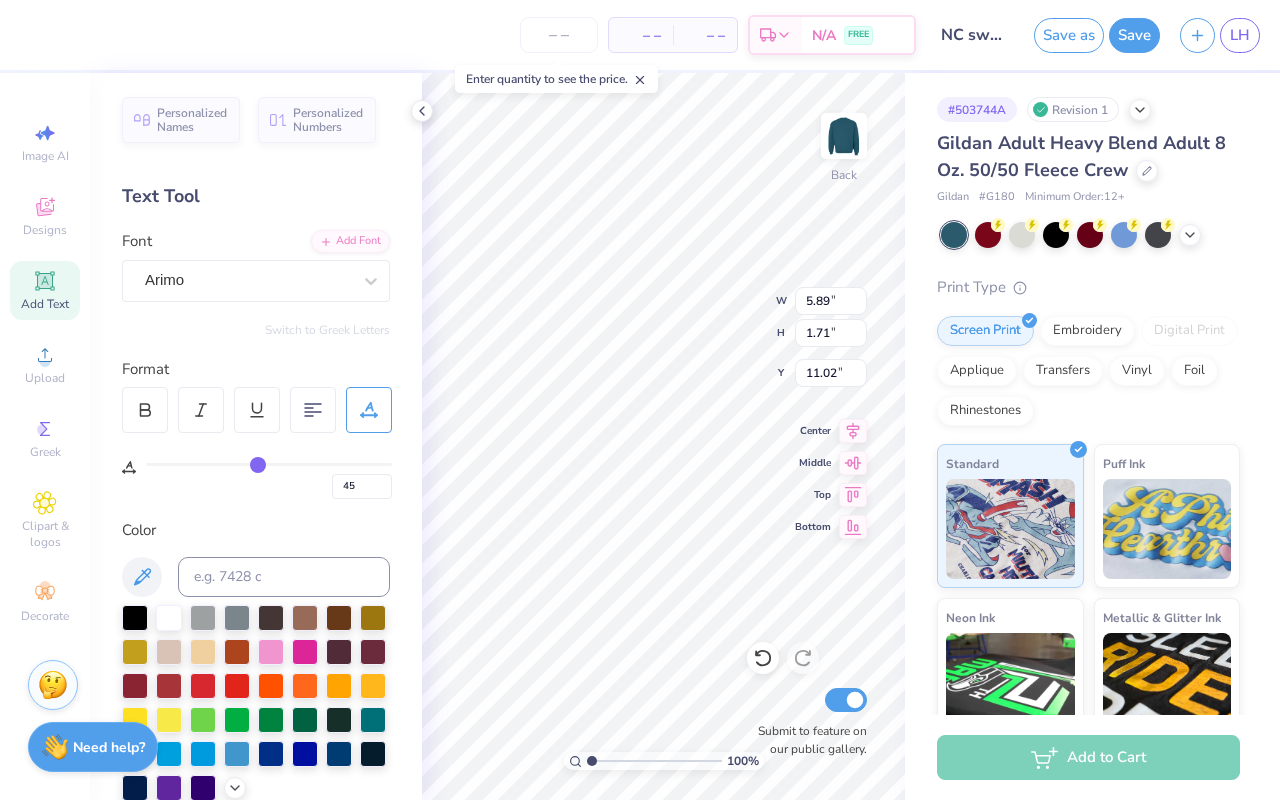 type on "46" 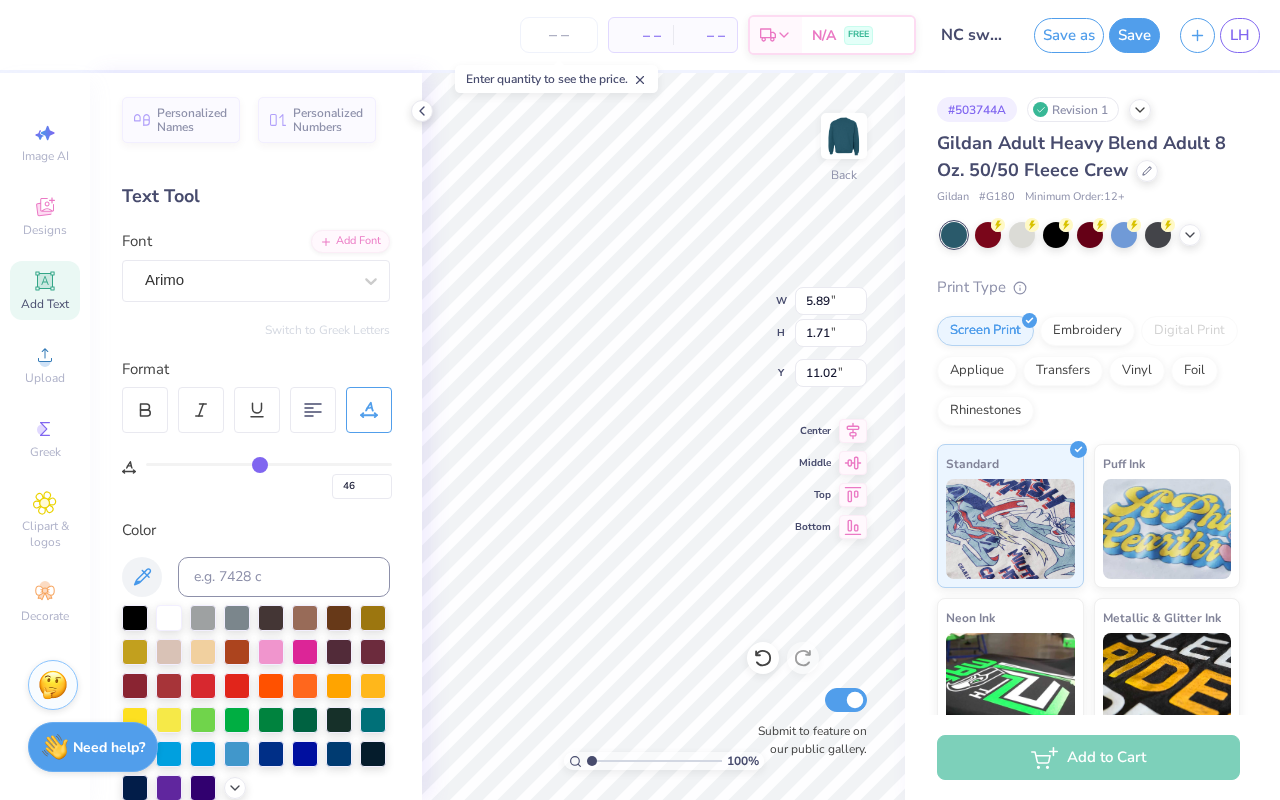 type on "47" 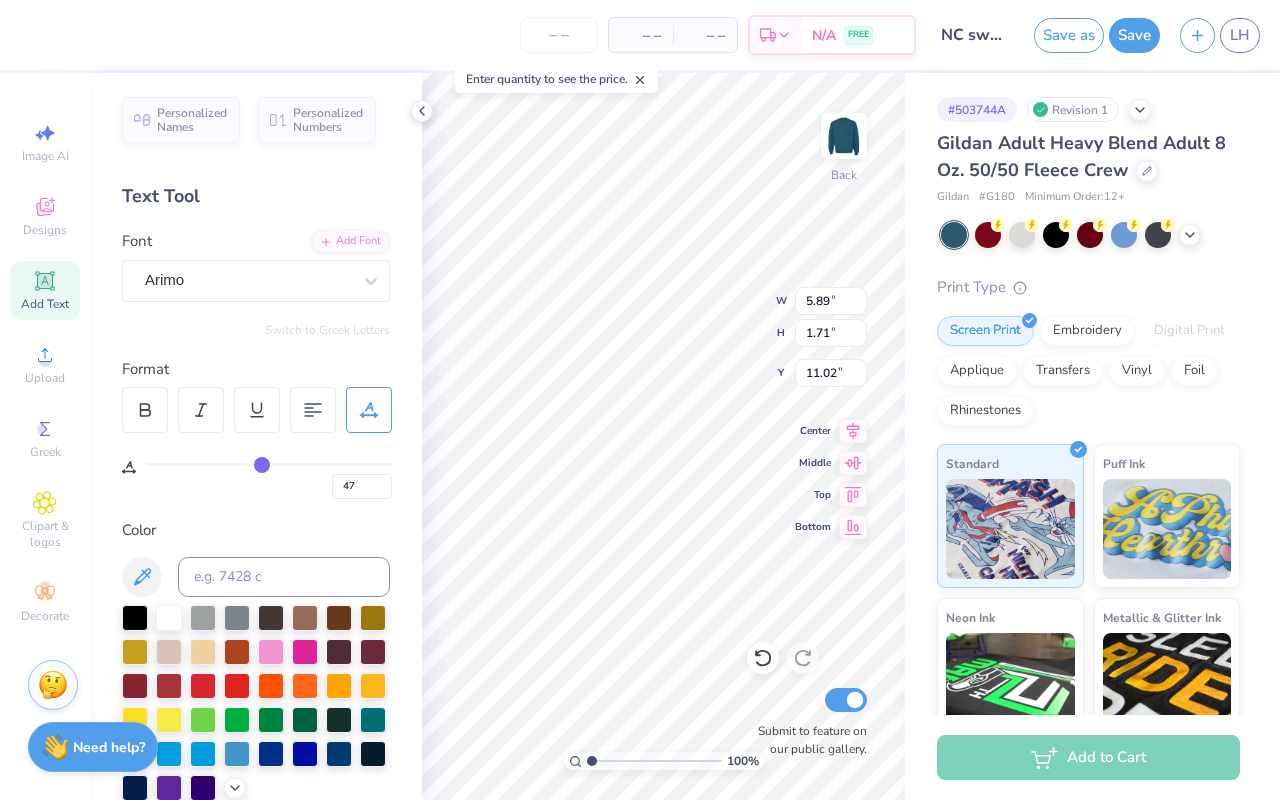 type on "48" 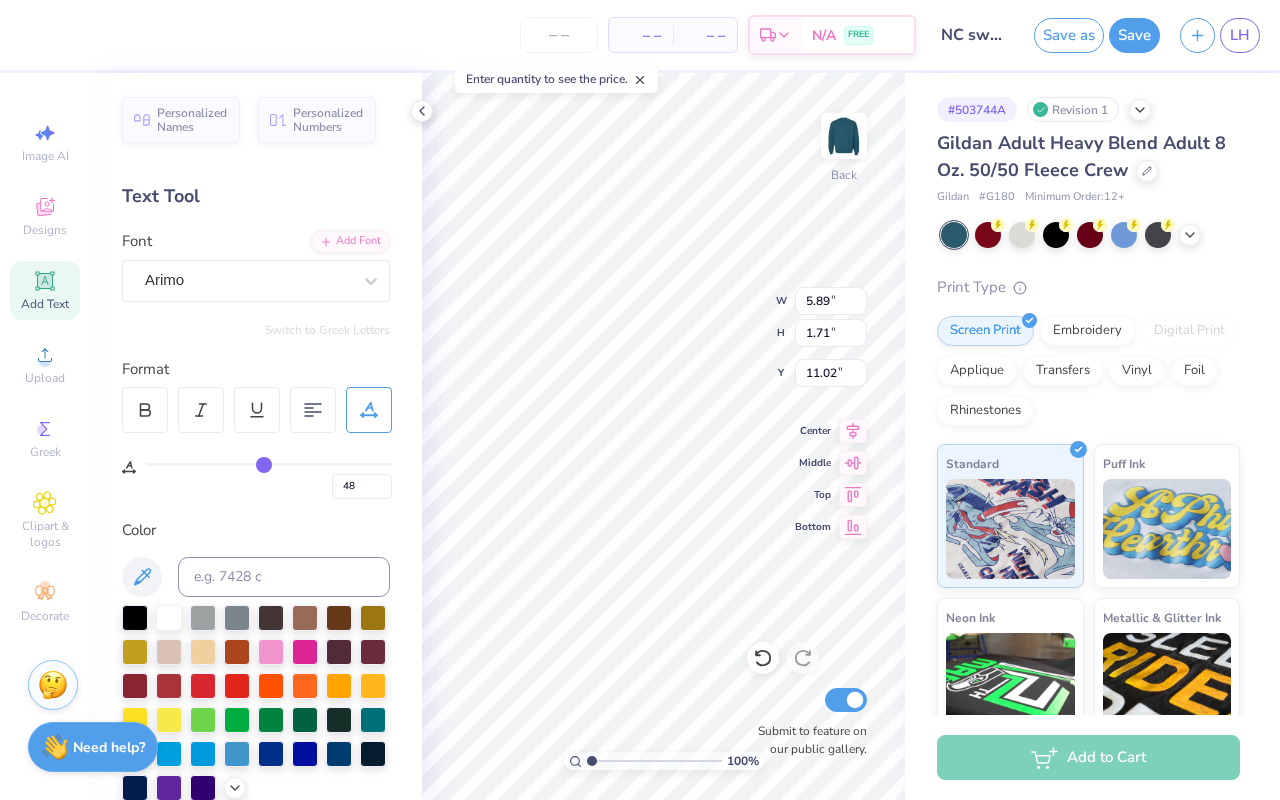 type on "49" 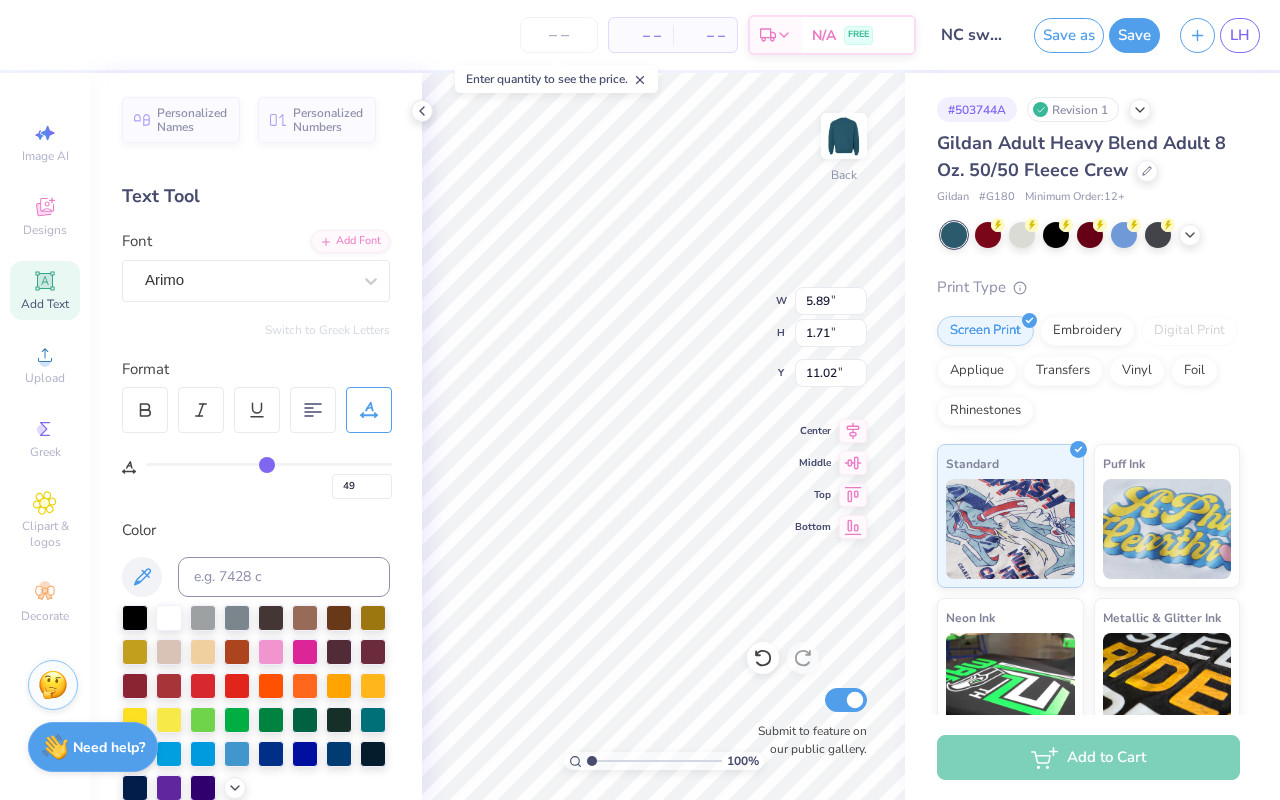 type on "48" 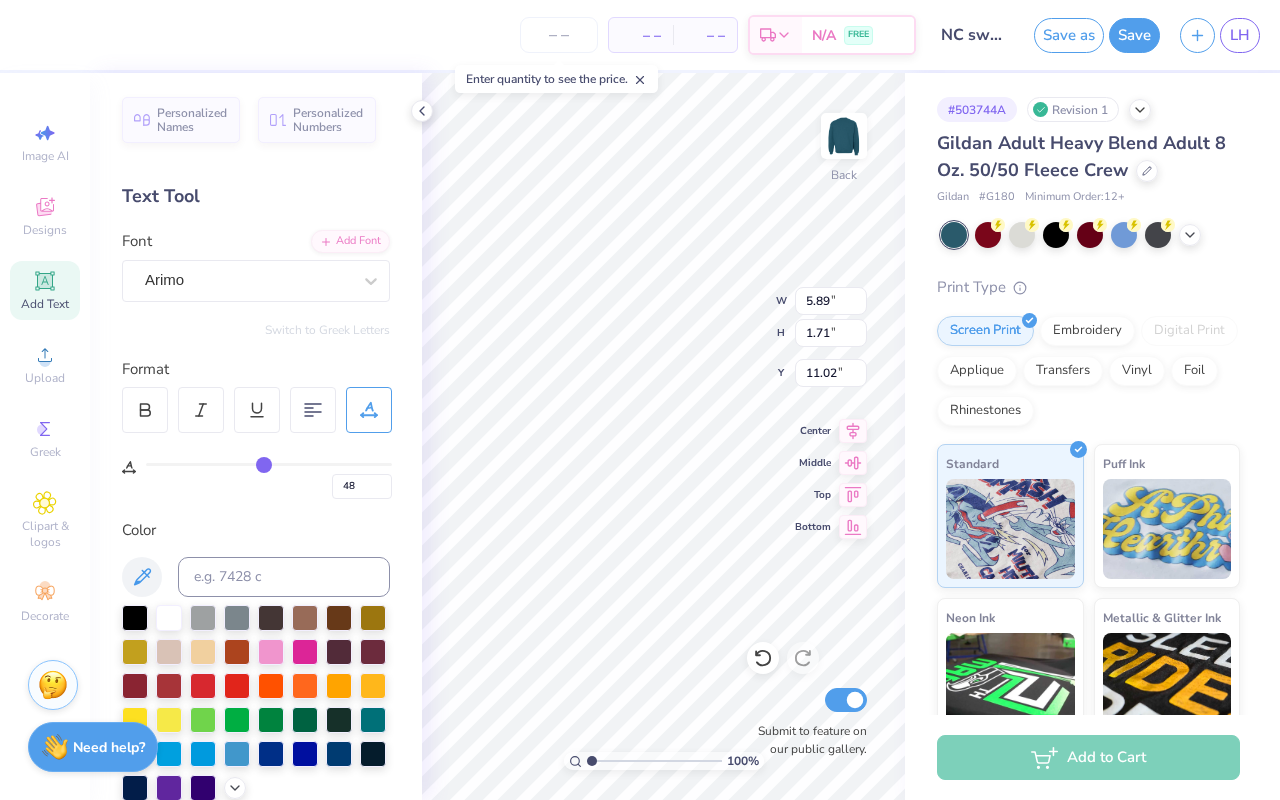 type on "48" 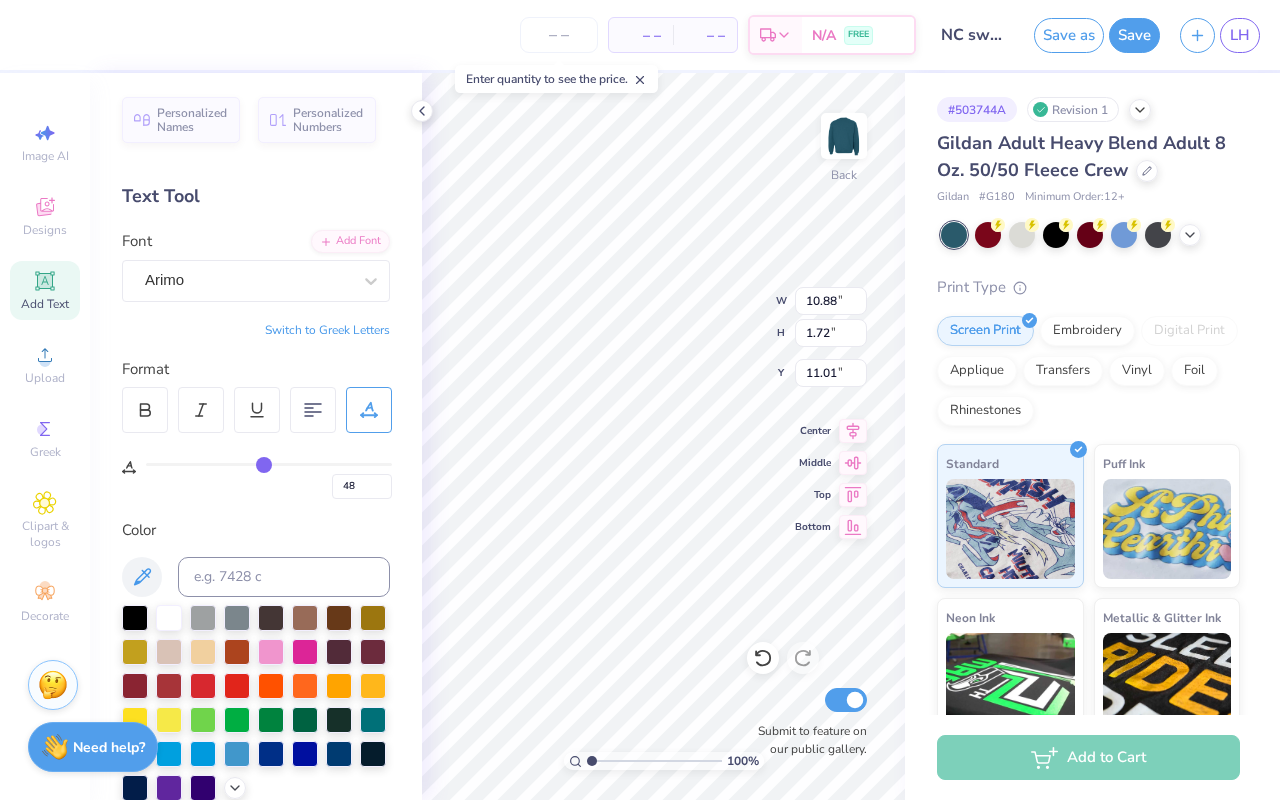 type on "4.84" 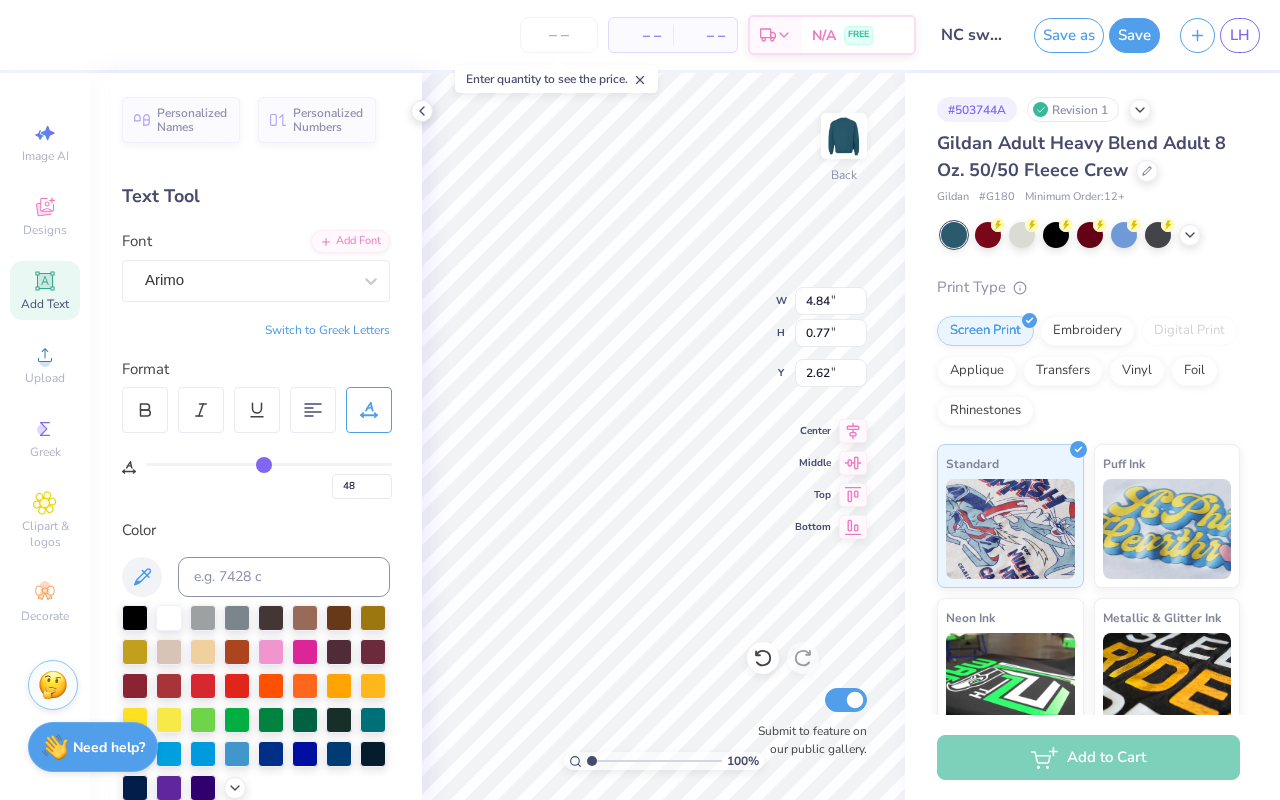type on "2.62" 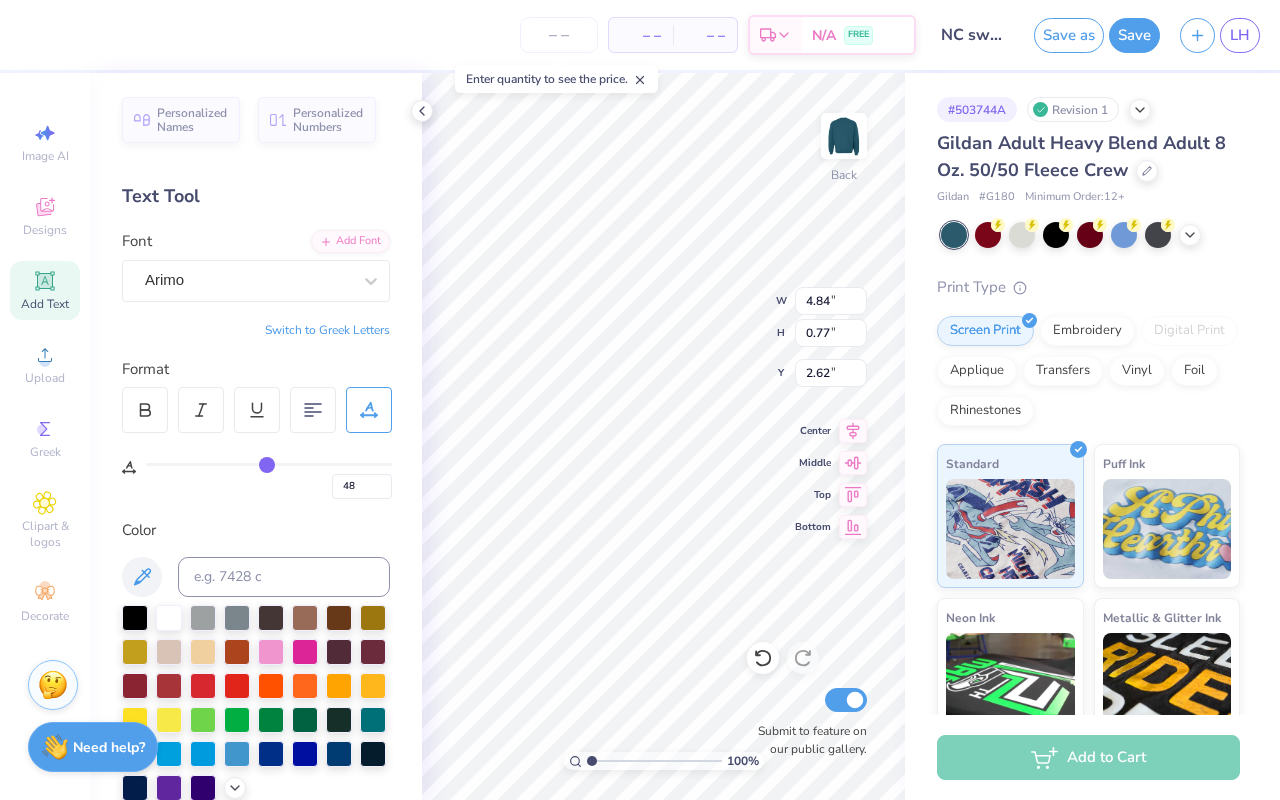 type on "49" 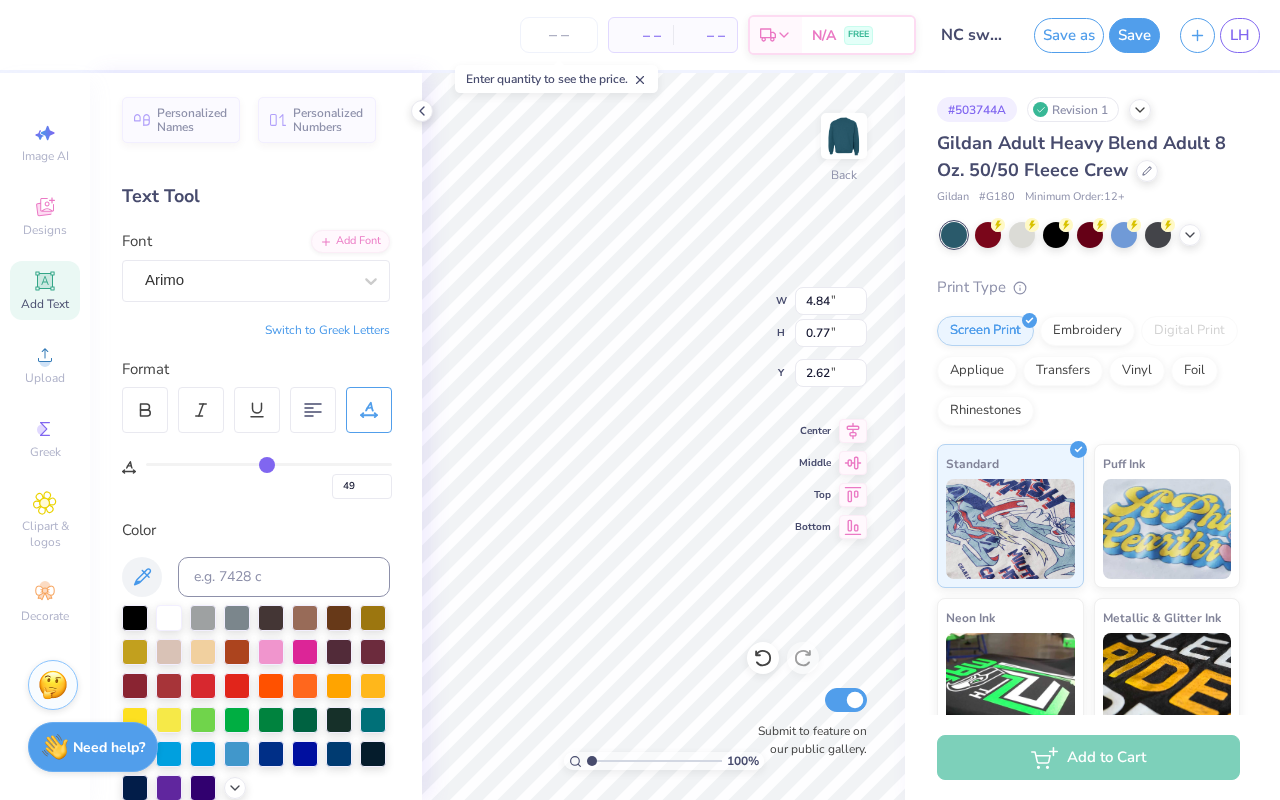 type on "50" 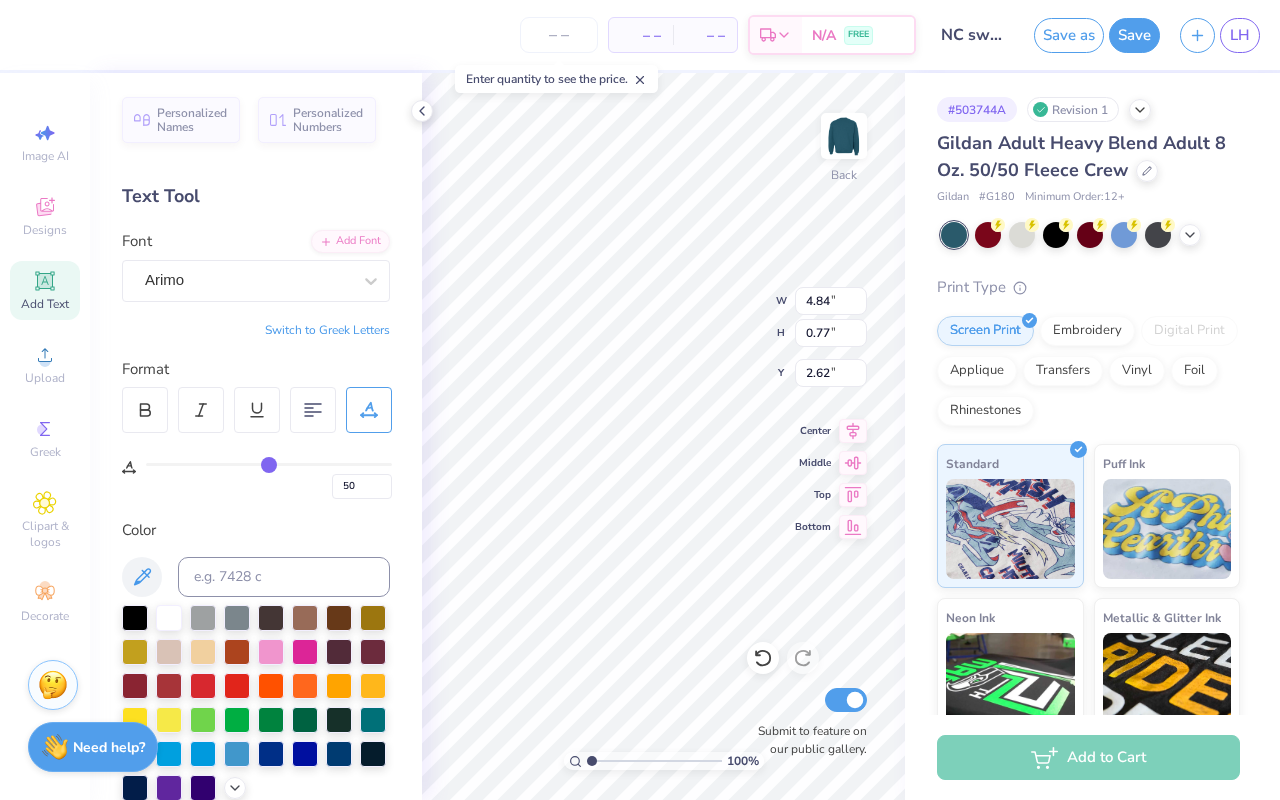 type on "51" 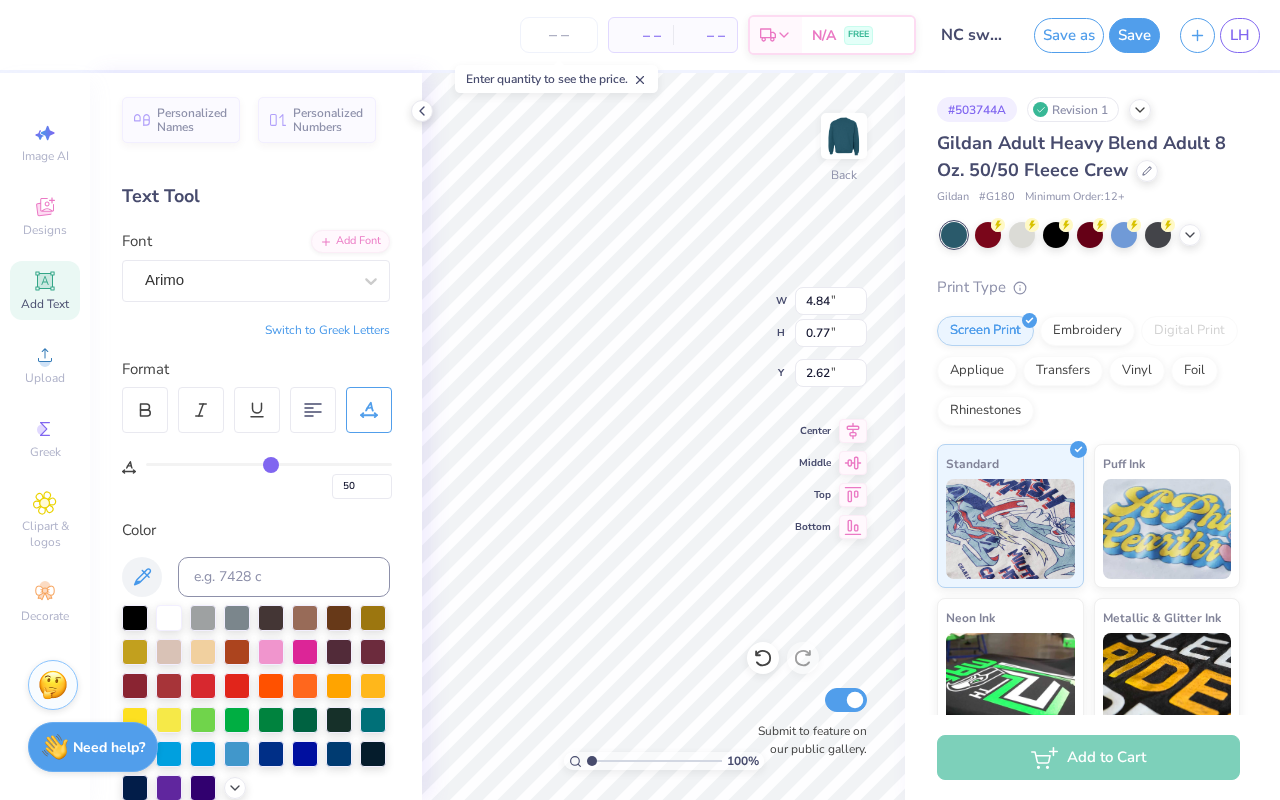 type on "51" 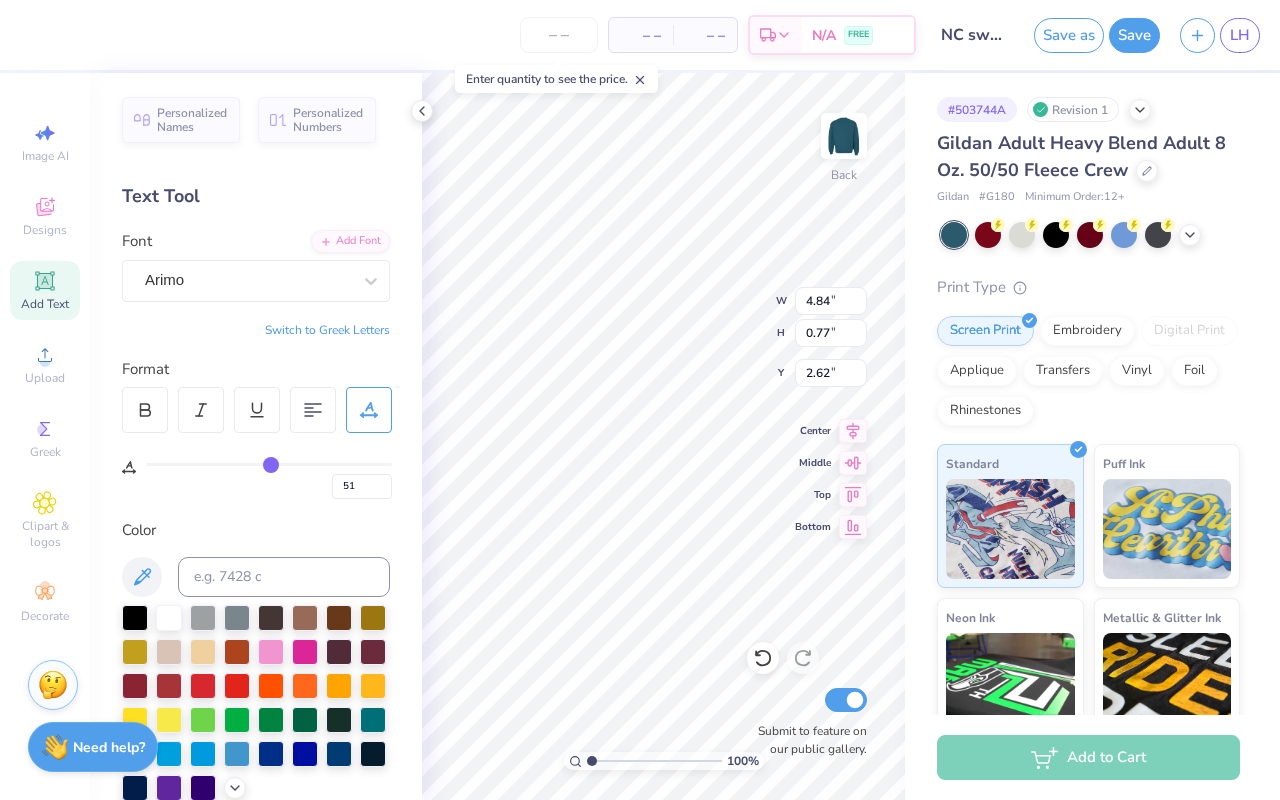 type on "52" 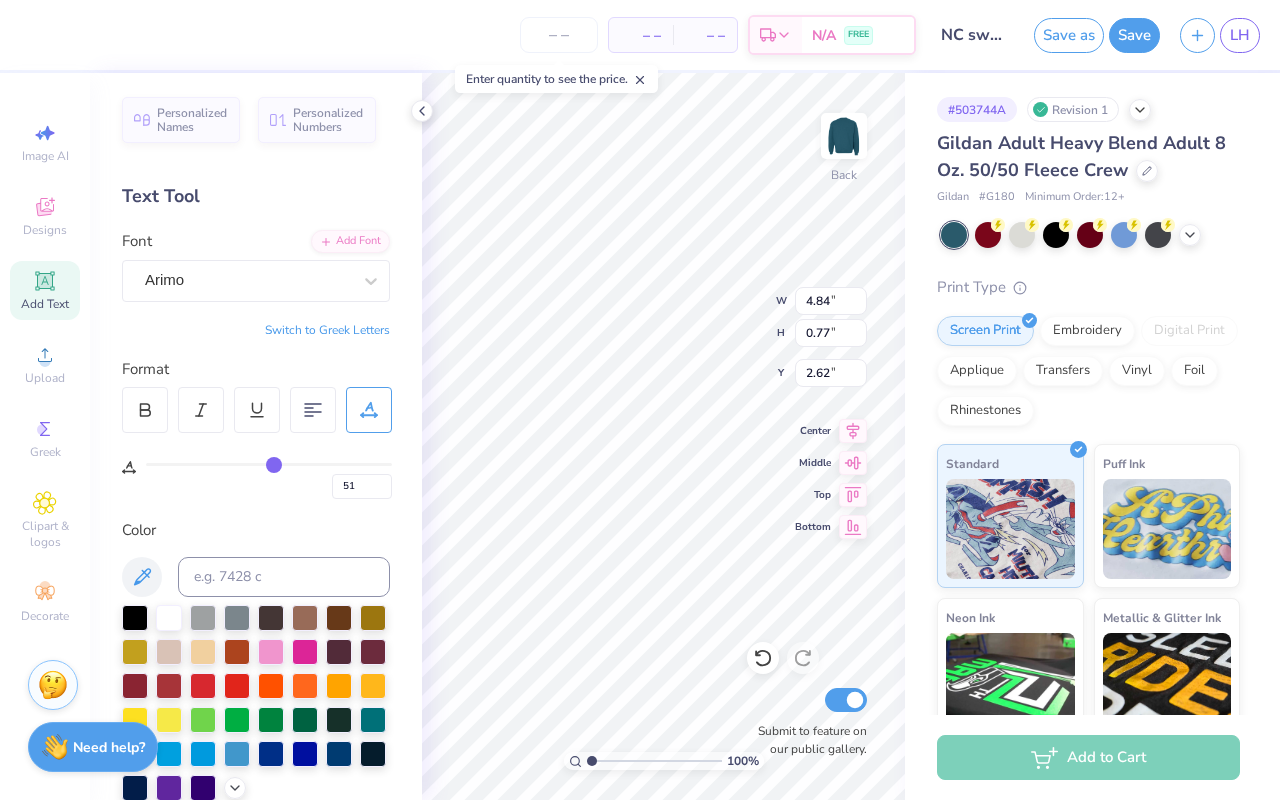 type on "52" 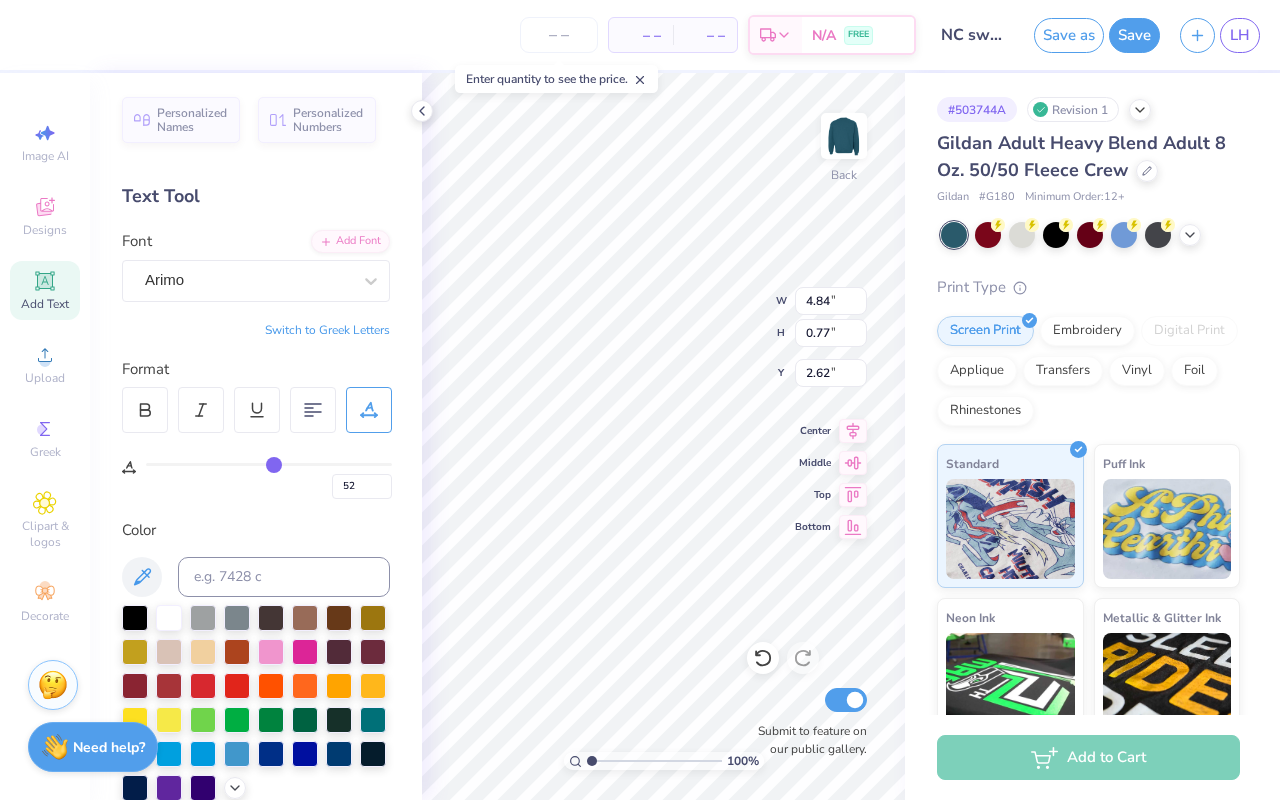 type on "53" 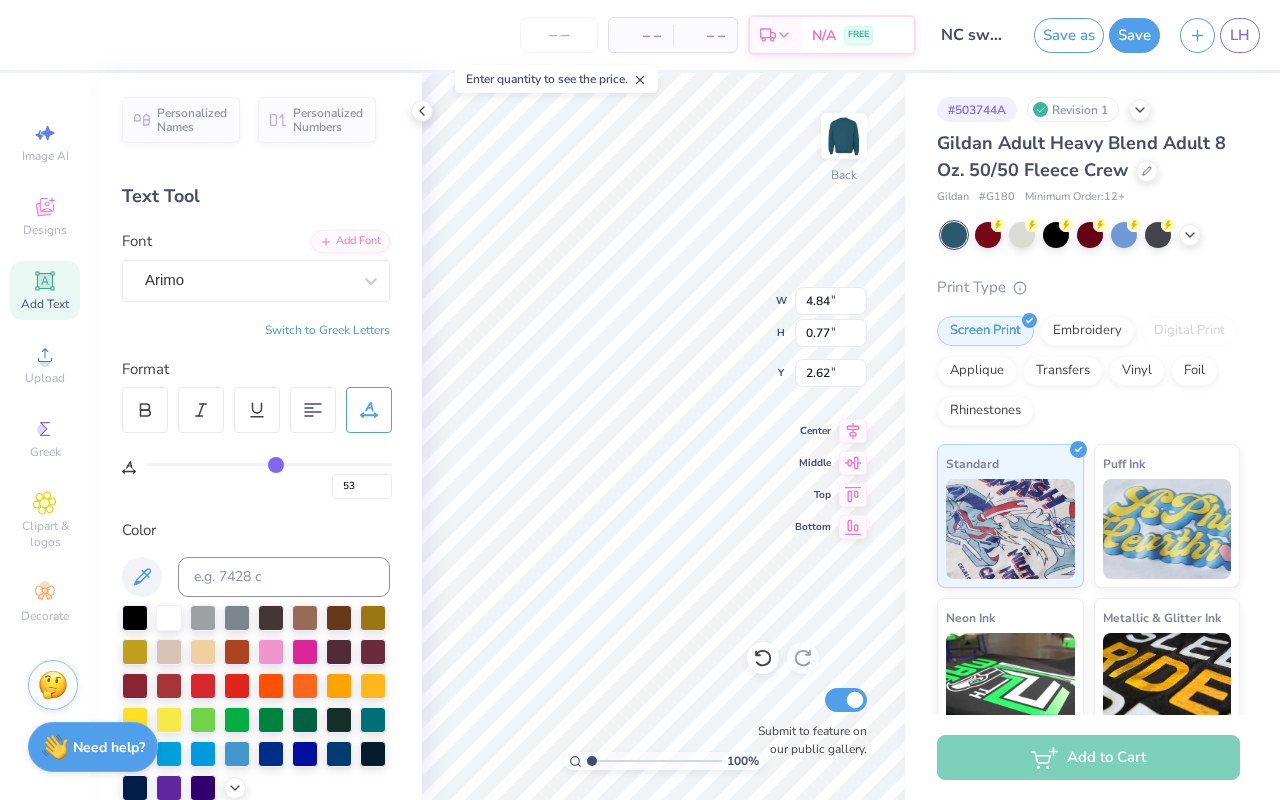 type on "55" 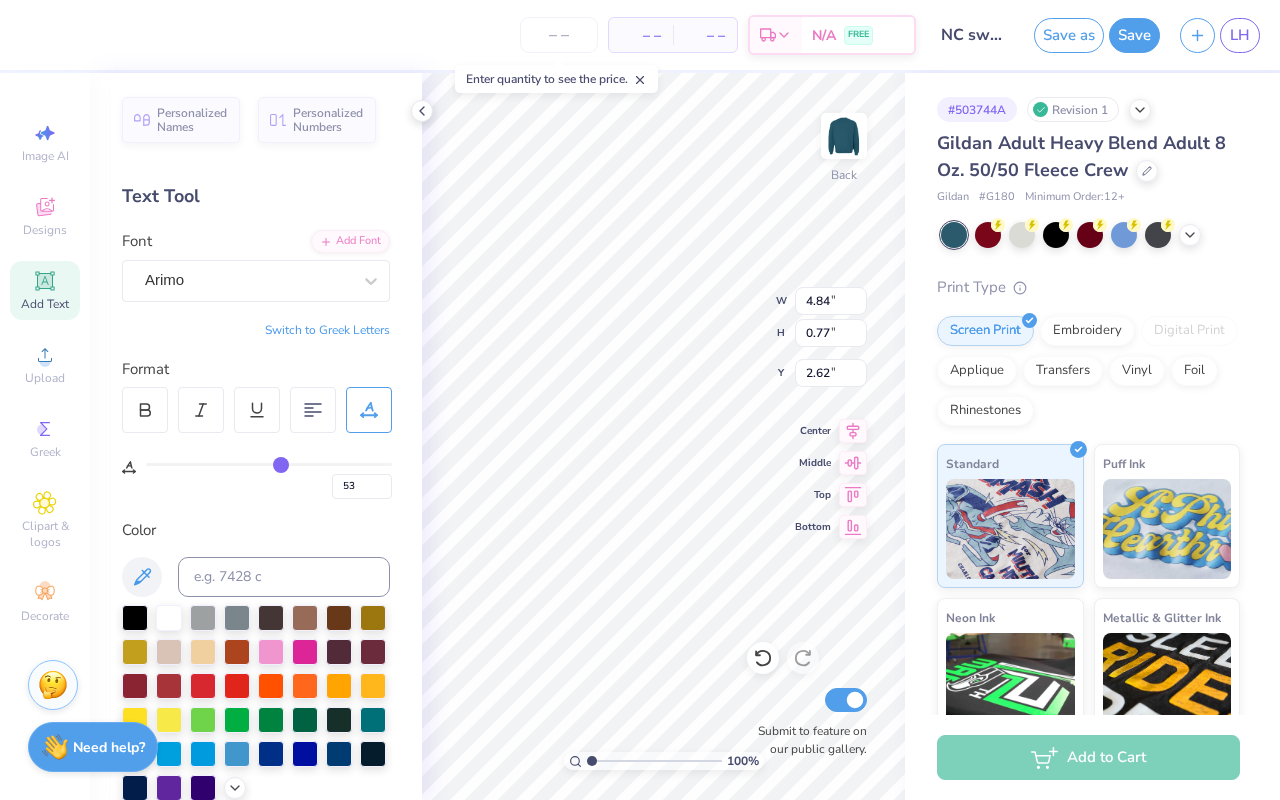type on "55" 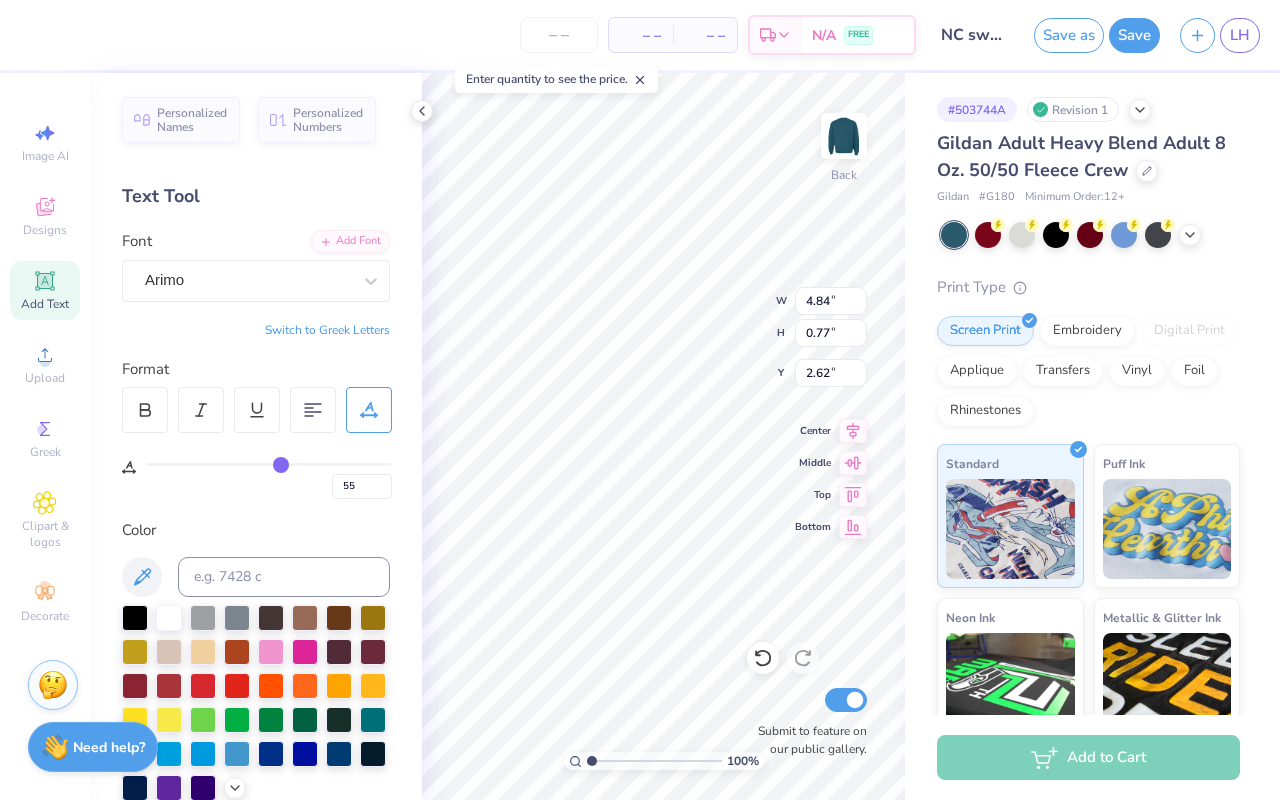 type on "56" 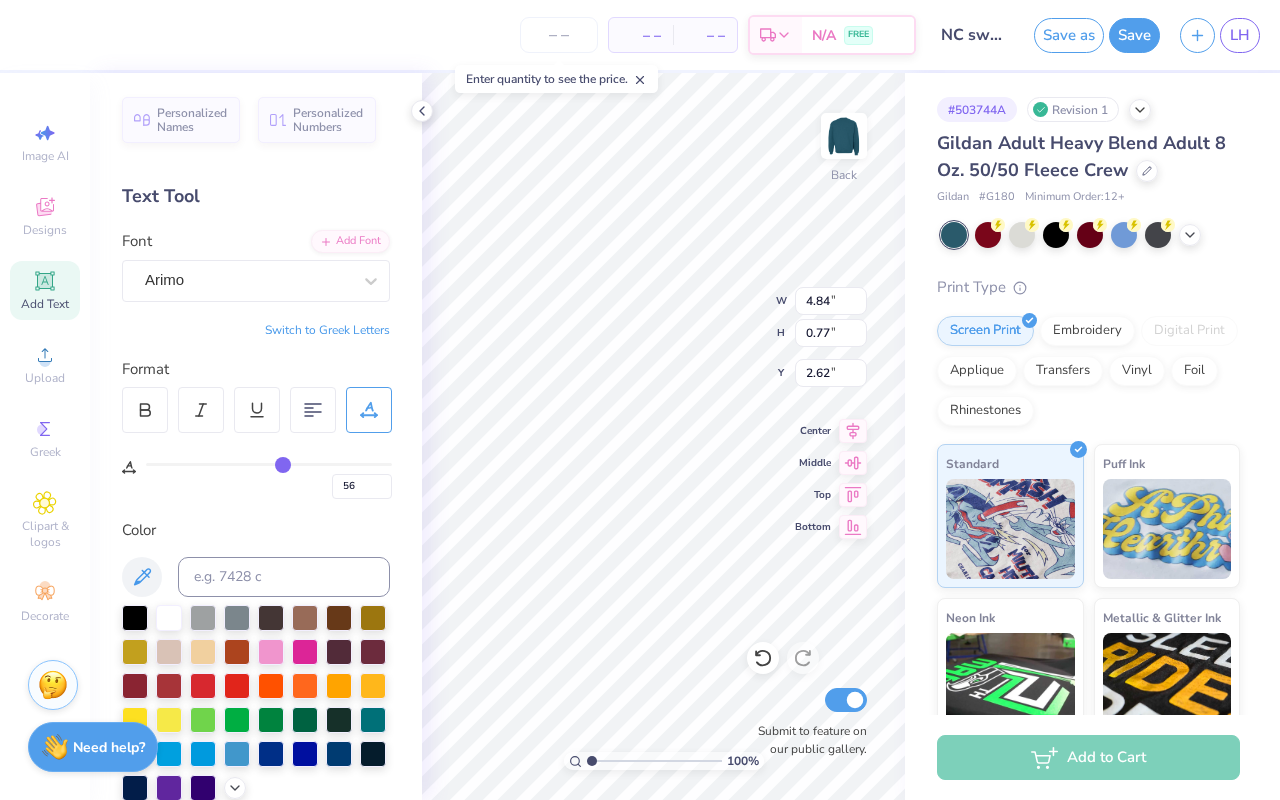 type on "57" 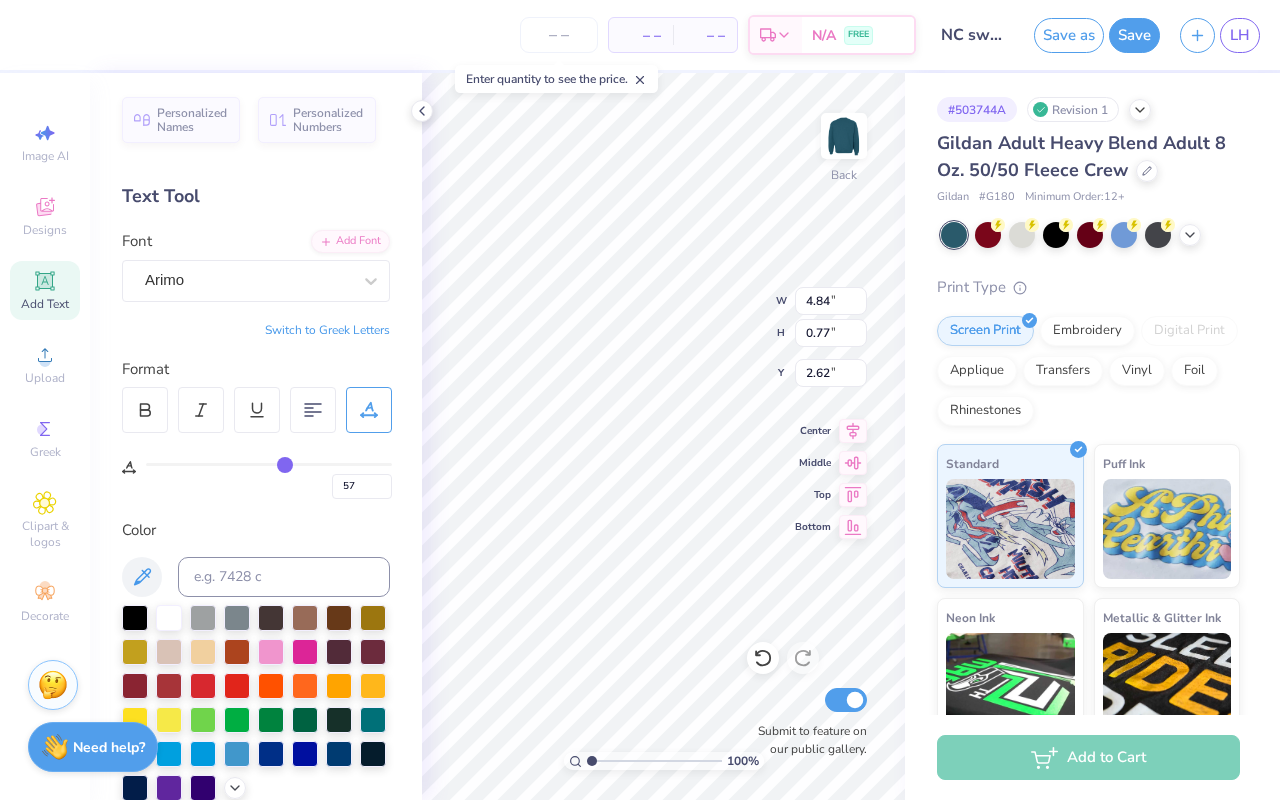 type on "58" 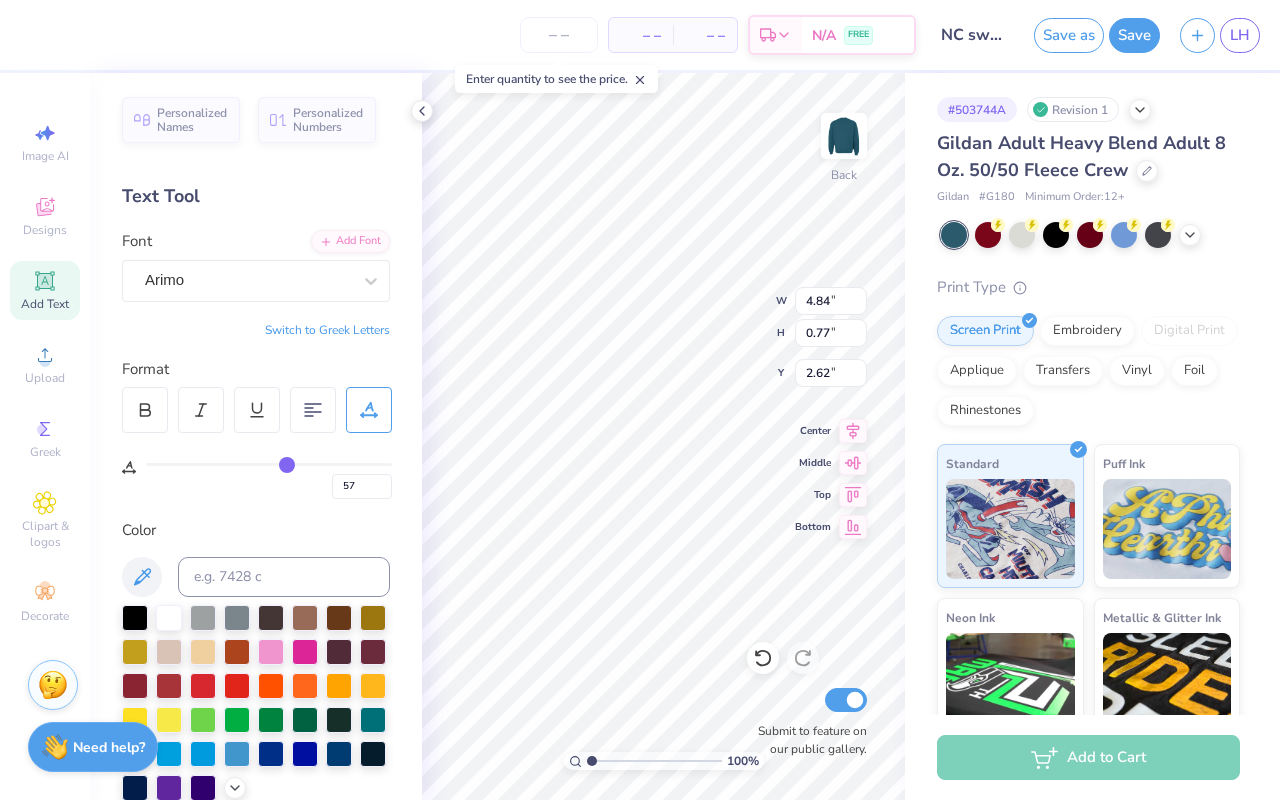 type on "58" 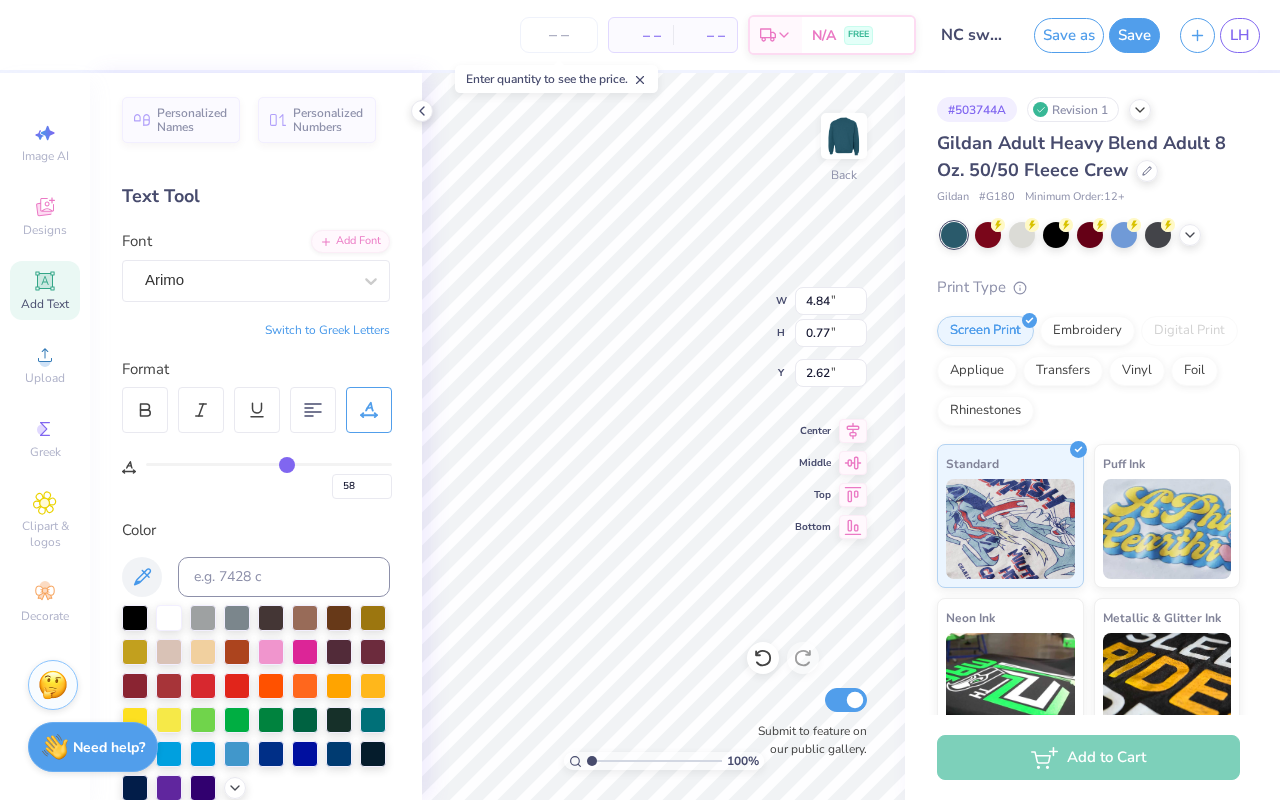 type on "59" 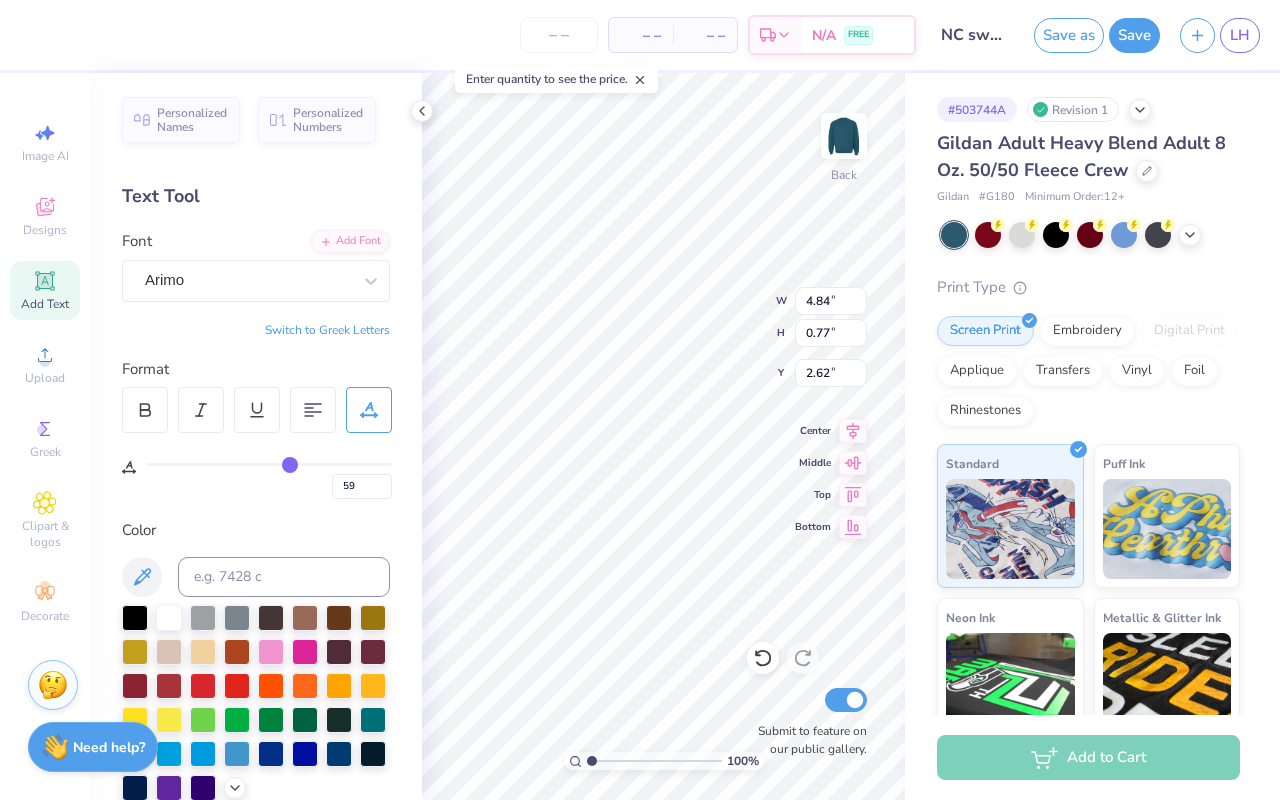 type on "61" 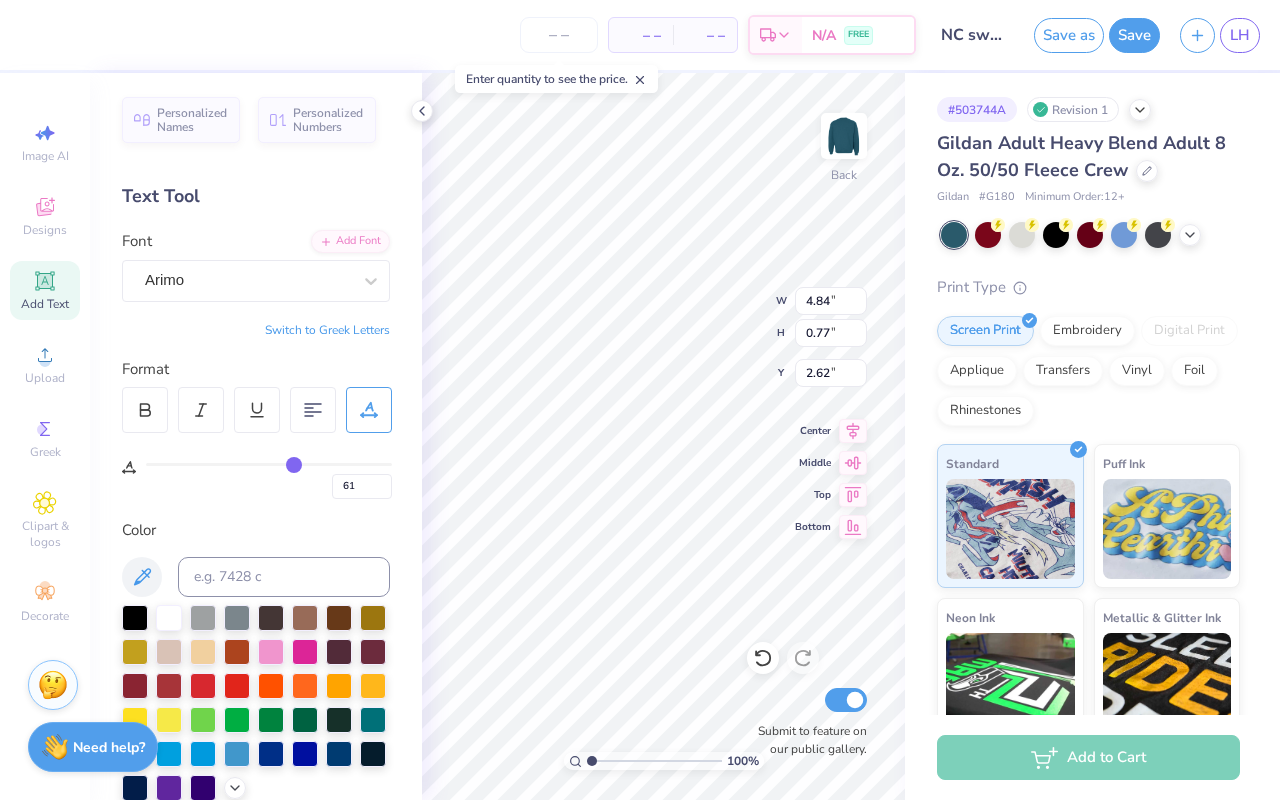 type on "62" 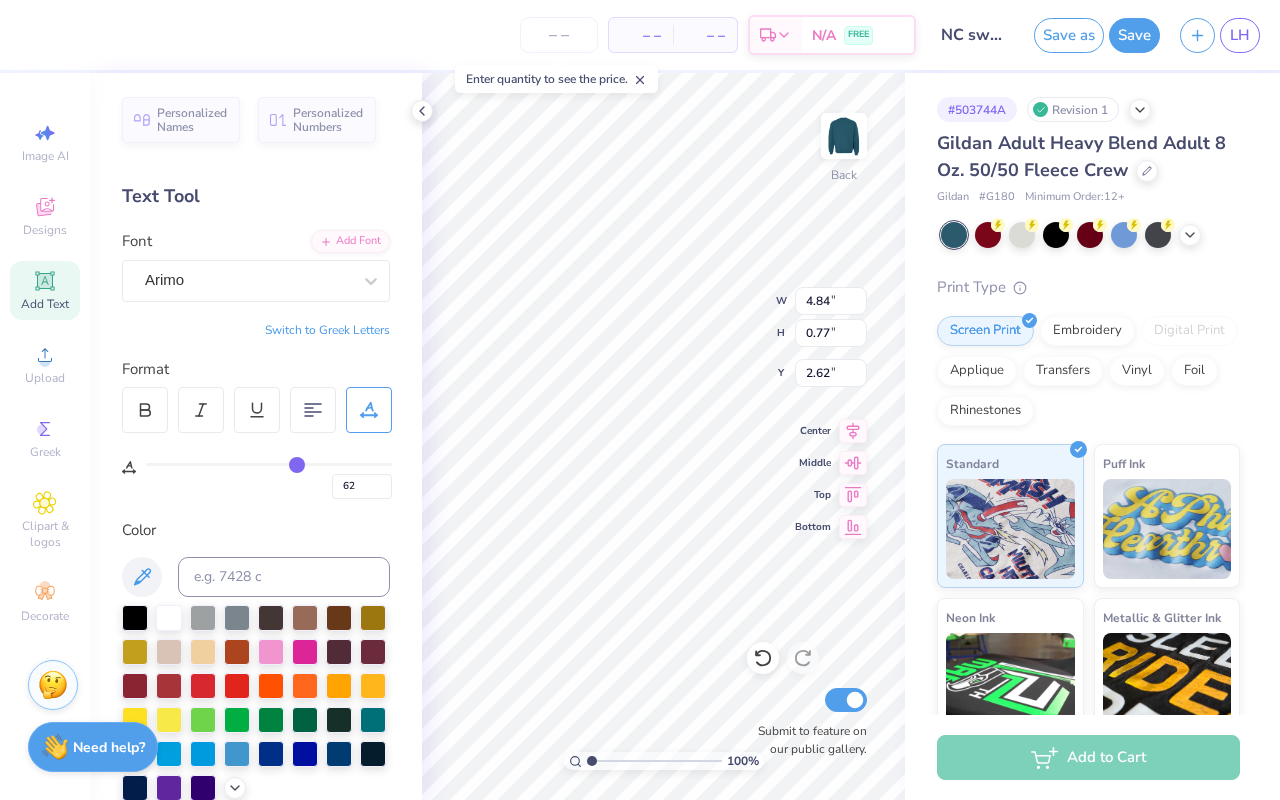 type on "63" 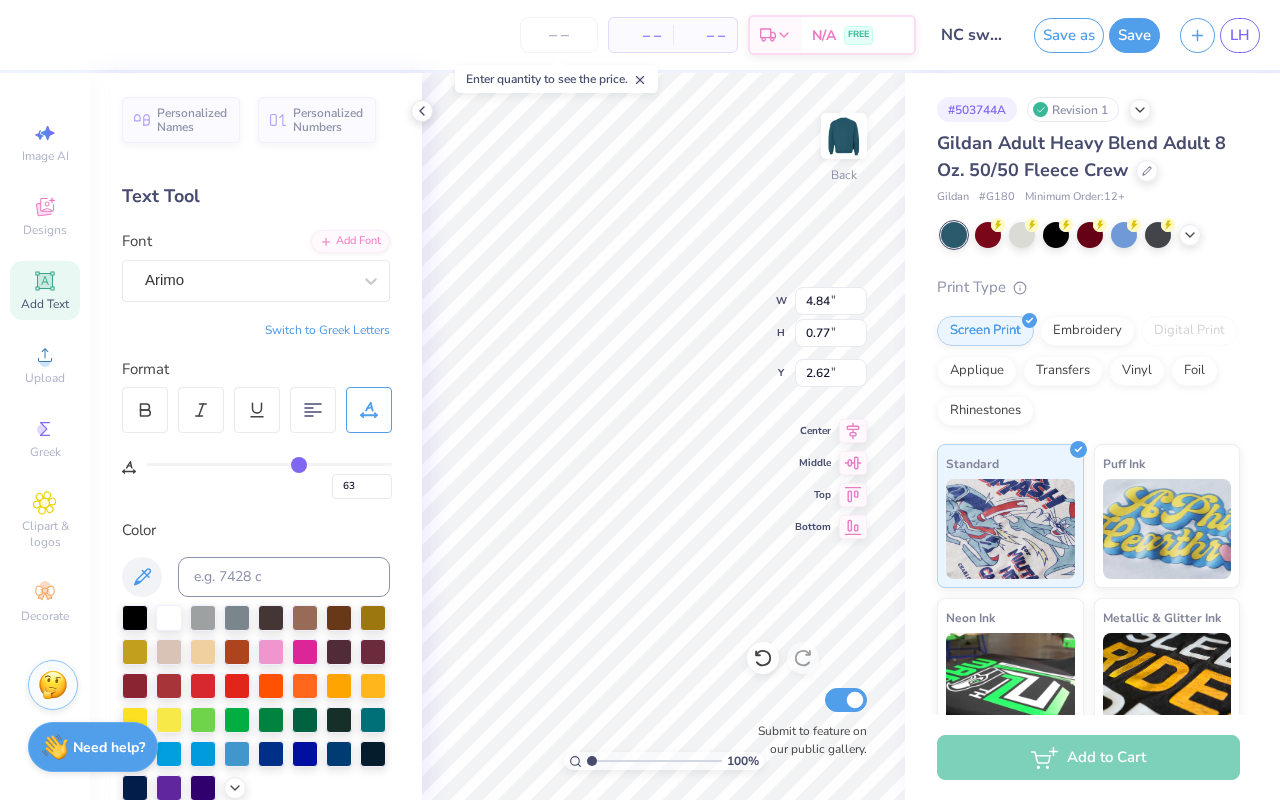 type on "64" 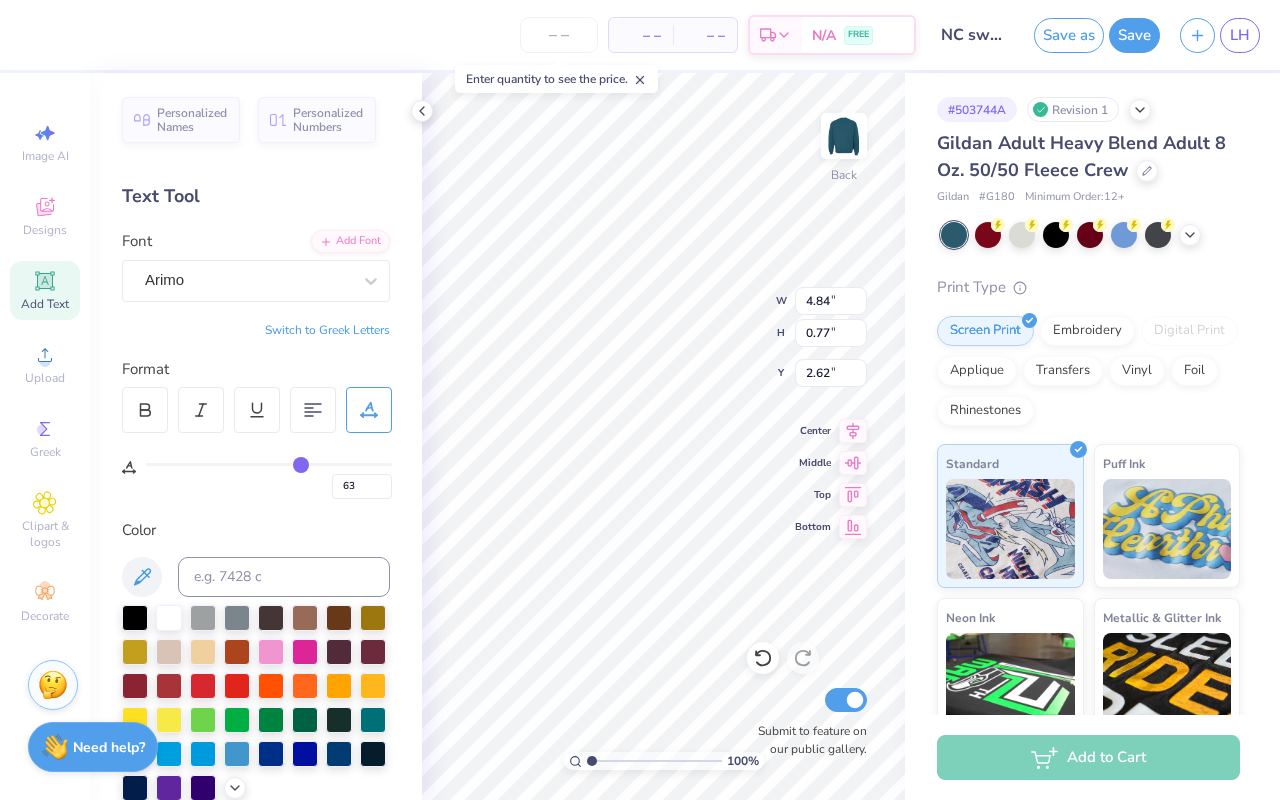 type on "64" 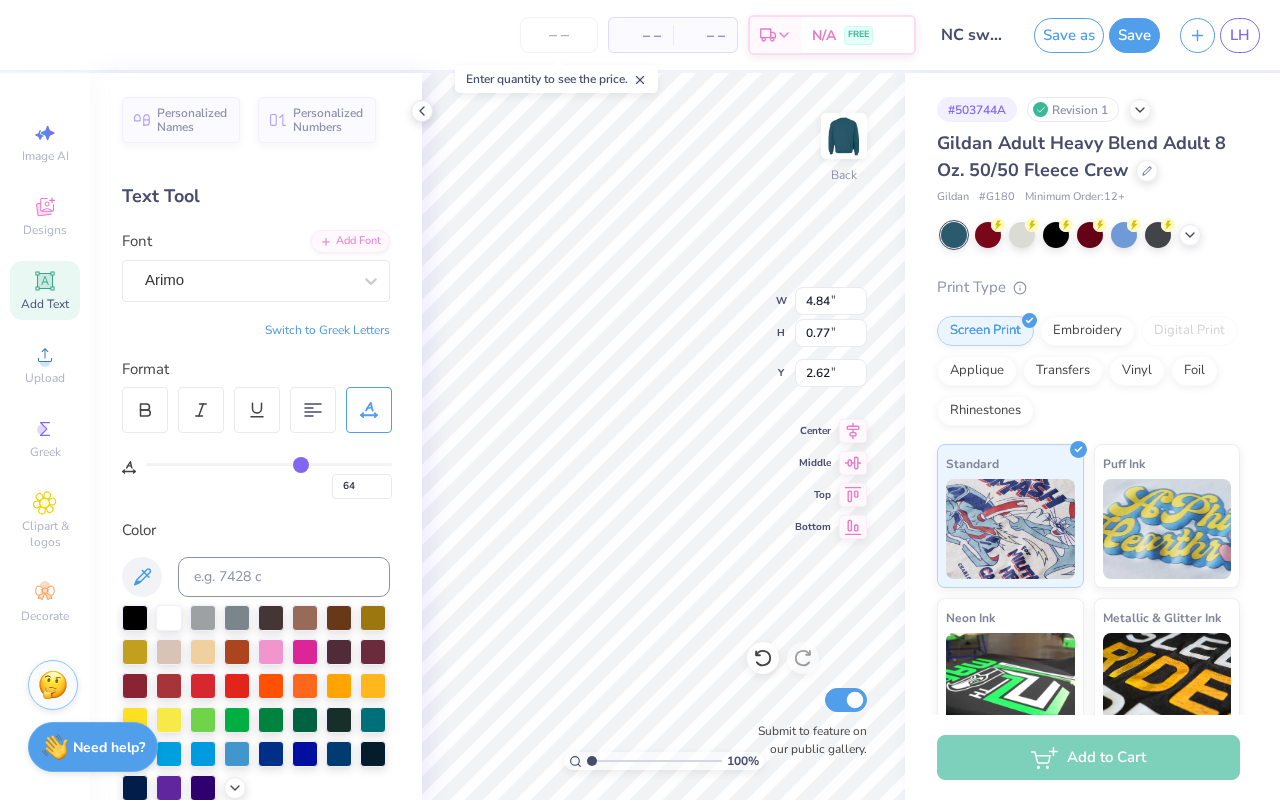 type on "65" 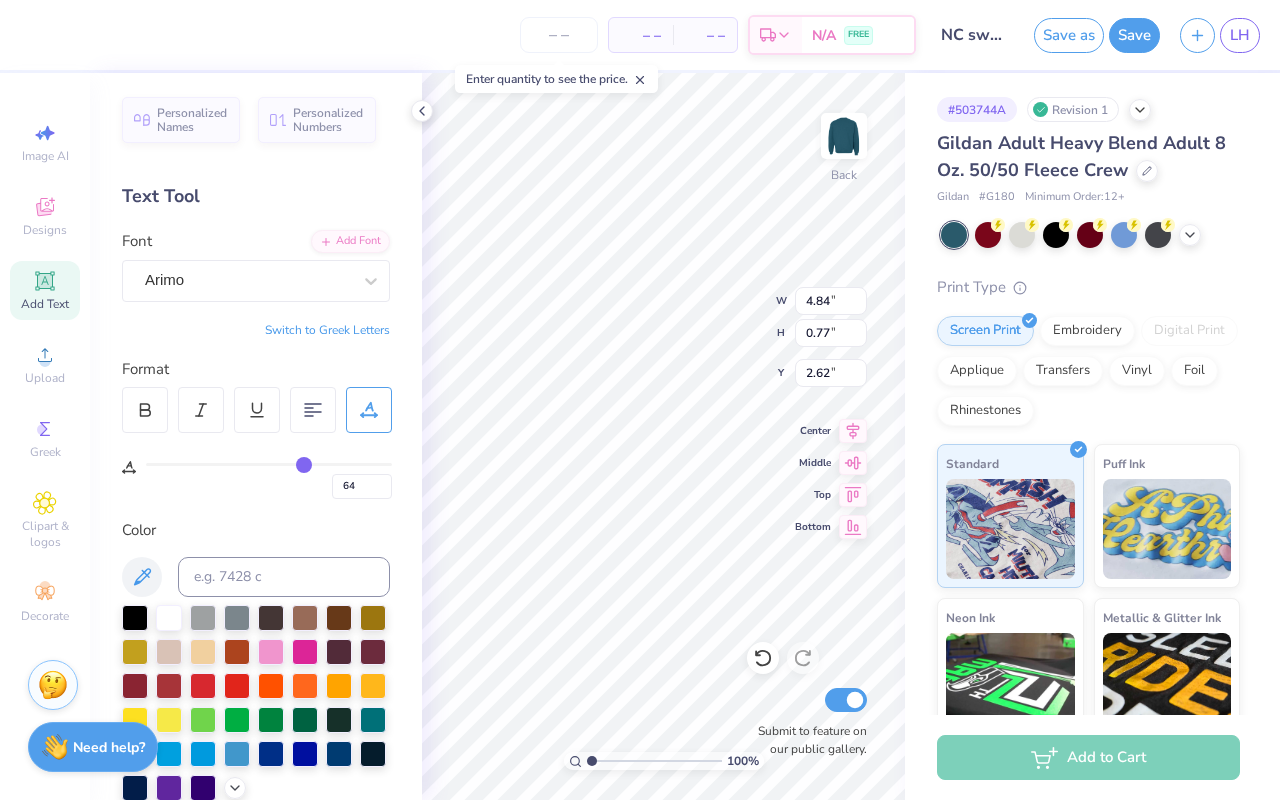 type on "65" 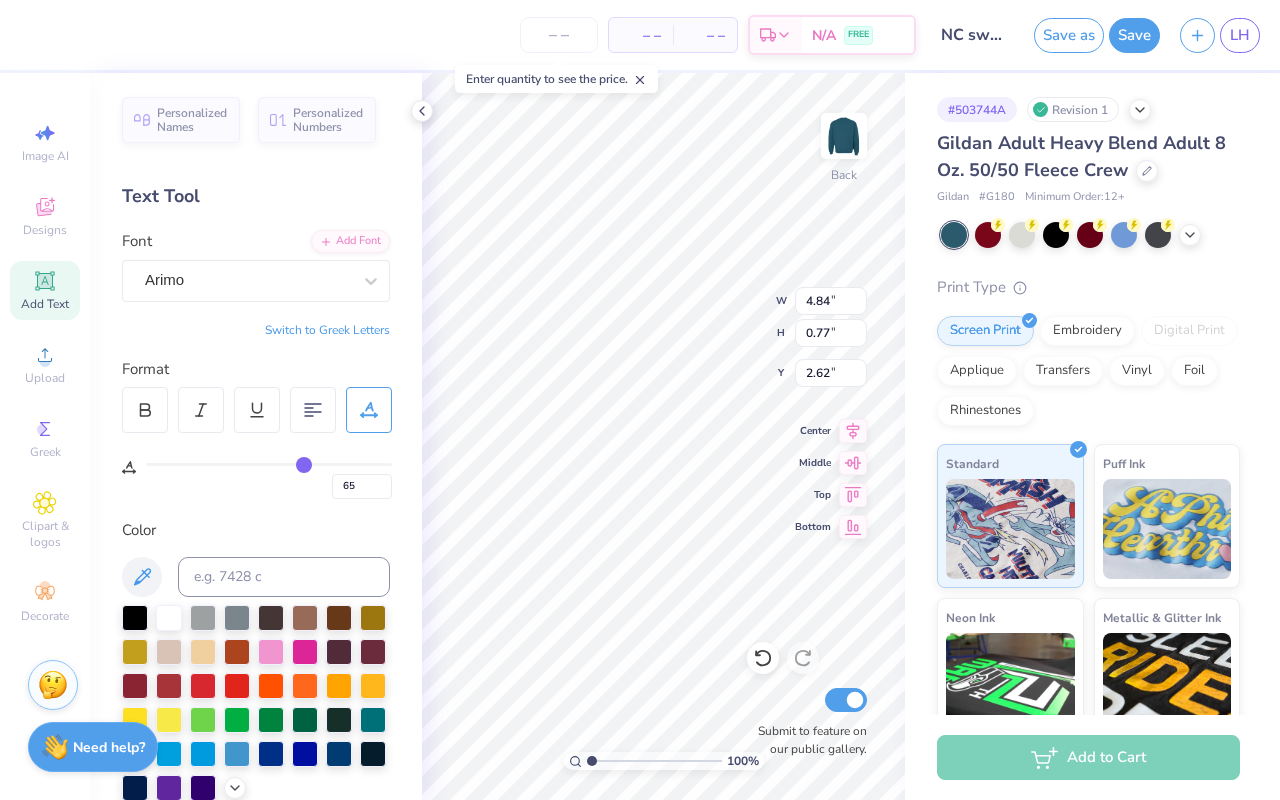 type on "66" 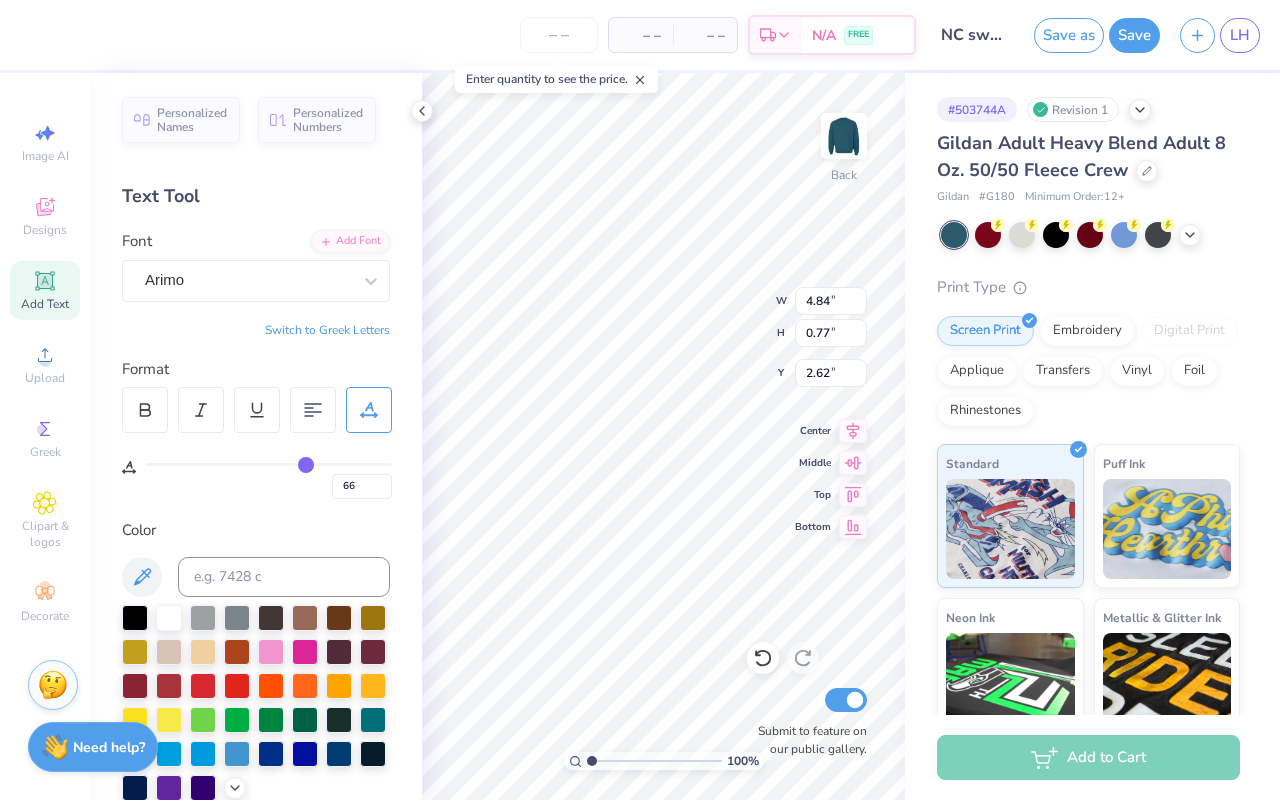type on "67" 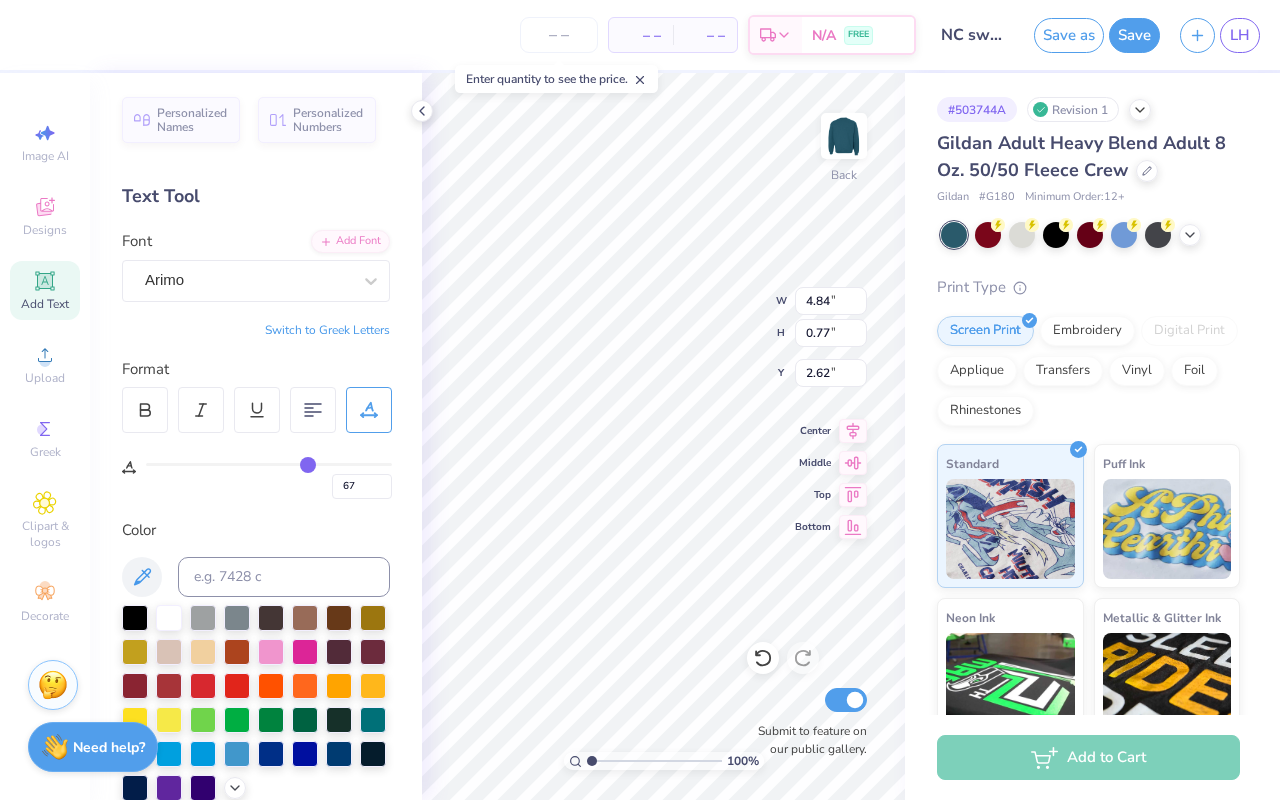type on "68" 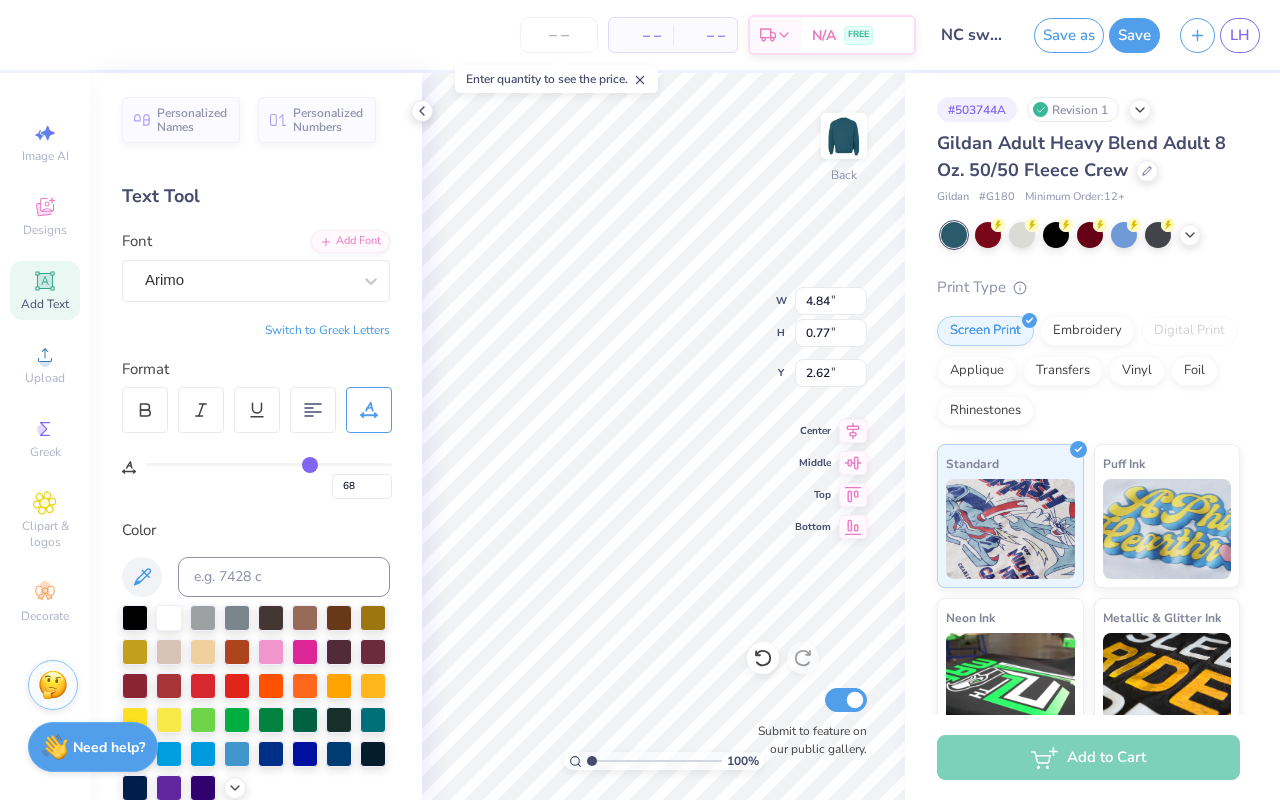 type on "69" 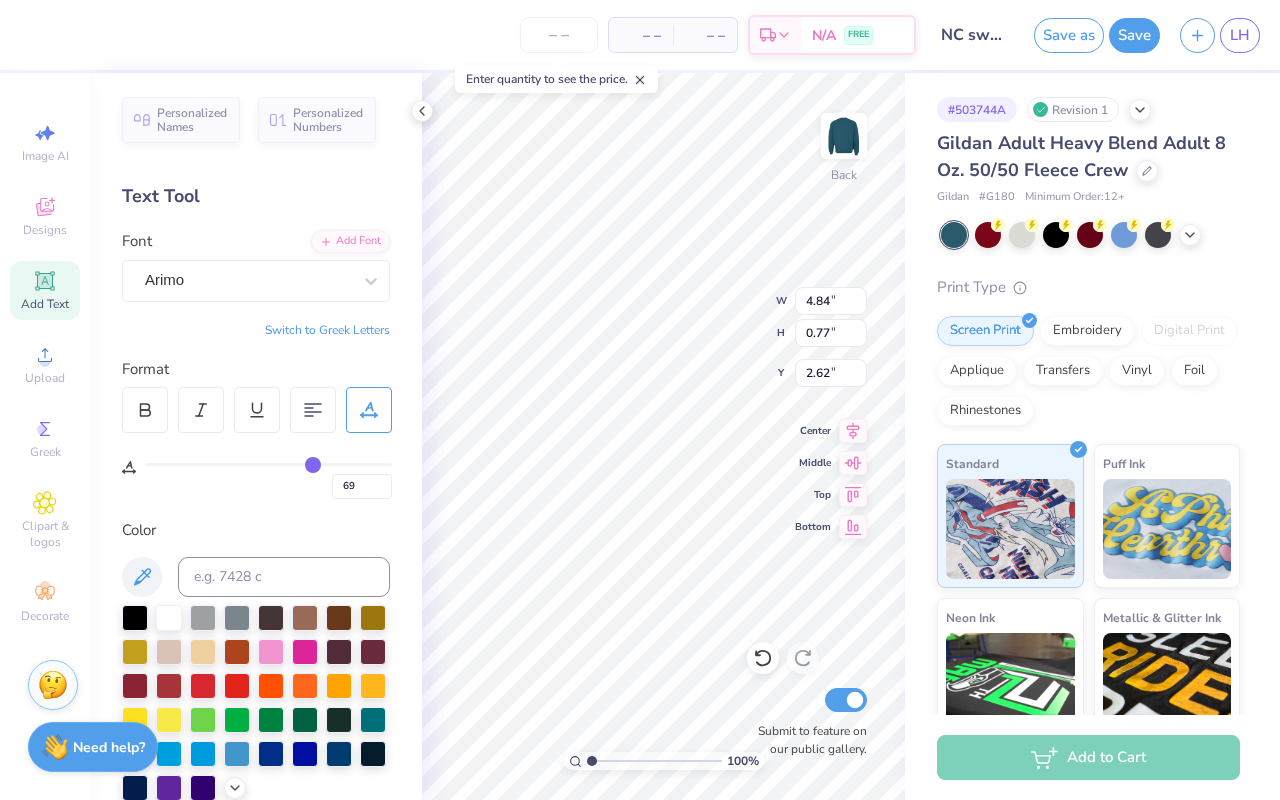 drag, startPoint x: 267, startPoint y: 461, endPoint x: 311, endPoint y: 463, distance: 44.04543 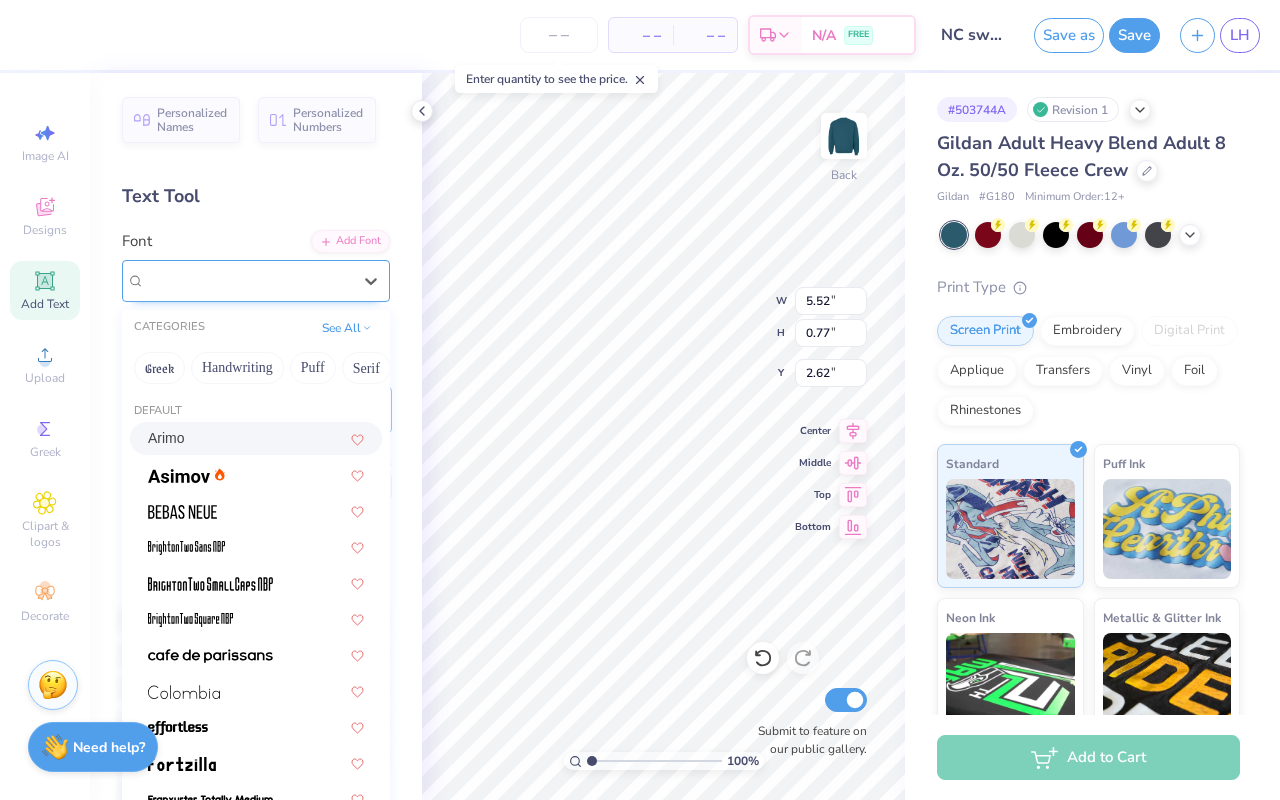 click on "Arimo" at bounding box center (256, 281) 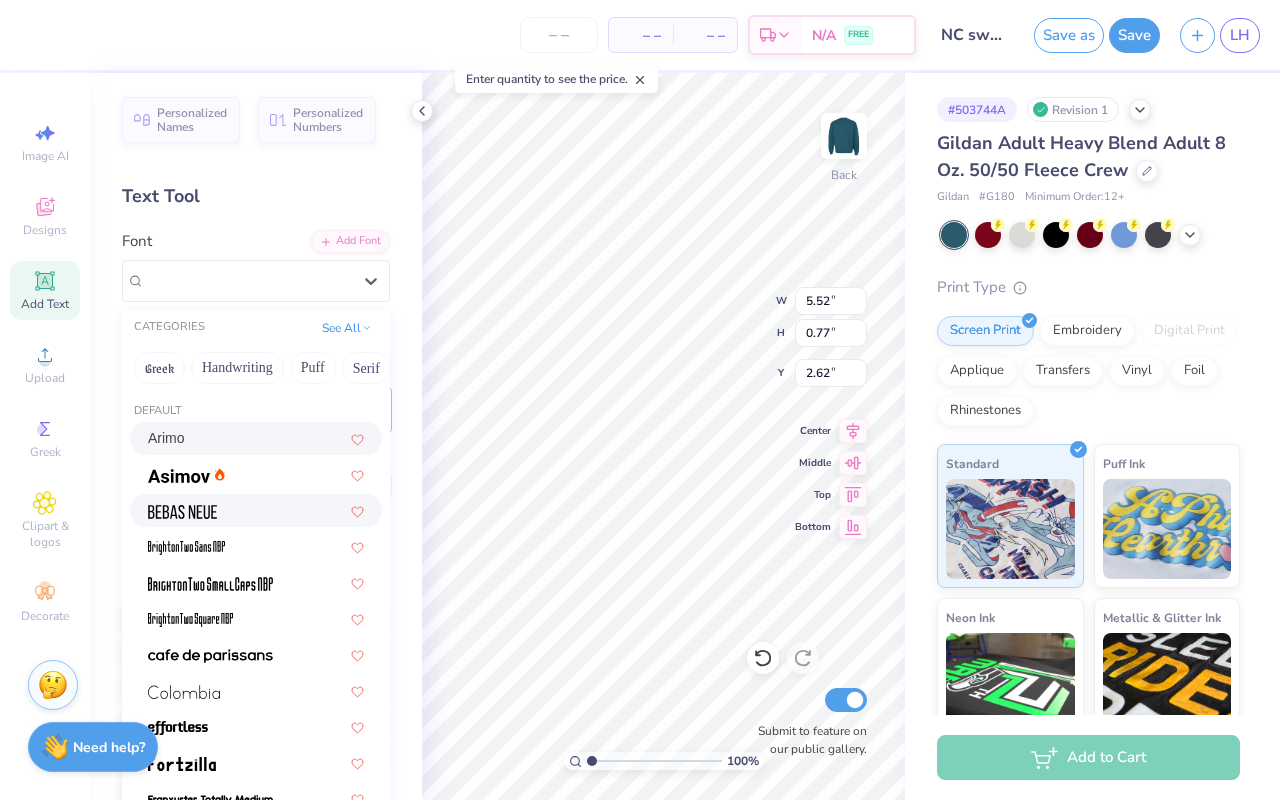 click on "Arimo Super Dream Greek" at bounding box center [256, 1896] 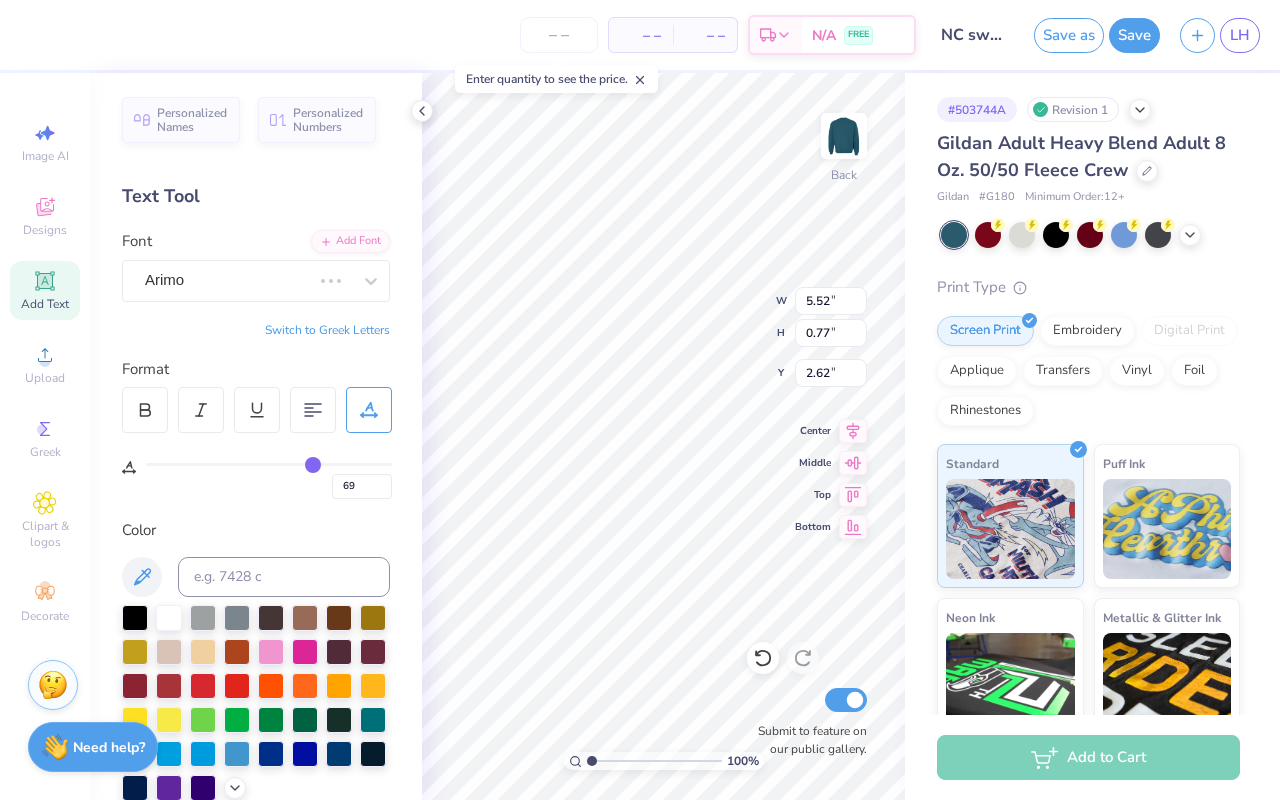 type on "4.08" 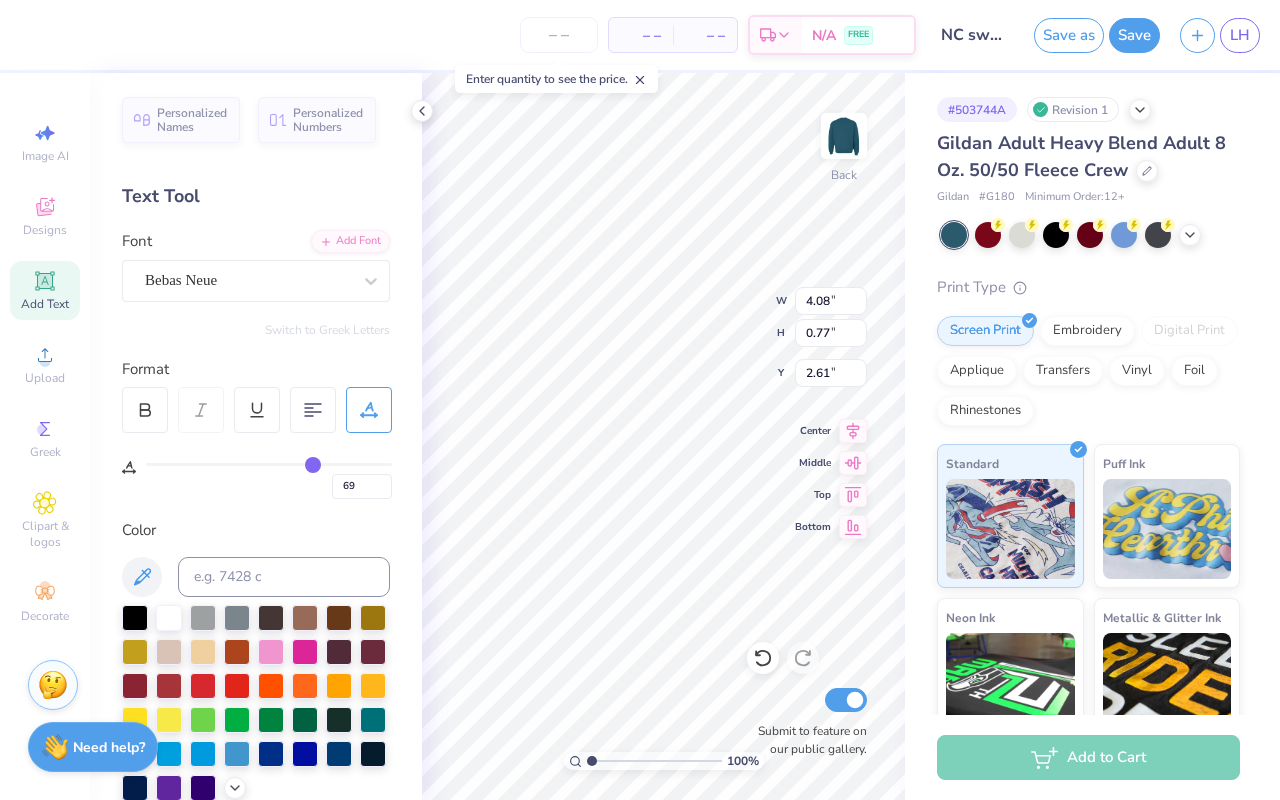 type on "4.60" 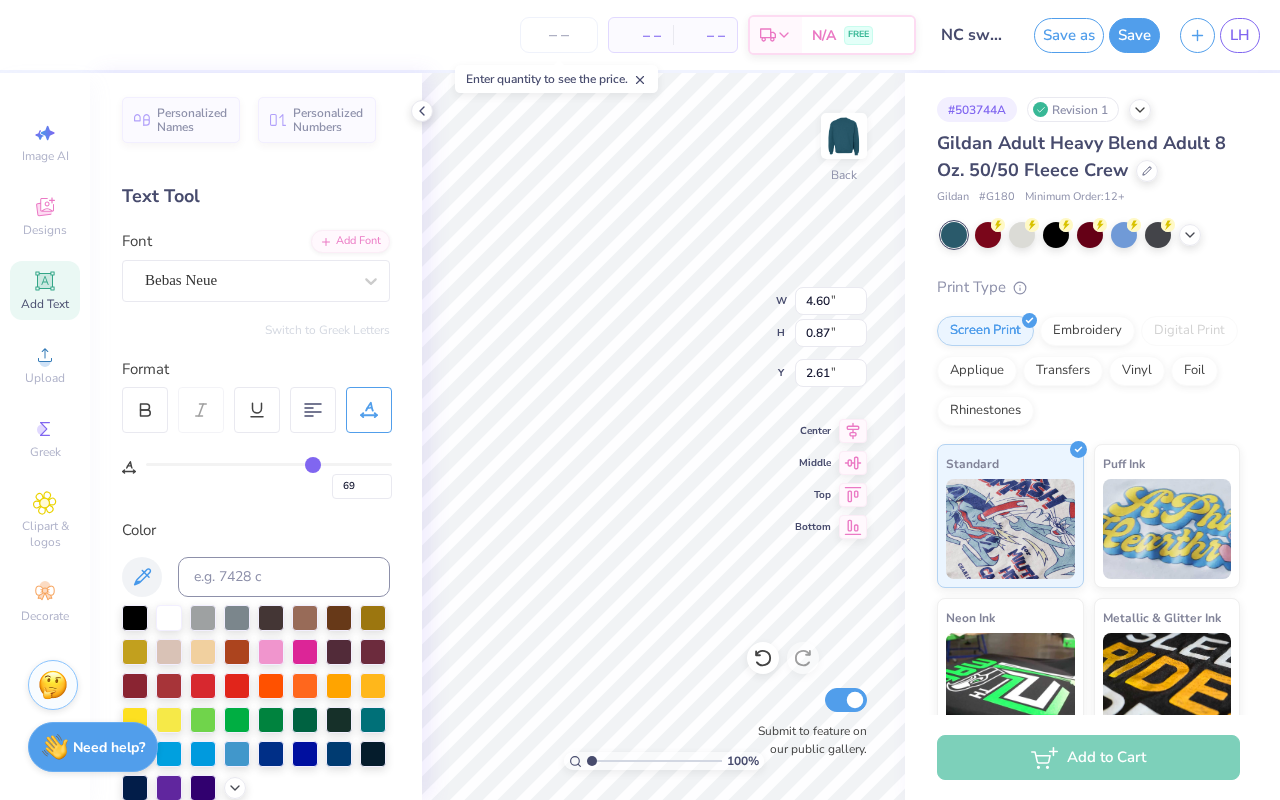 type on "70" 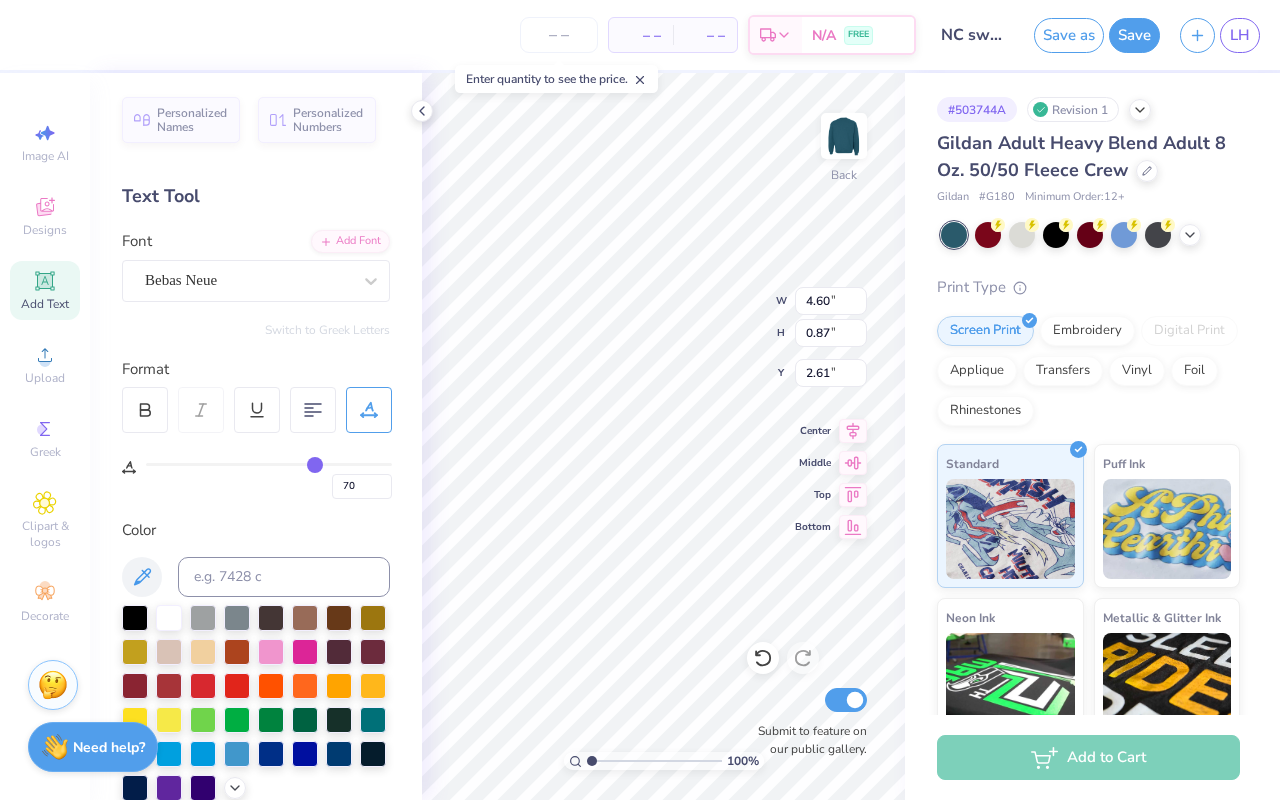 type on "71" 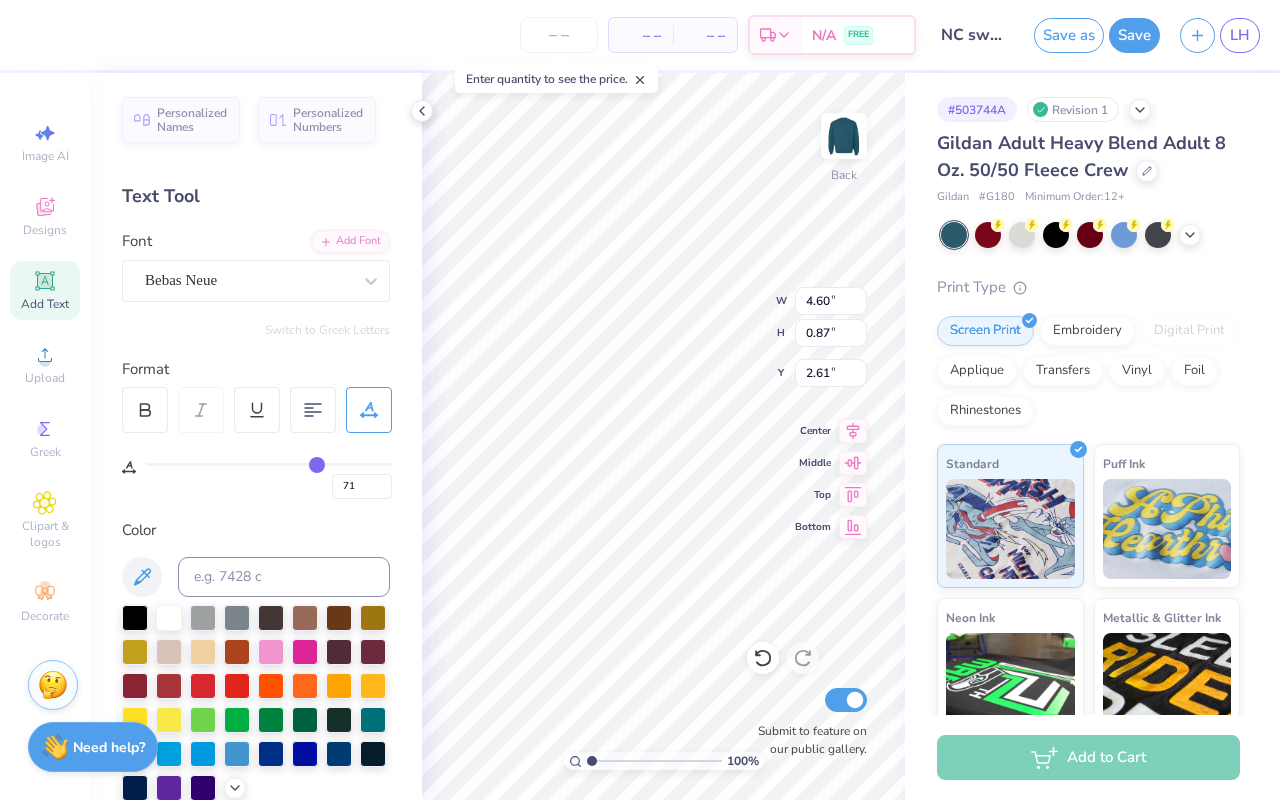 type on "72" 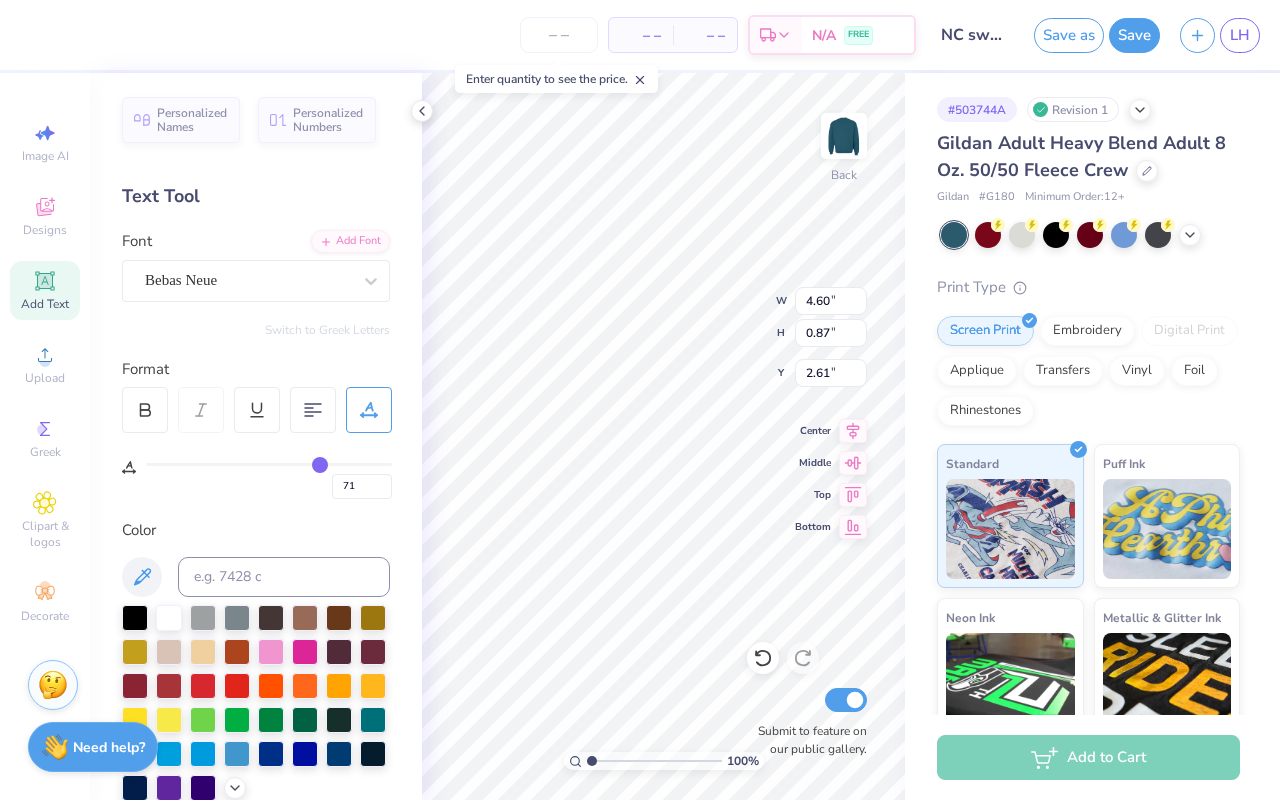 type on "72" 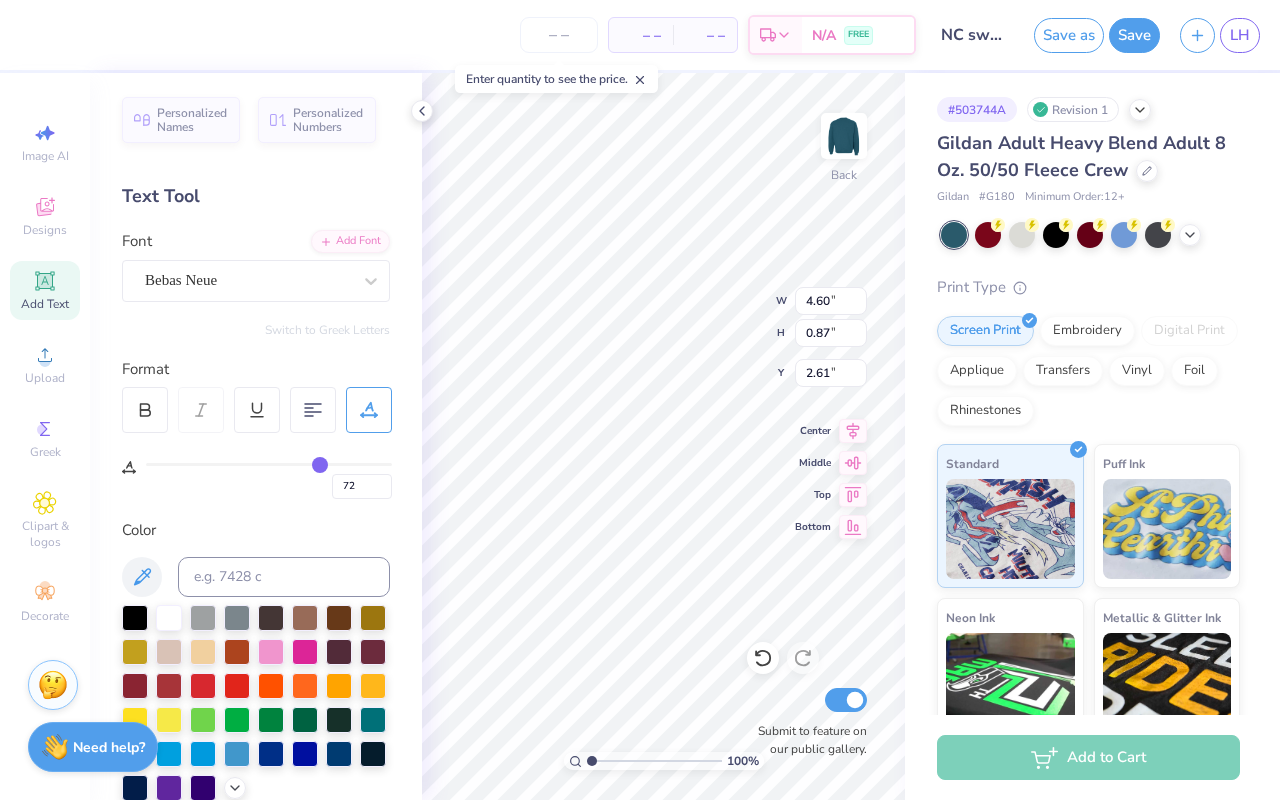 type on "73" 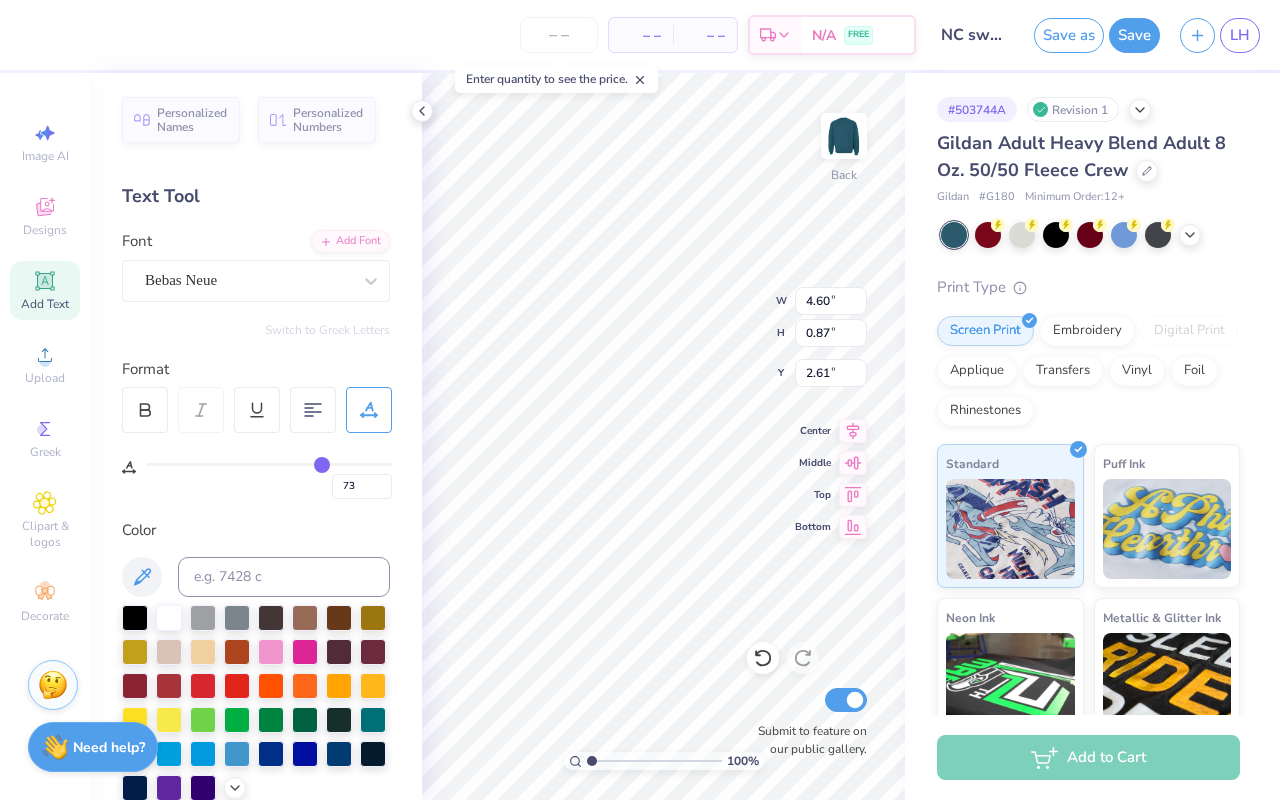 type on "75" 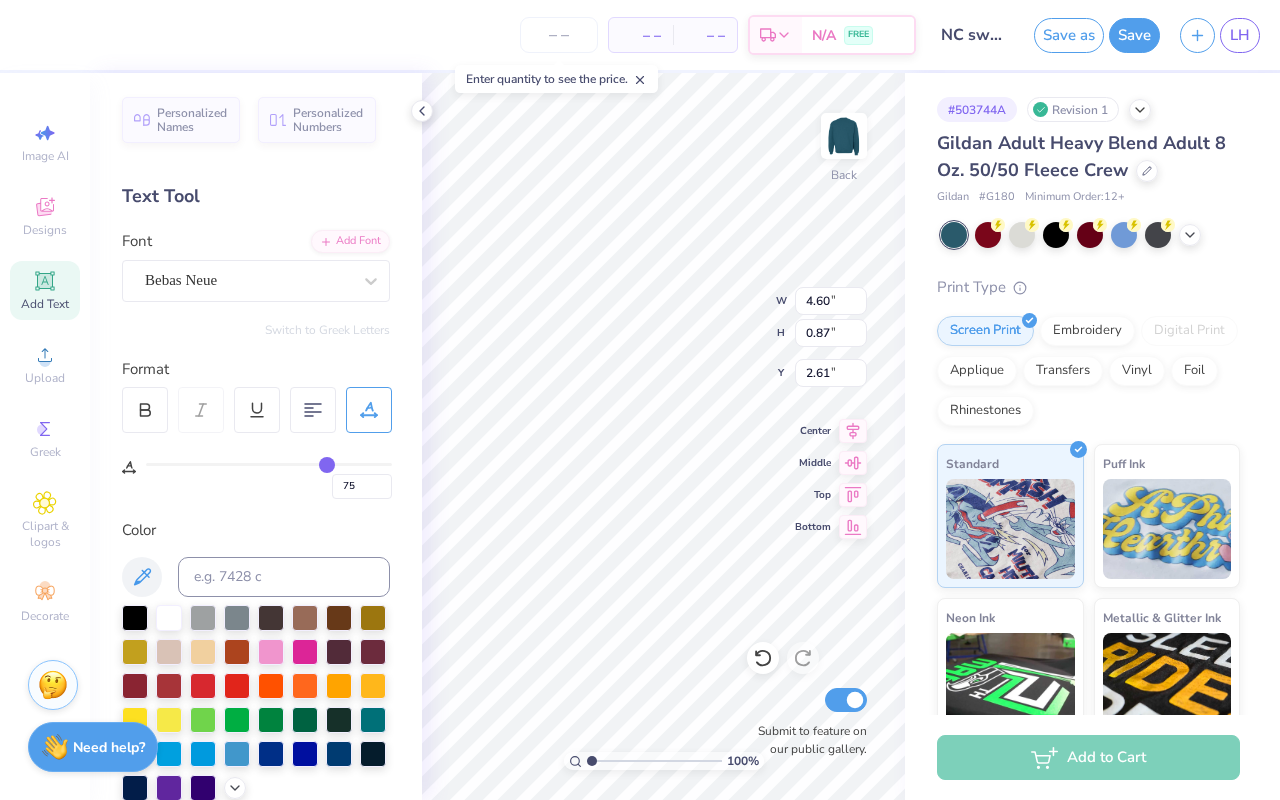 type on "76" 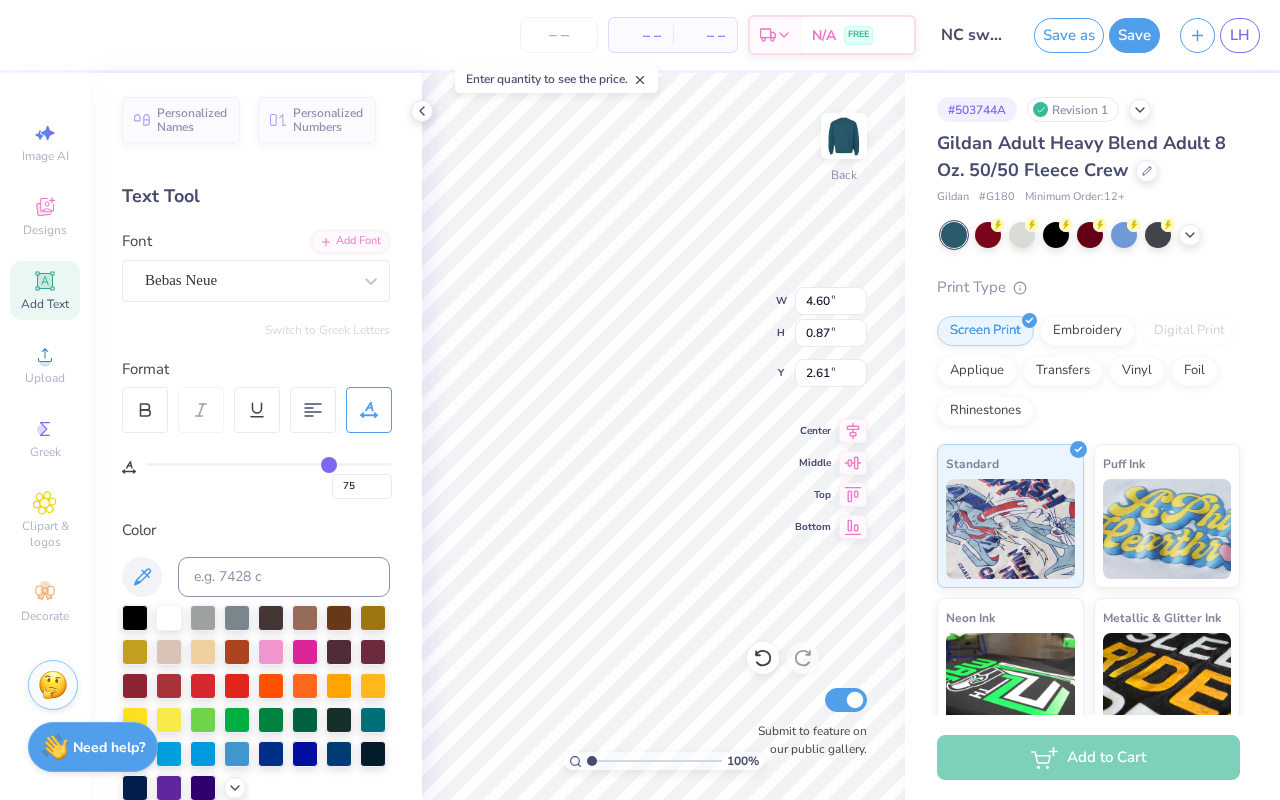 type on "76" 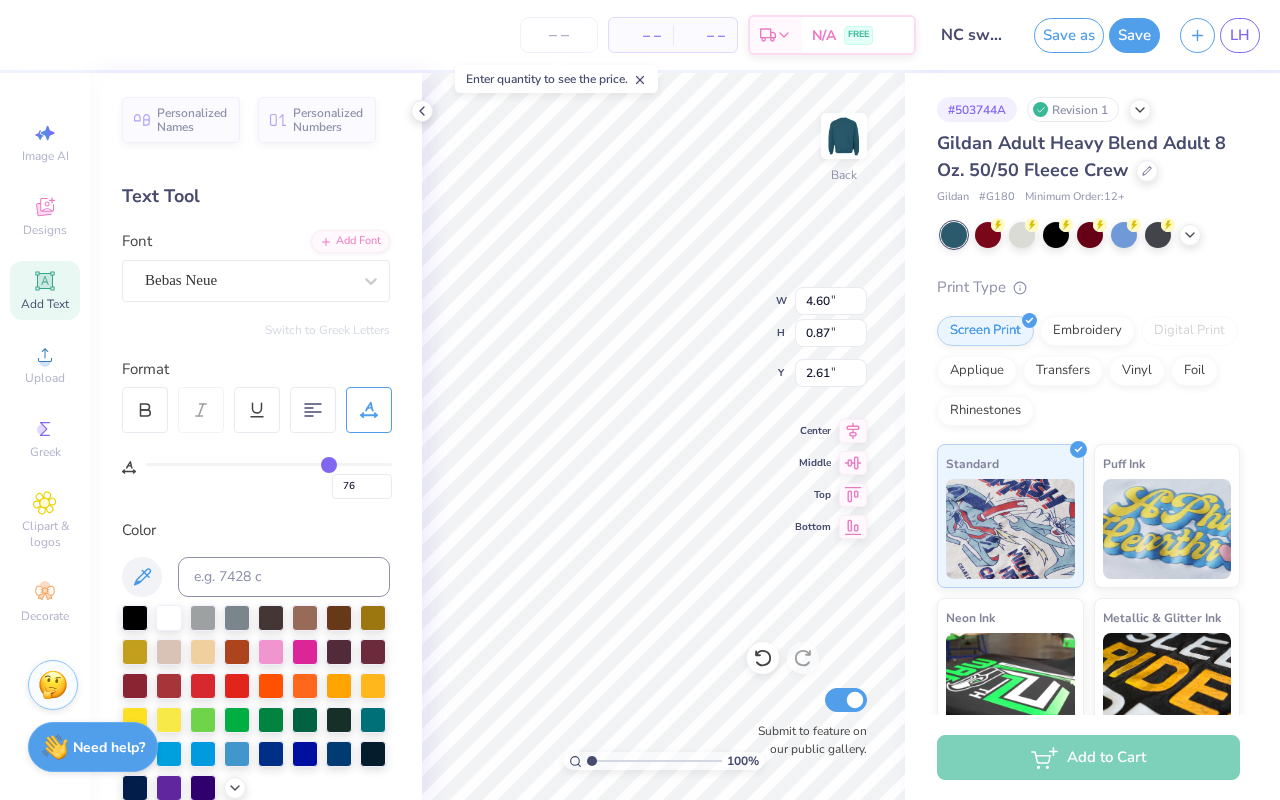 type on "77" 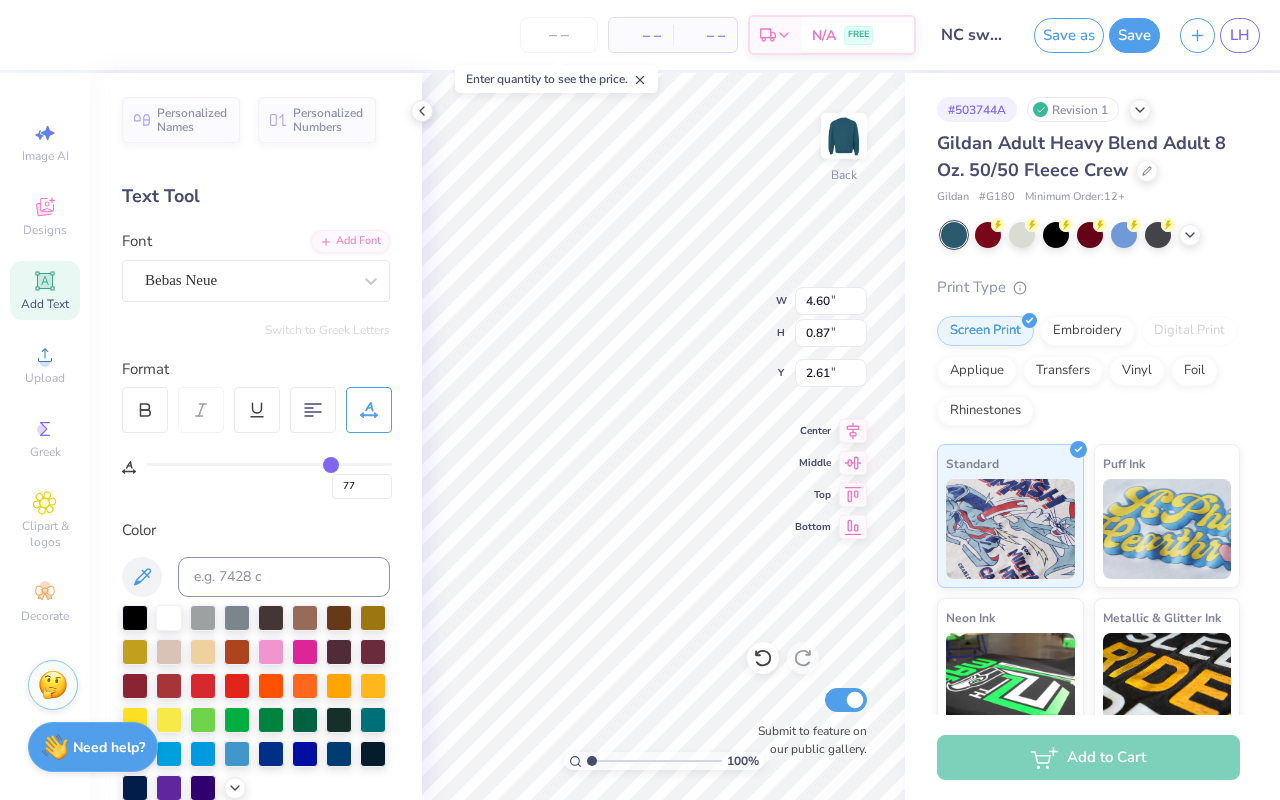 type on "79" 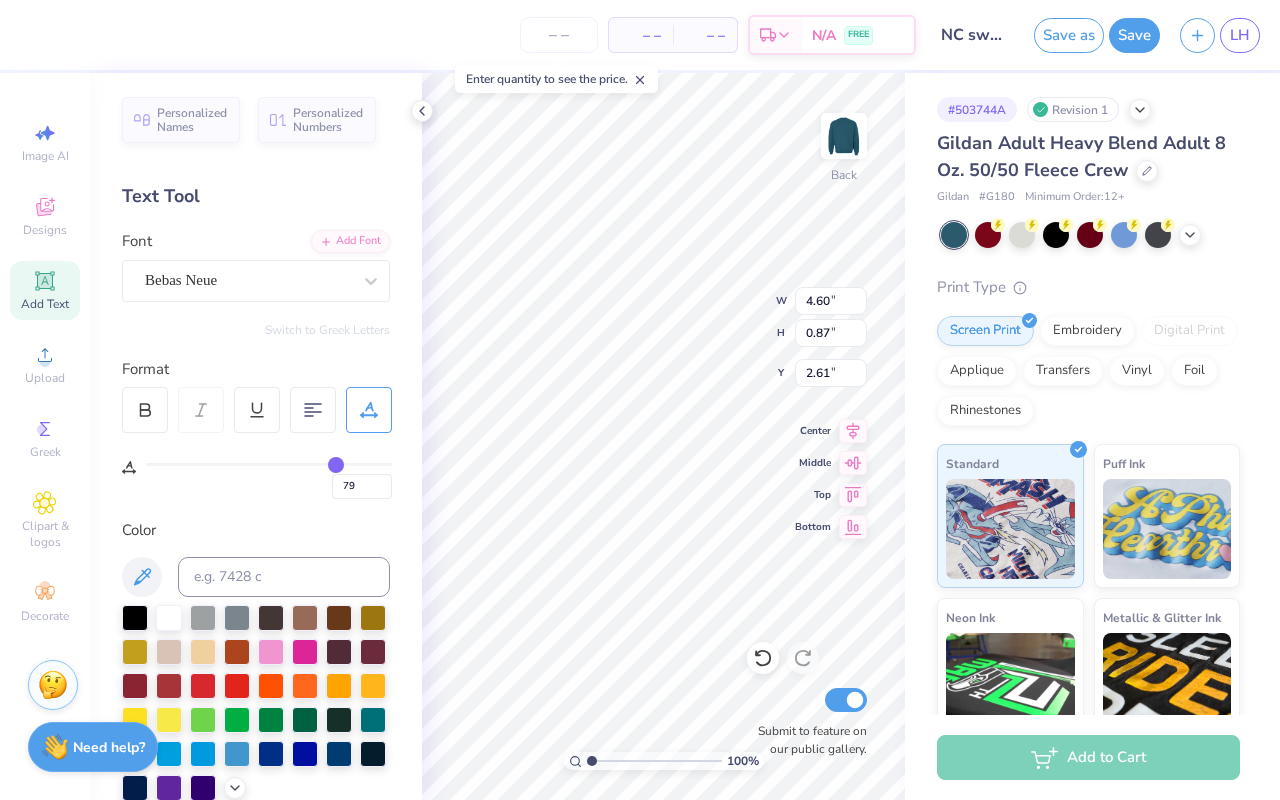type on "80" 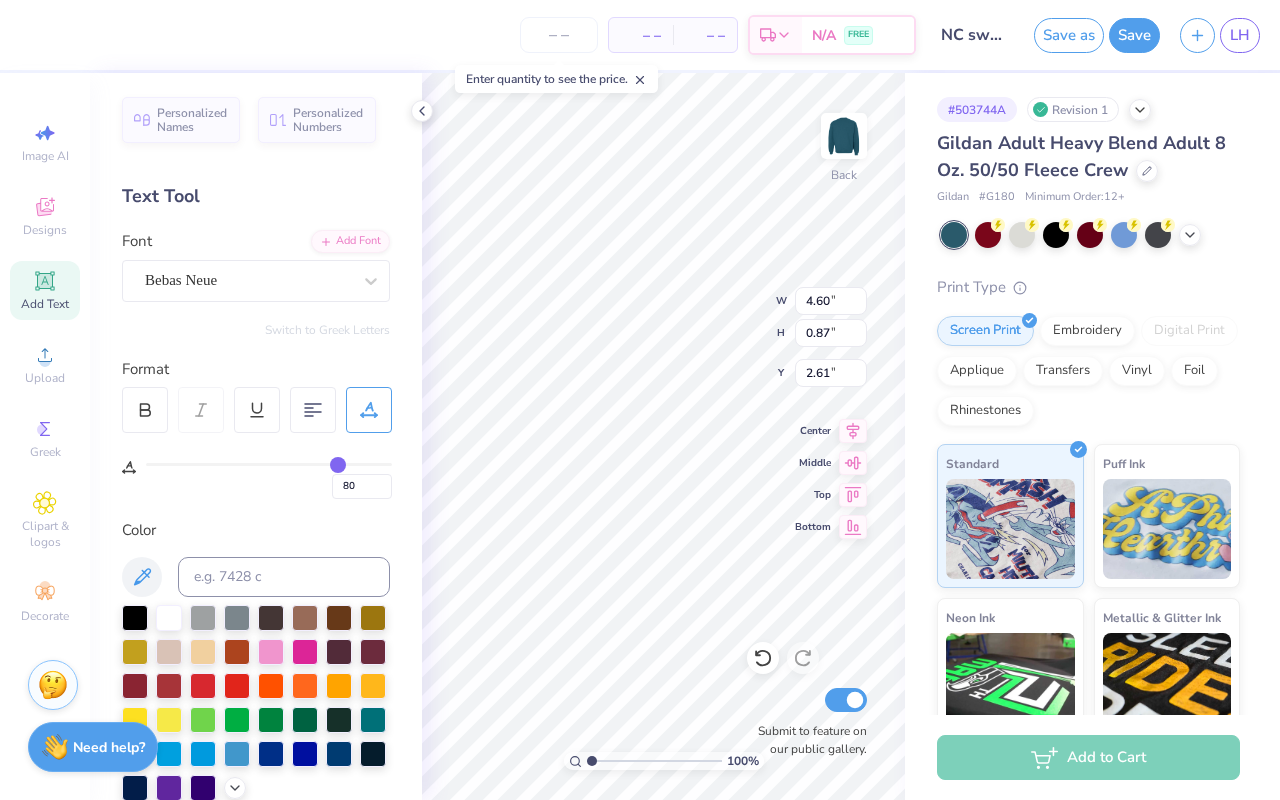 type on "81" 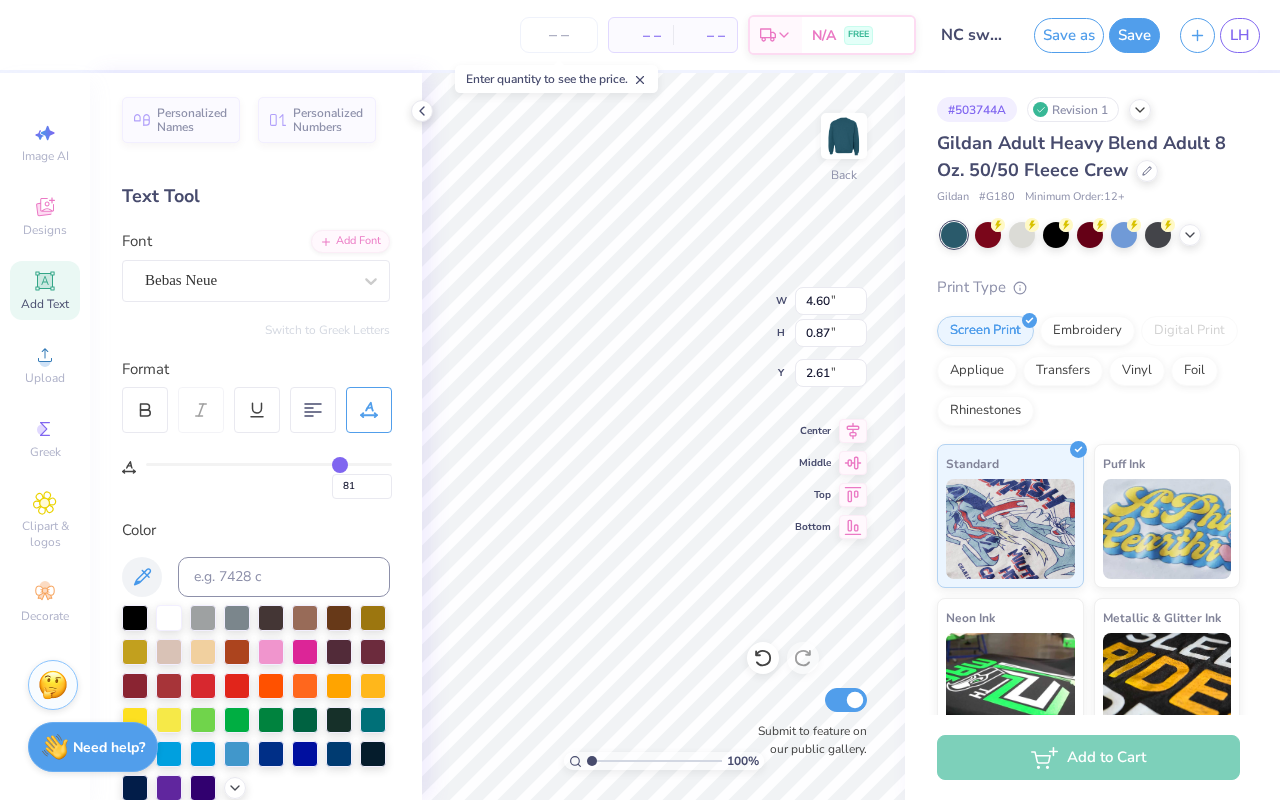 type on "82" 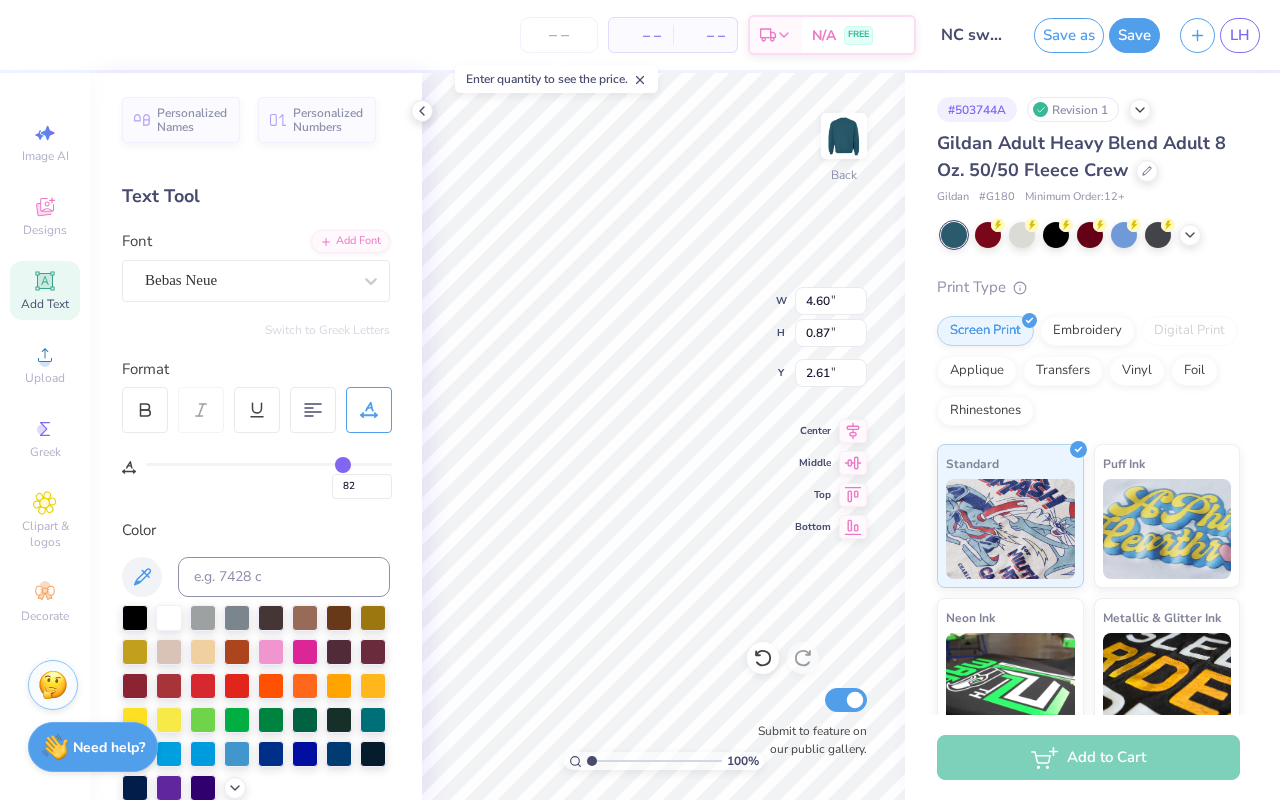 type on "83" 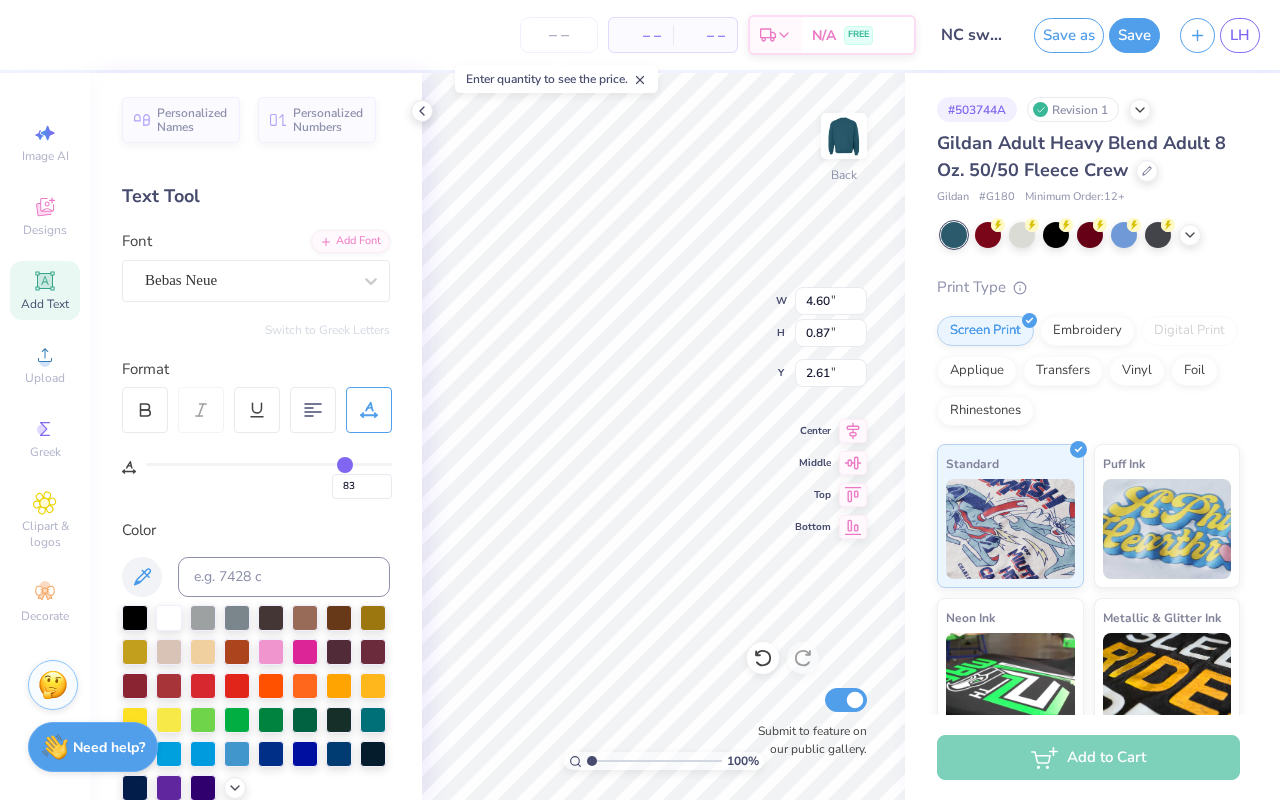 type on "84" 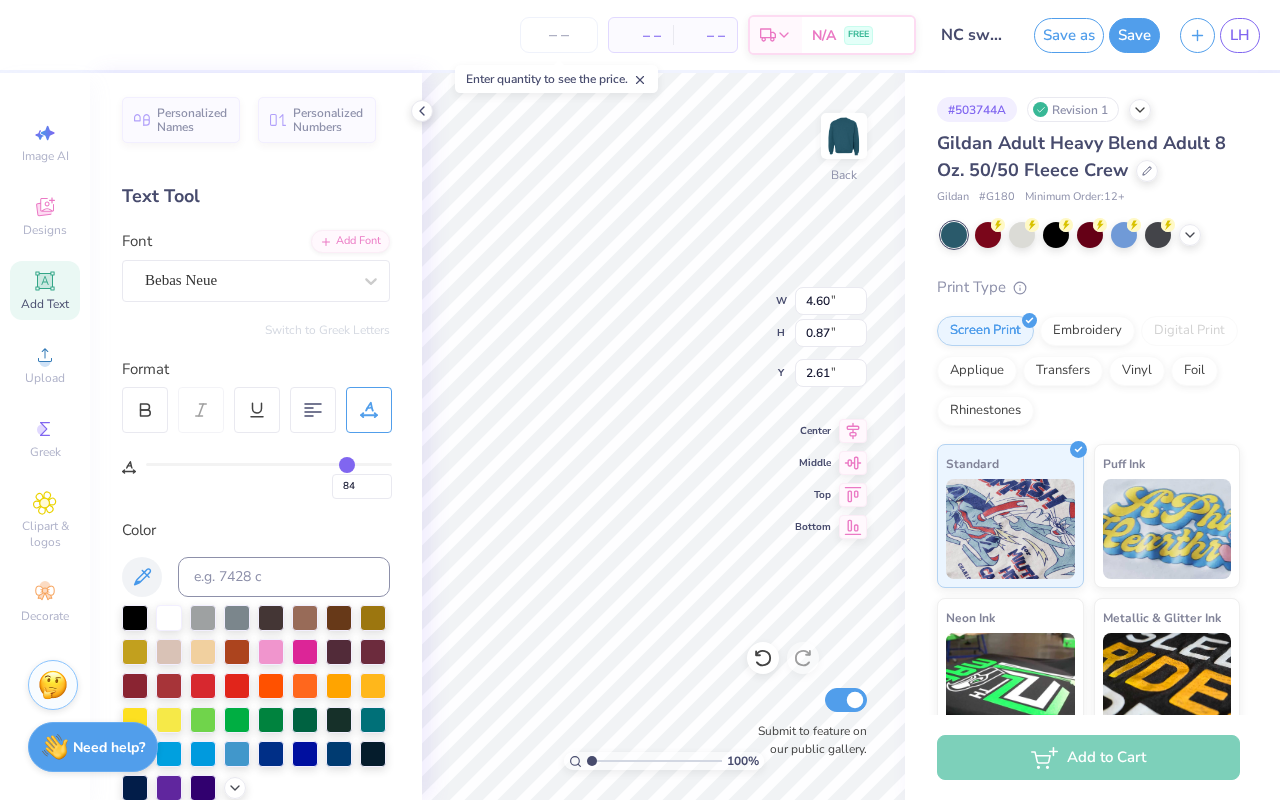 type on "85" 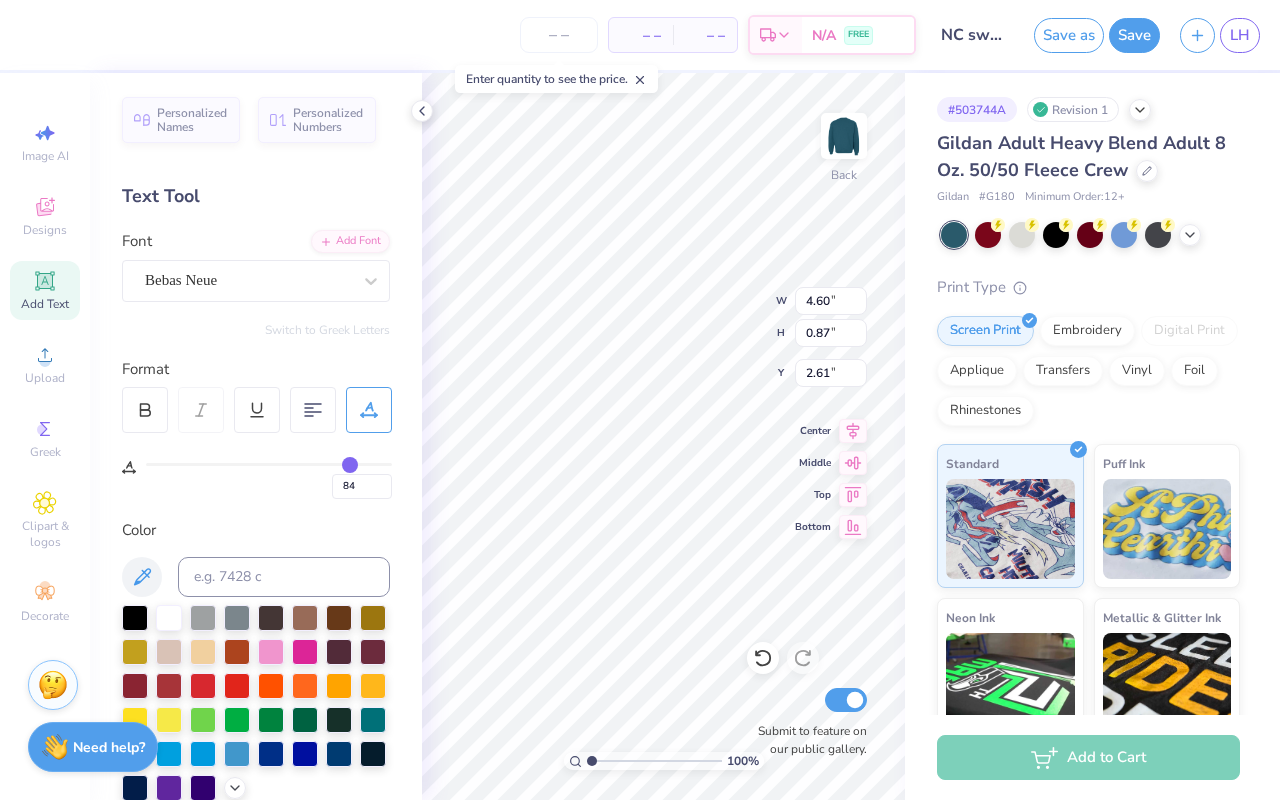 type on "85" 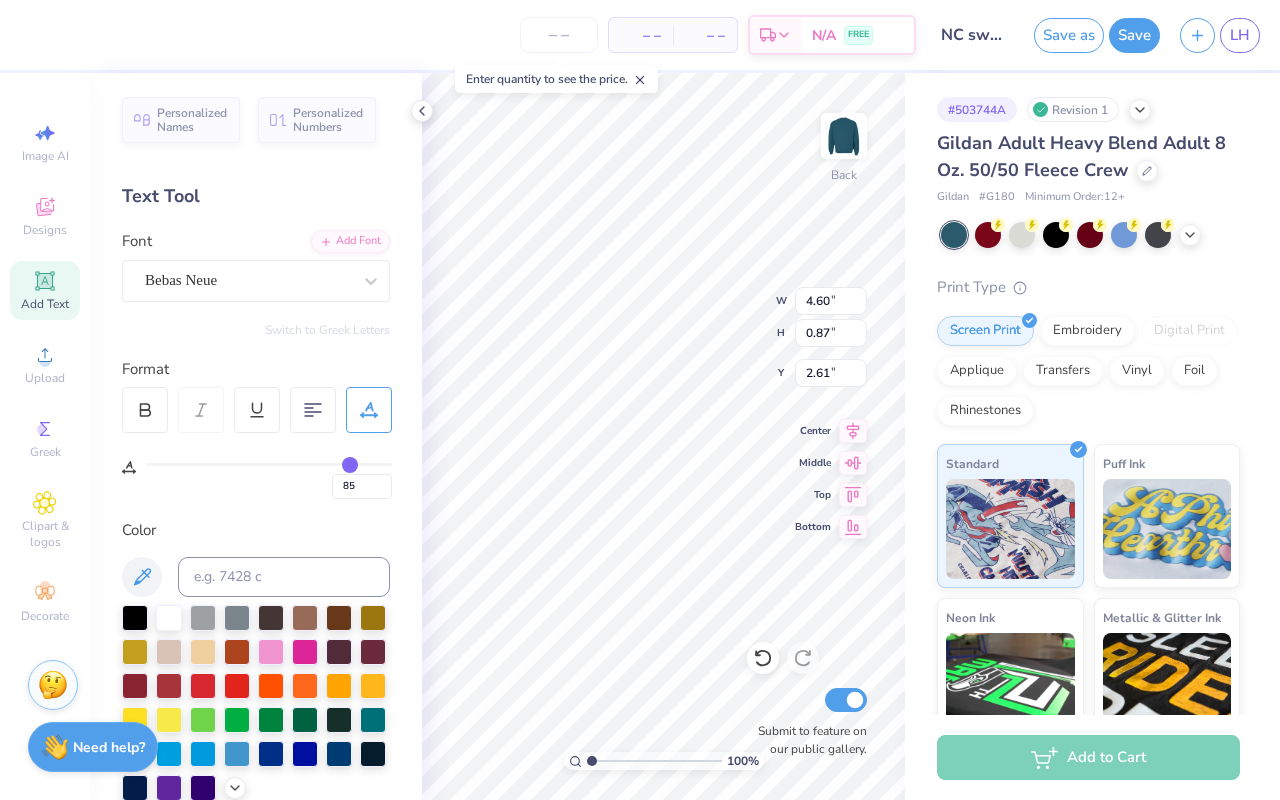 type on "86" 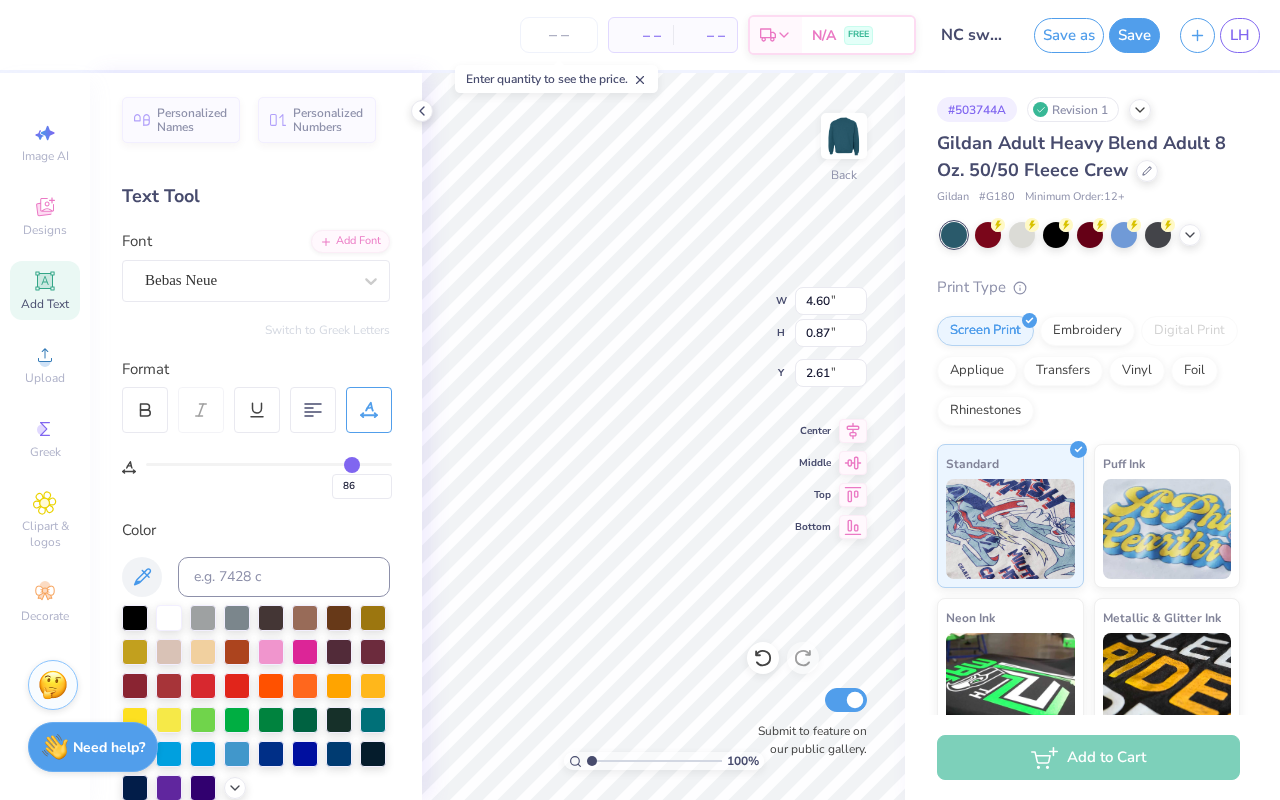 drag, startPoint x: 315, startPoint y: 461, endPoint x: 352, endPoint y: 460, distance: 37.01351 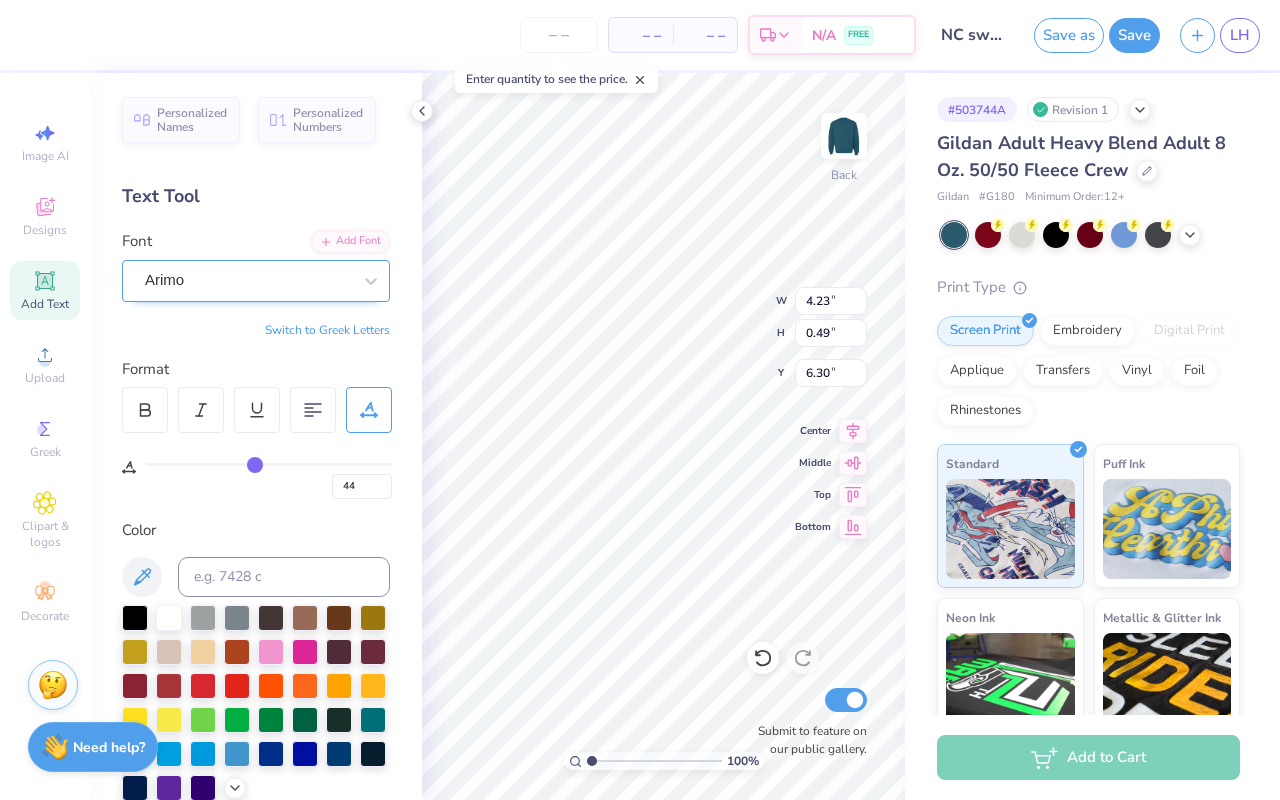 click on "Arimo" at bounding box center [248, 280] 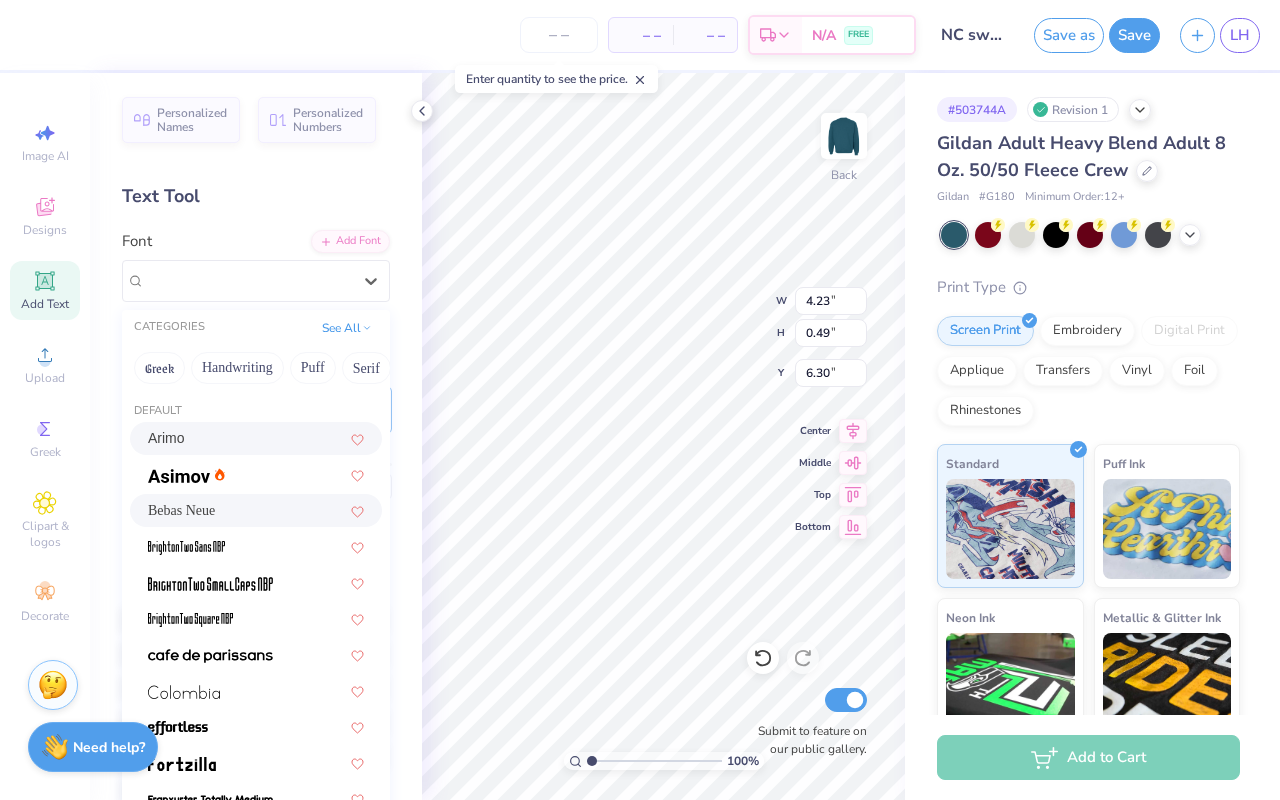 click on "Bebas Neue" at bounding box center [256, 510] 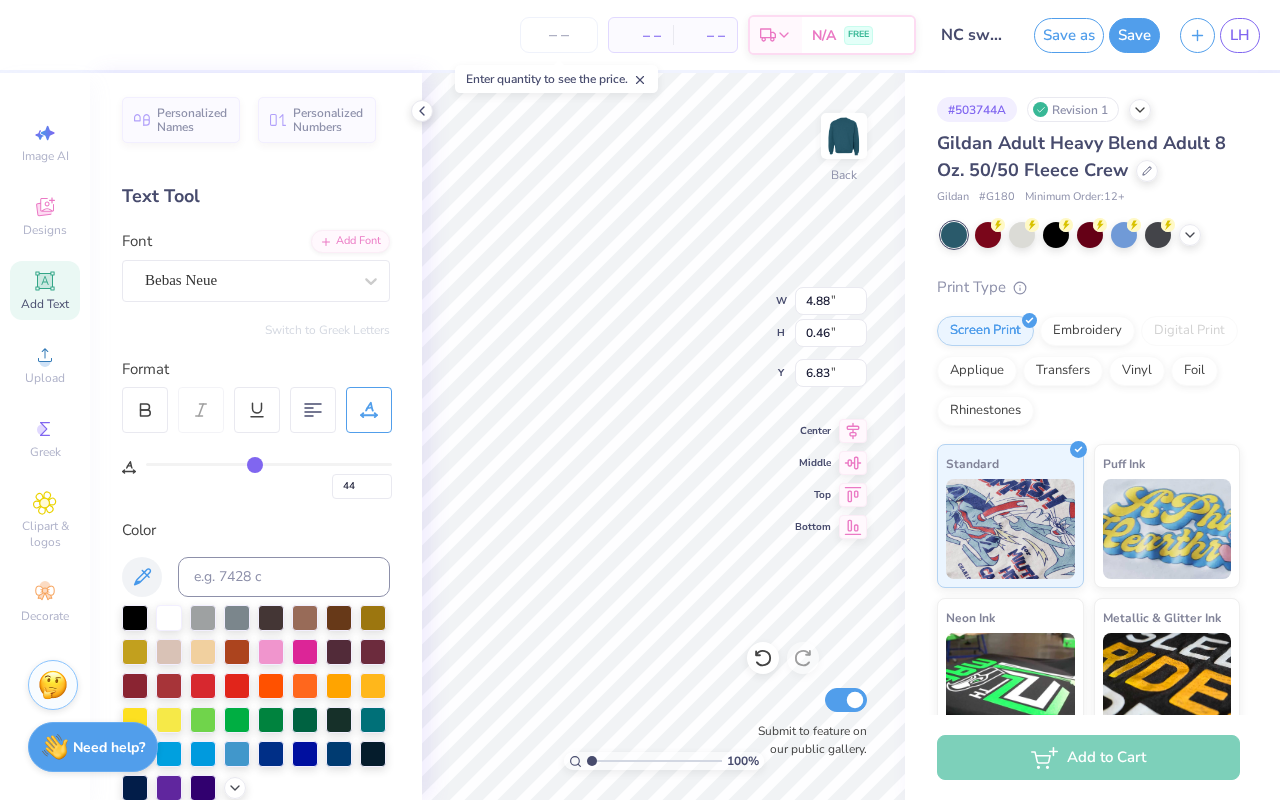 click 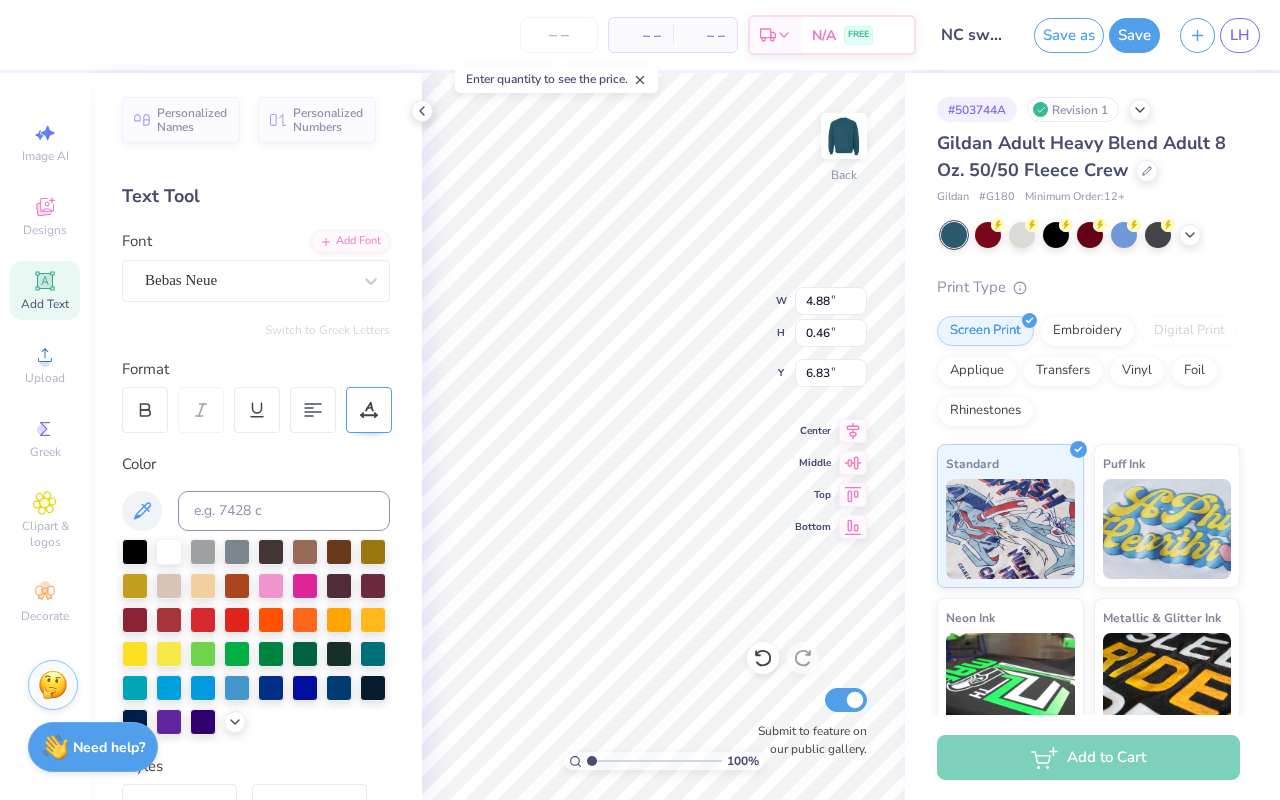 click 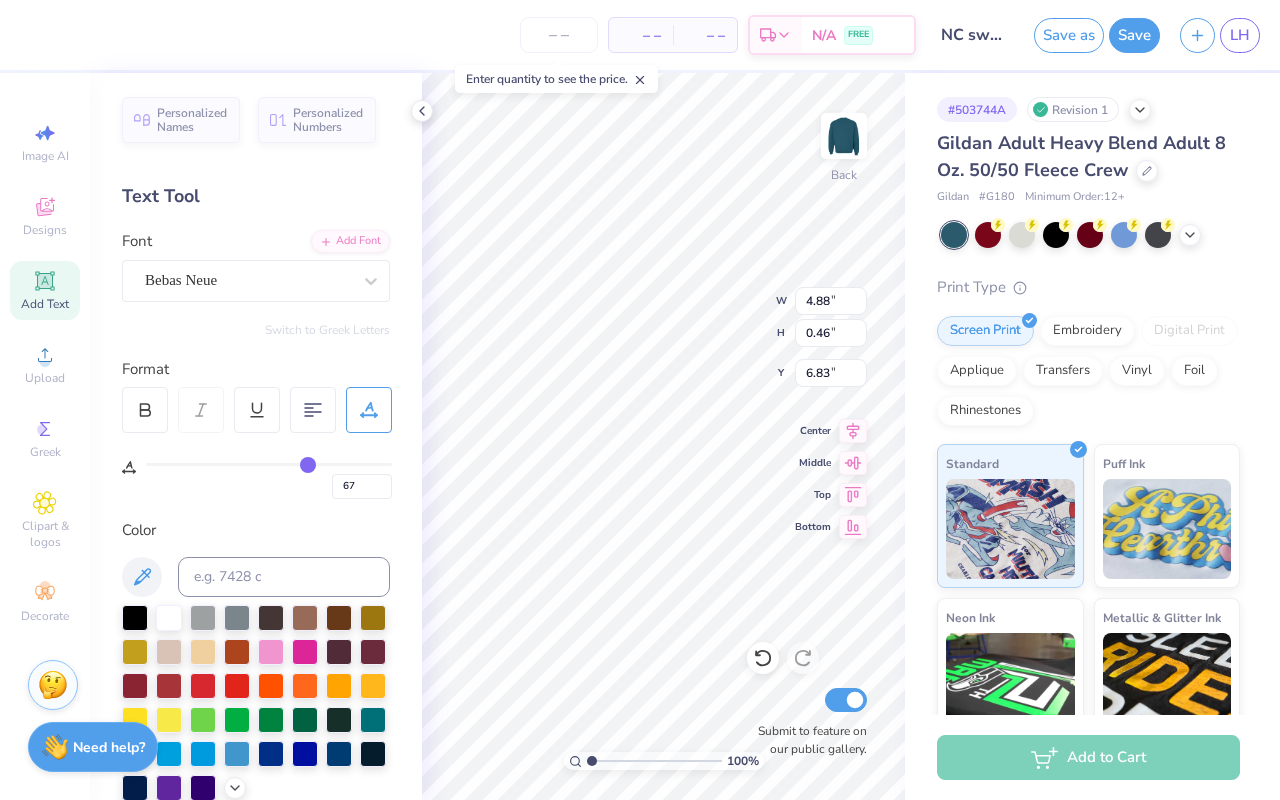 drag, startPoint x: 256, startPoint y: 464, endPoint x: 305, endPoint y: 465, distance: 49.010204 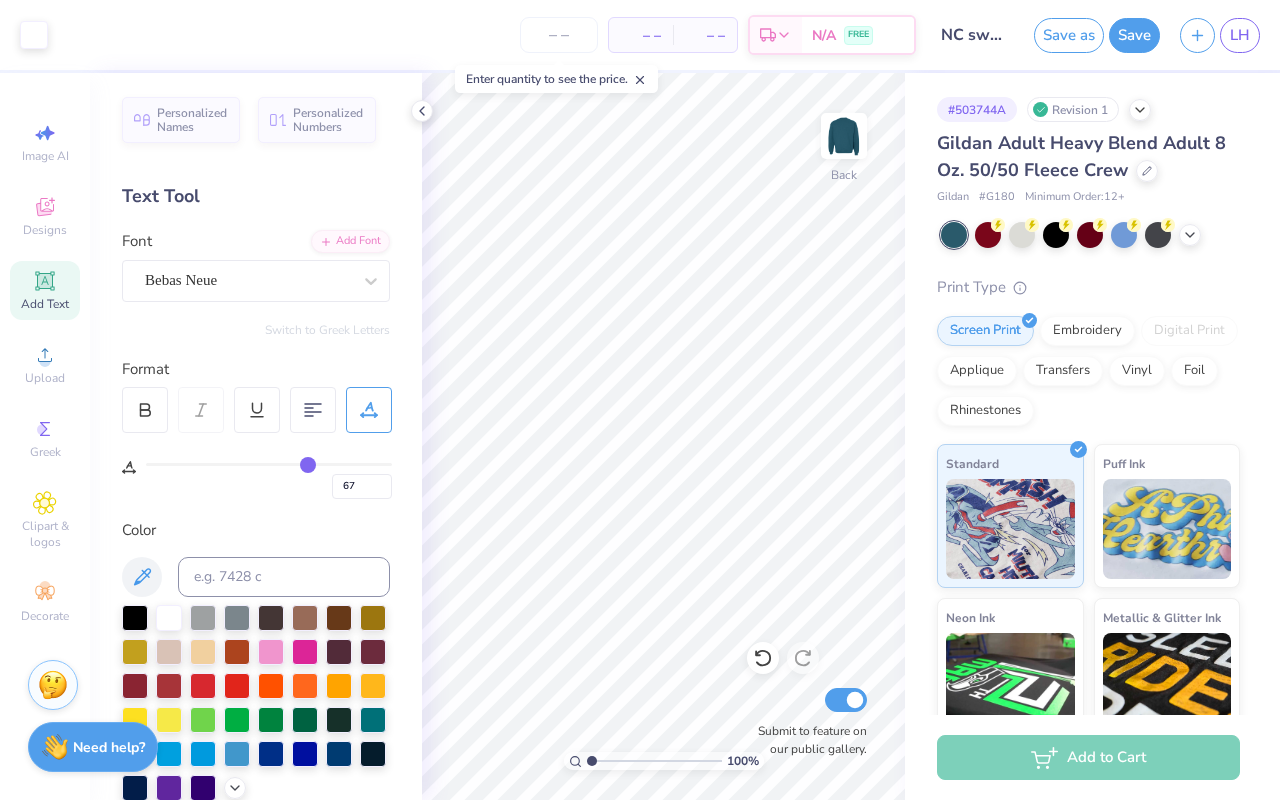 click on "Add Text" at bounding box center (45, 304) 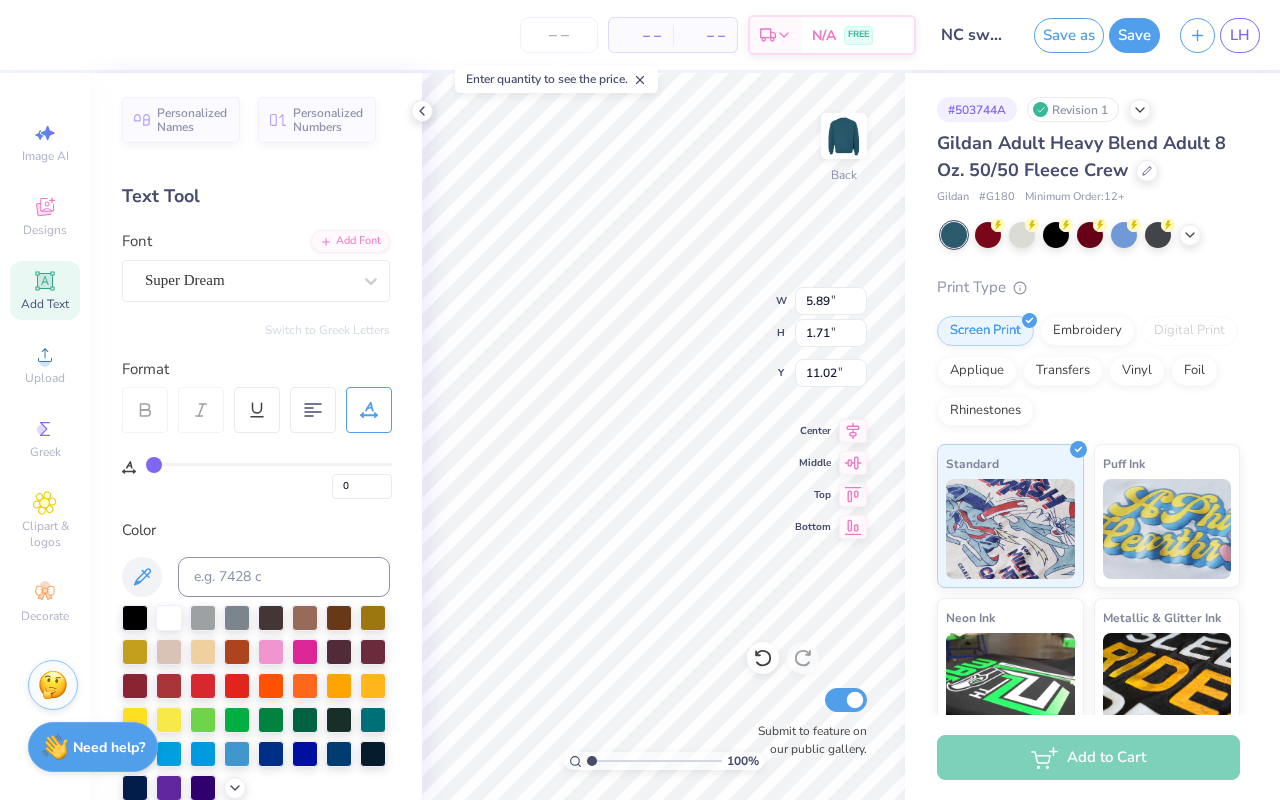 scroll, scrollTop: 0, scrollLeft: 0, axis: both 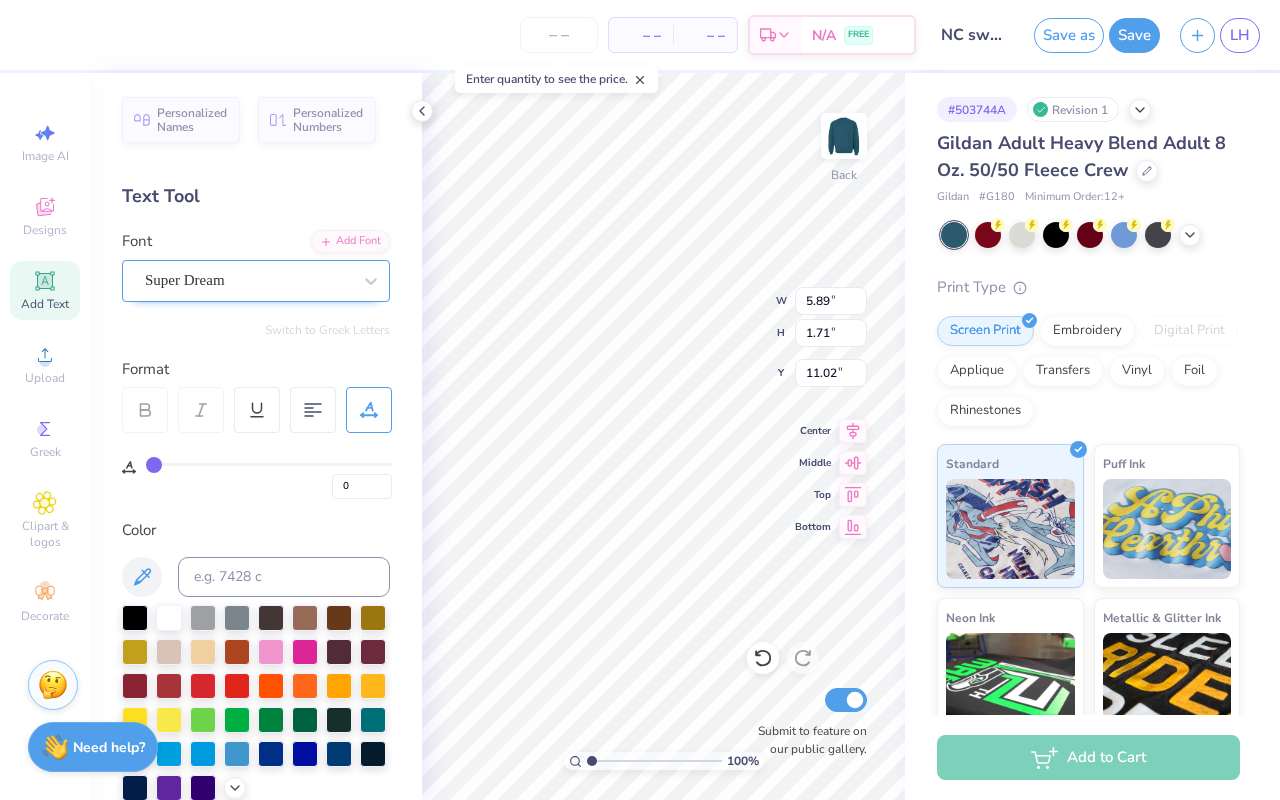 click on "Super Dream" at bounding box center [248, 280] 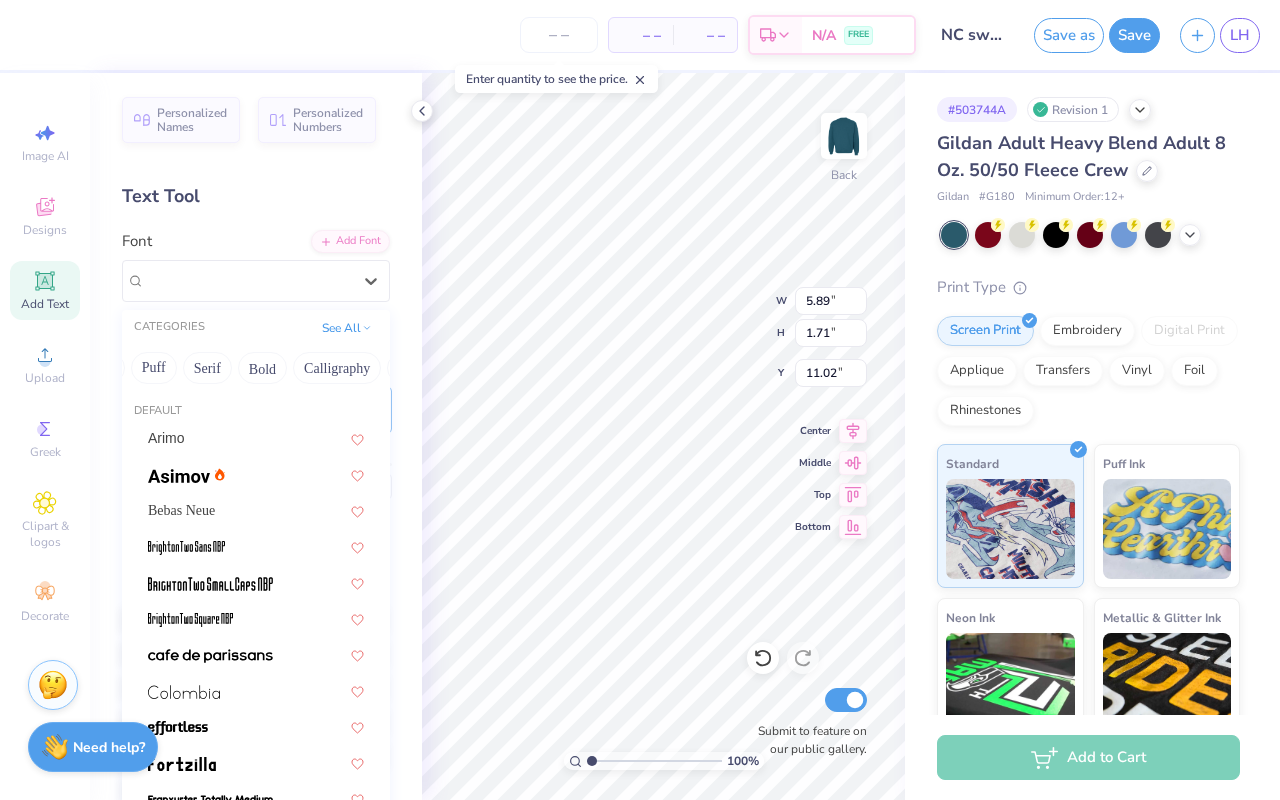 scroll, scrollTop: 0, scrollLeft: 252, axis: horizontal 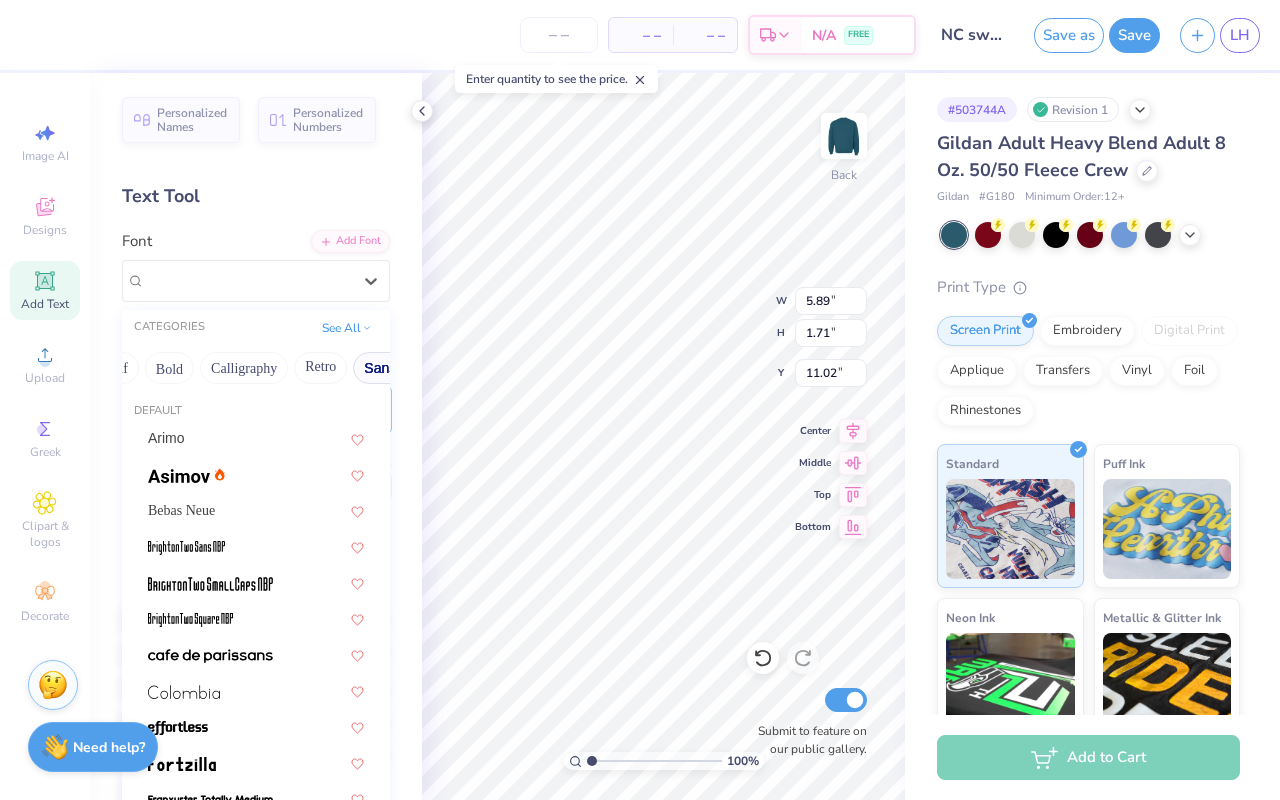 click on "Sans Serif" at bounding box center (396, 368) 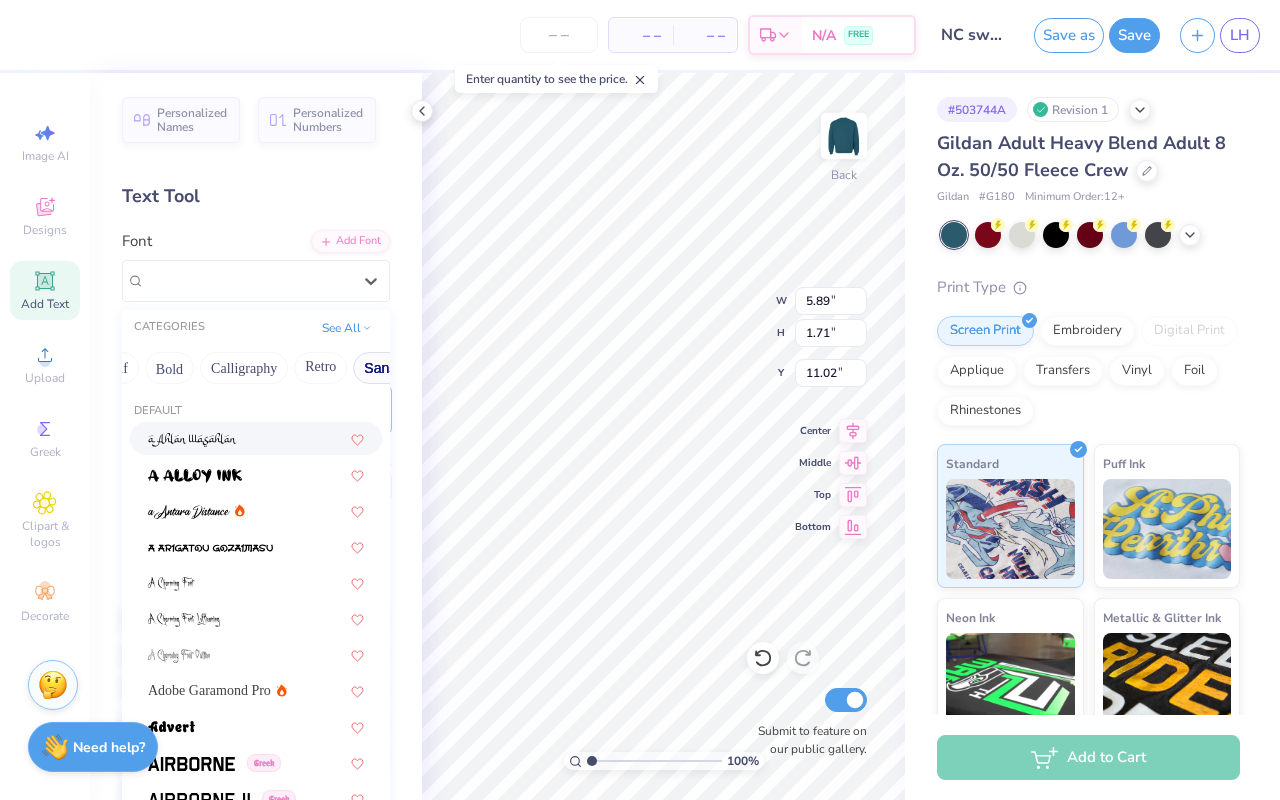 click on "Sans Serif" at bounding box center [396, 368] 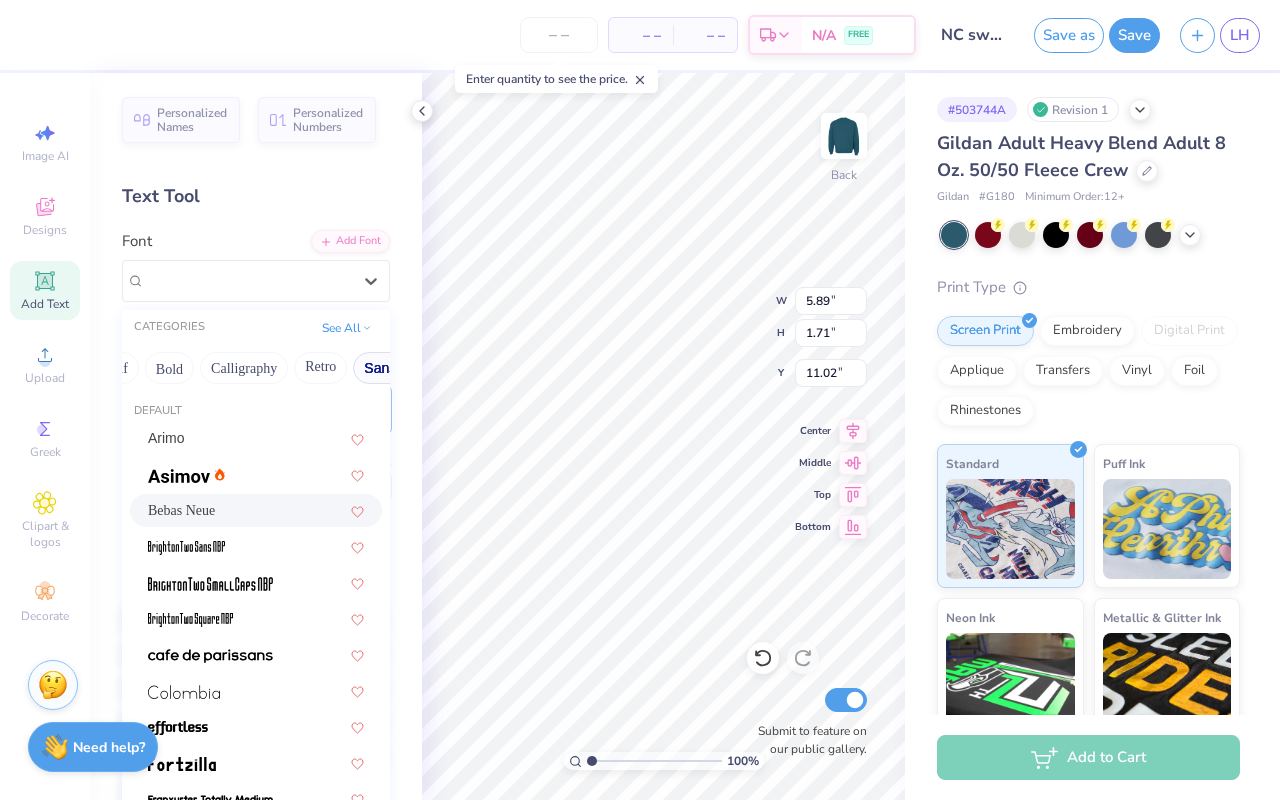 click on "Bebas Neue" at bounding box center (256, 510) 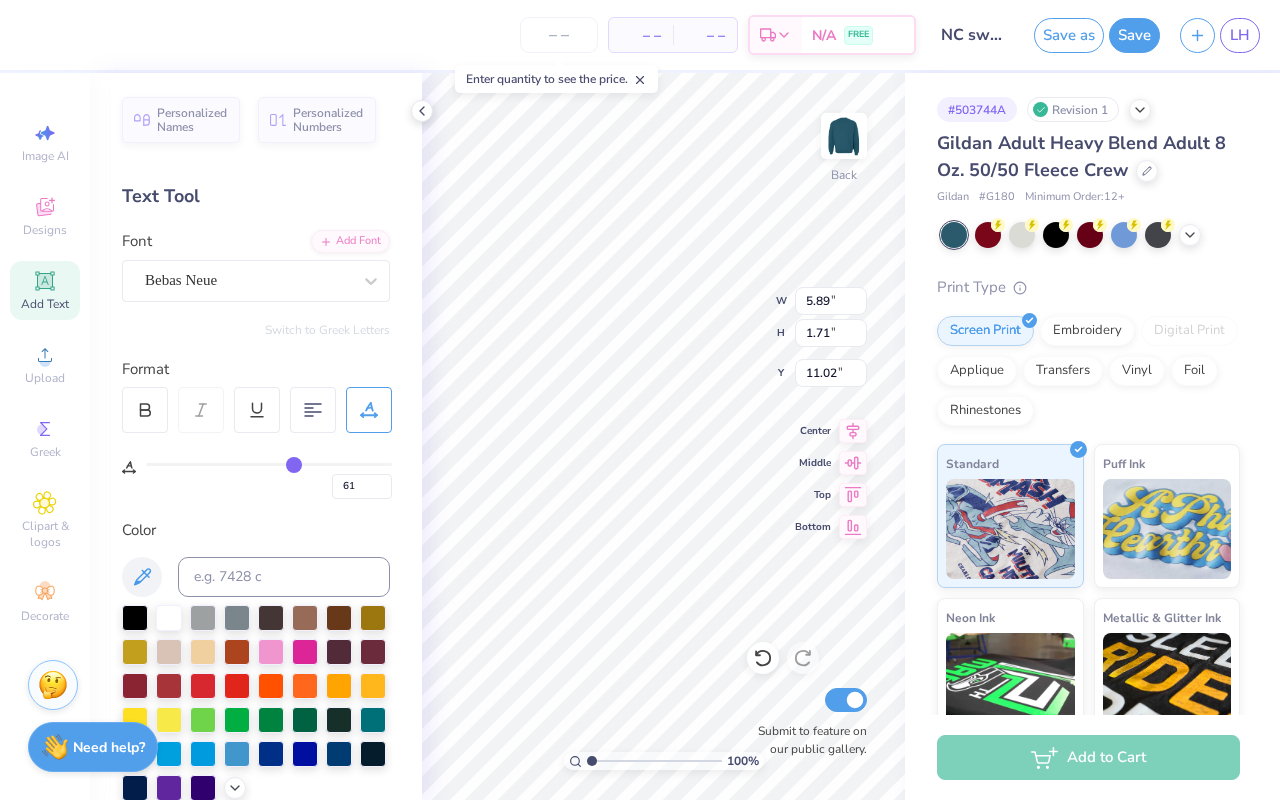 drag, startPoint x: 152, startPoint y: 463, endPoint x: 291, endPoint y: 474, distance: 139.43457 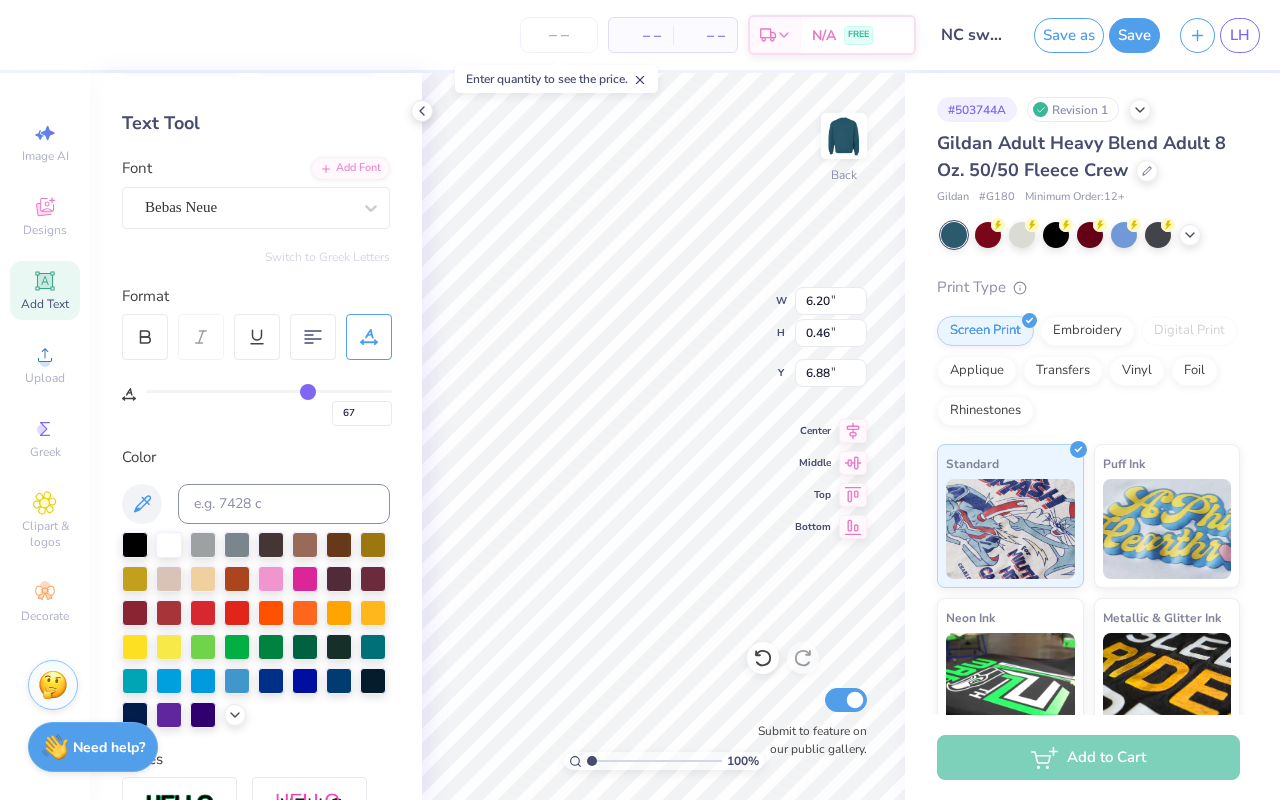 scroll, scrollTop: 0, scrollLeft: 0, axis: both 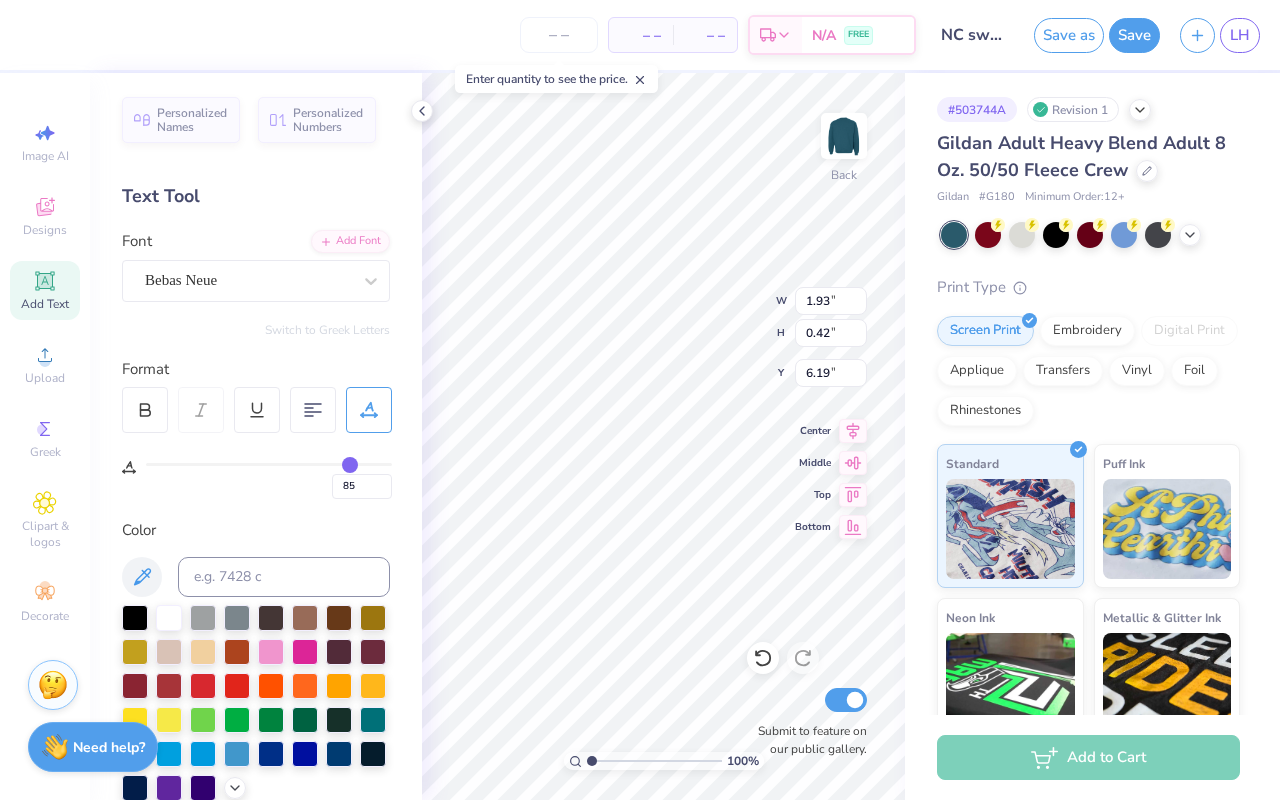 drag, startPoint x: 296, startPoint y: 466, endPoint x: 347, endPoint y: 463, distance: 51.088158 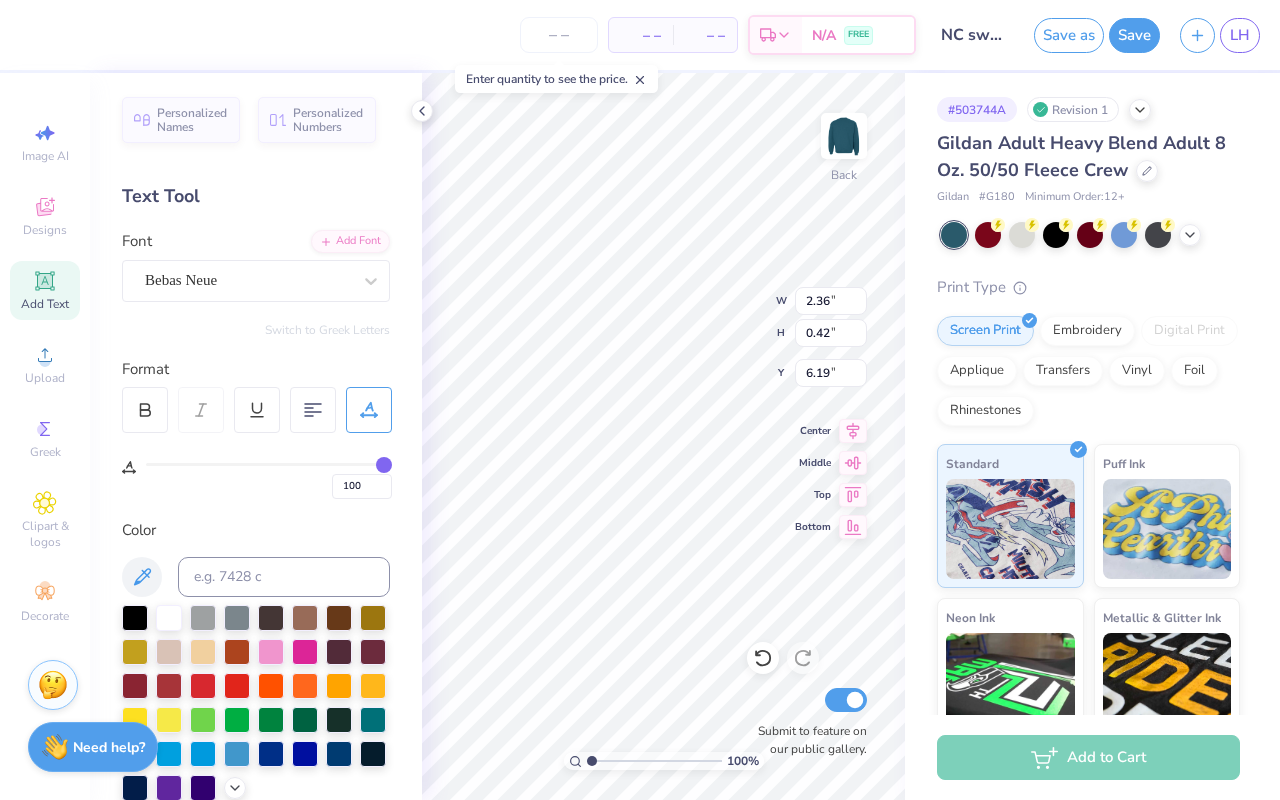 drag, startPoint x: 353, startPoint y: 463, endPoint x: 405, endPoint y: 462, distance: 52.009613 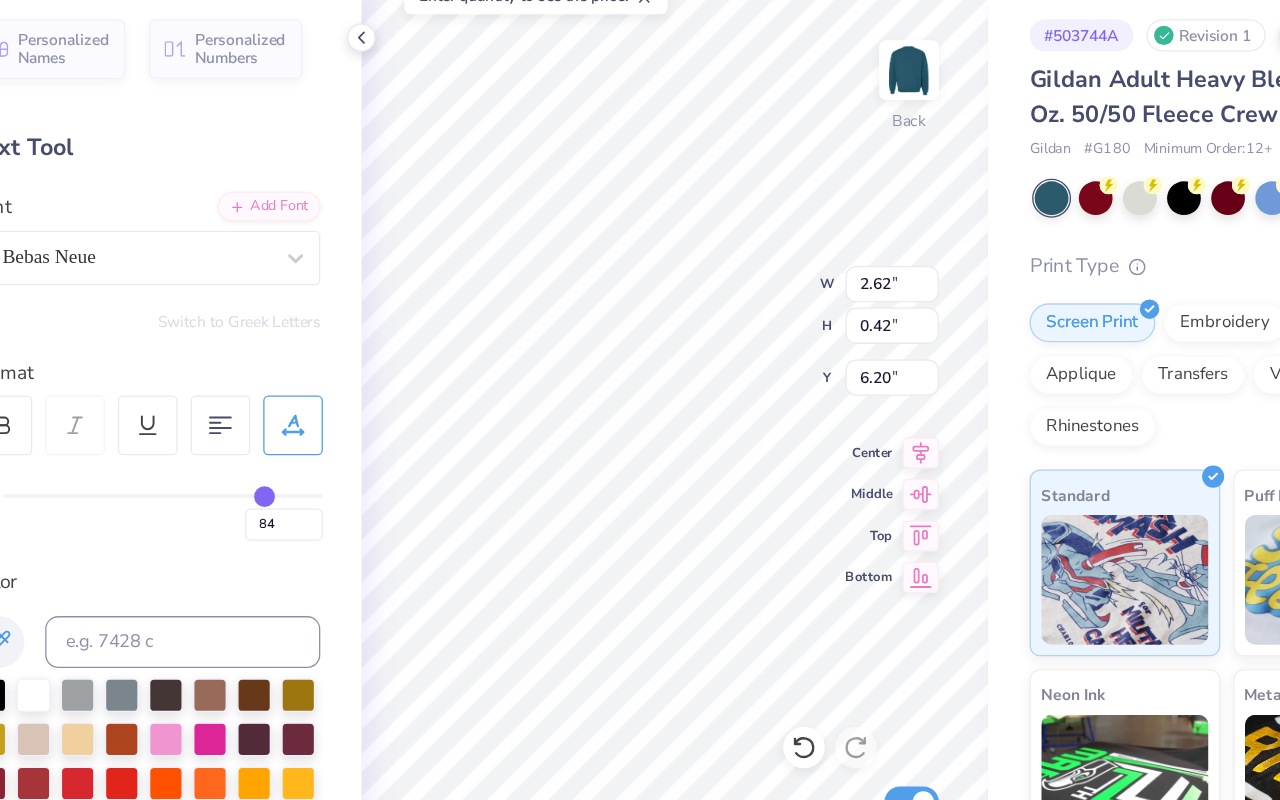 drag, startPoint x: 389, startPoint y: 460, endPoint x: 347, endPoint y: 464, distance: 42.190044 